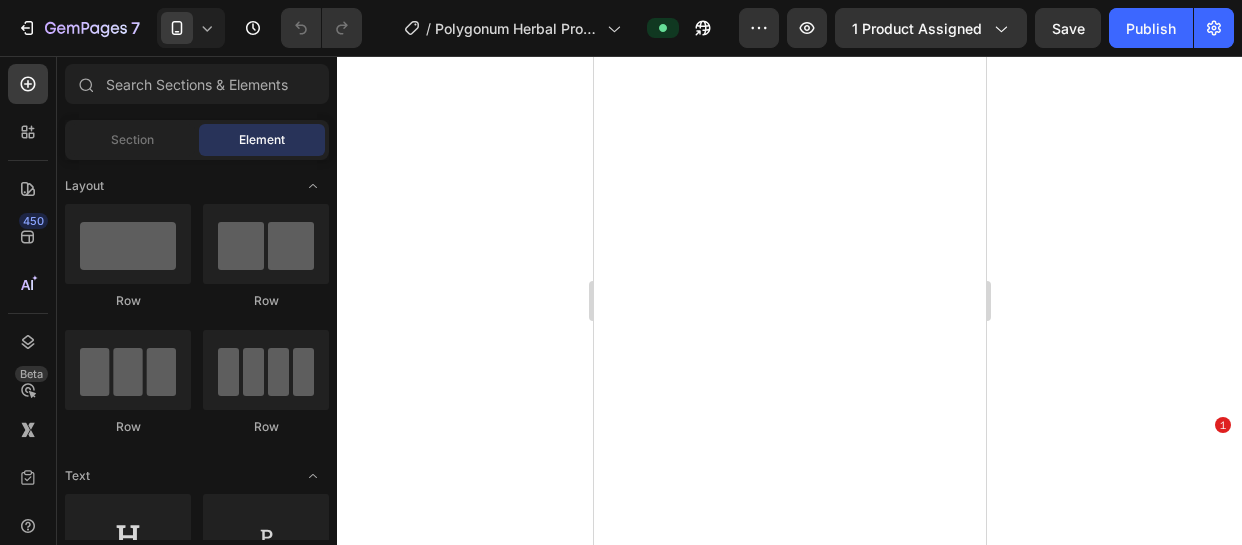 scroll, scrollTop: 0, scrollLeft: 0, axis: both 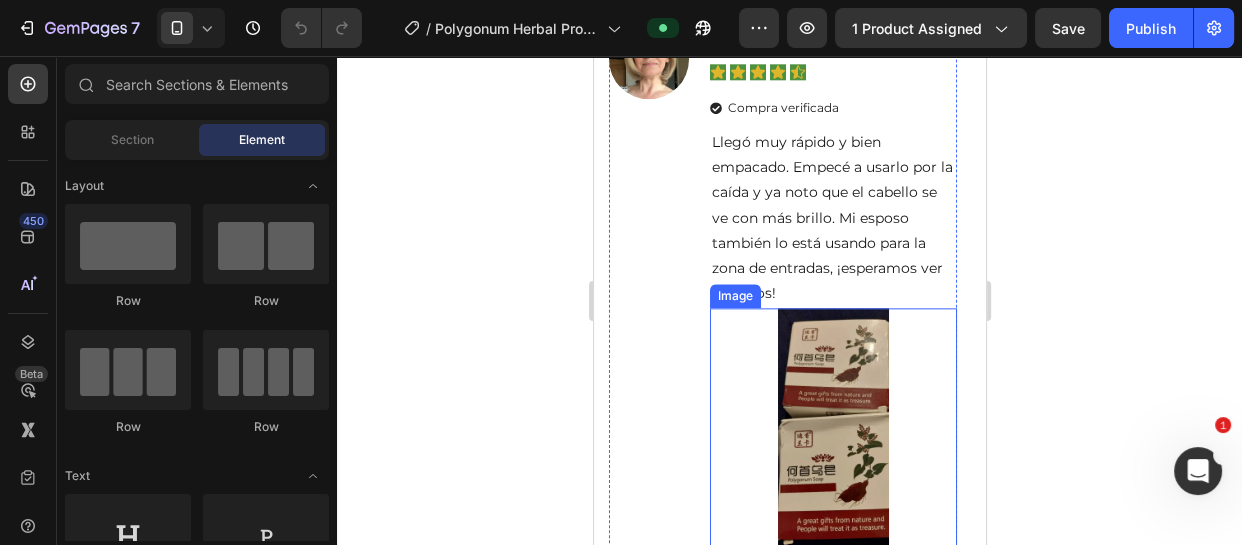 click at bounding box center (832, 431) 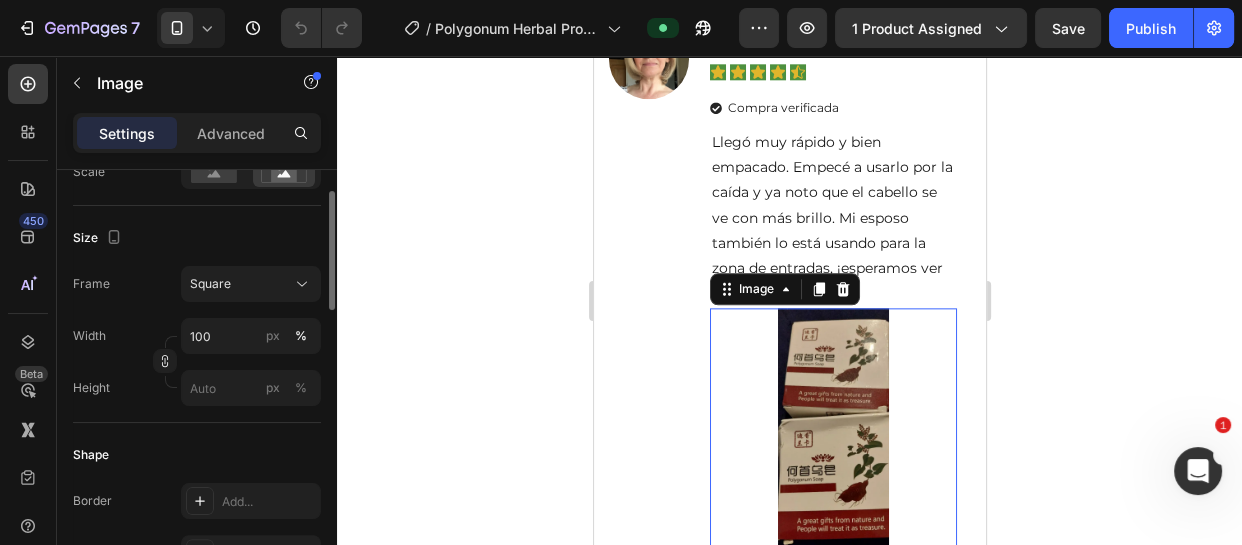 scroll, scrollTop: 400, scrollLeft: 0, axis: vertical 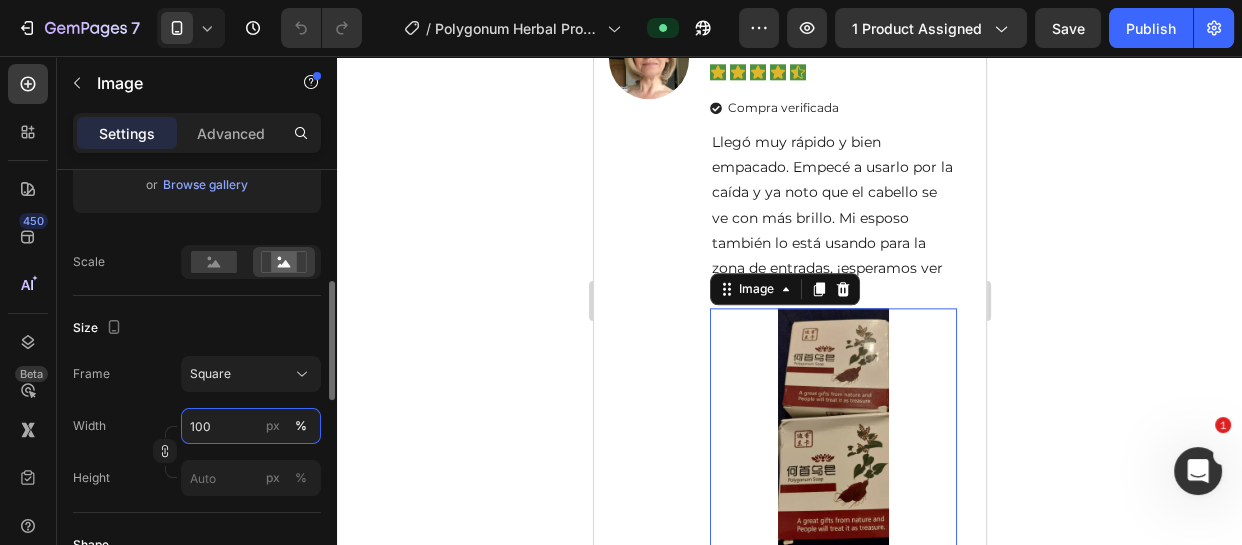 click on "100" at bounding box center (251, 426) 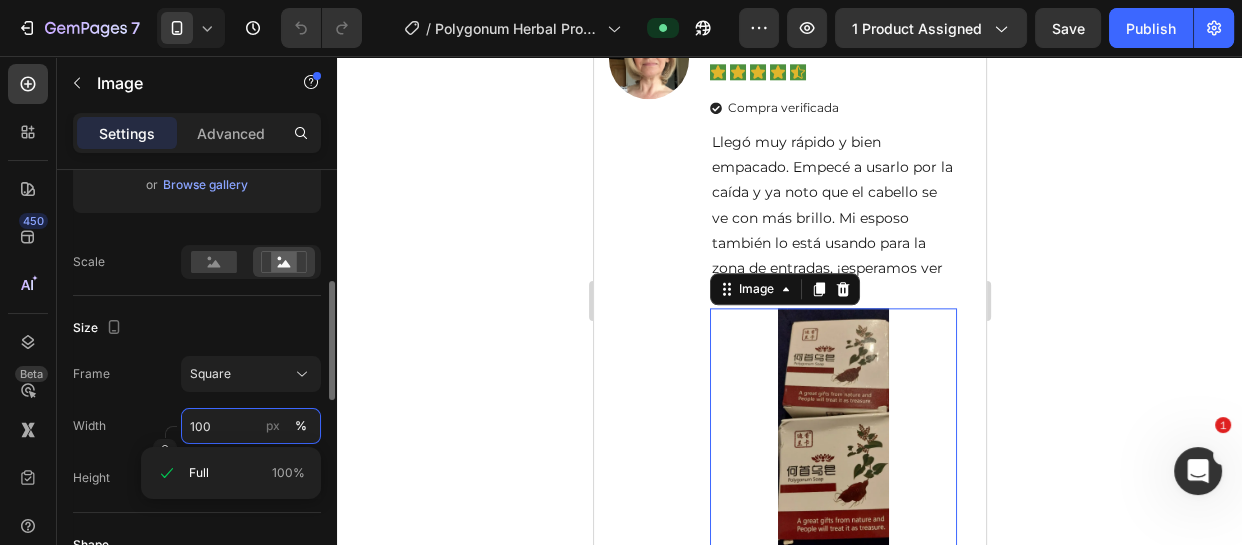 type 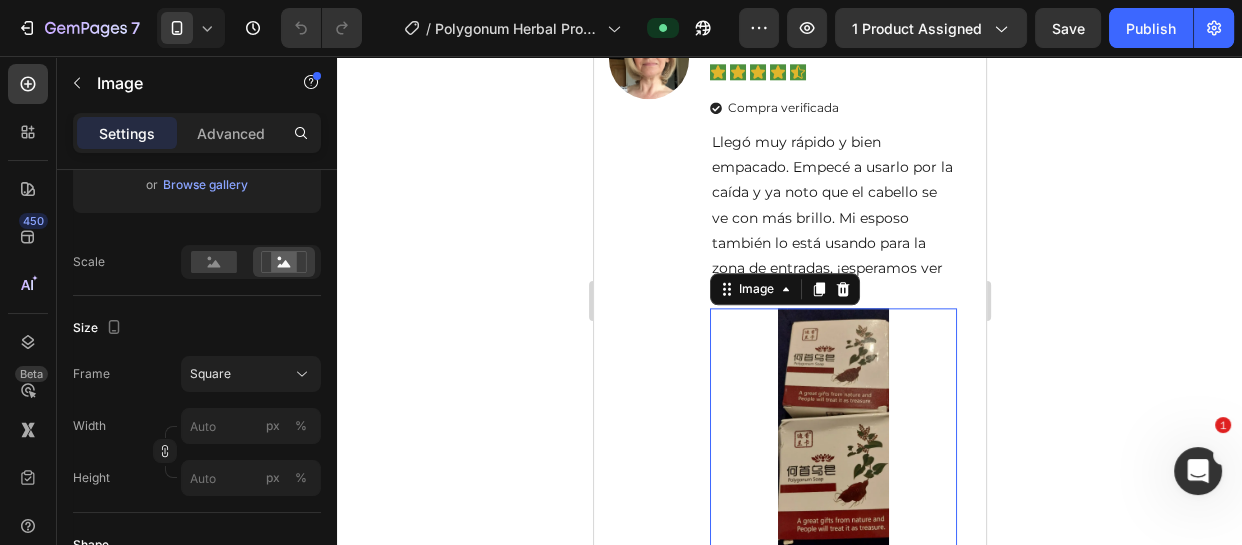 click 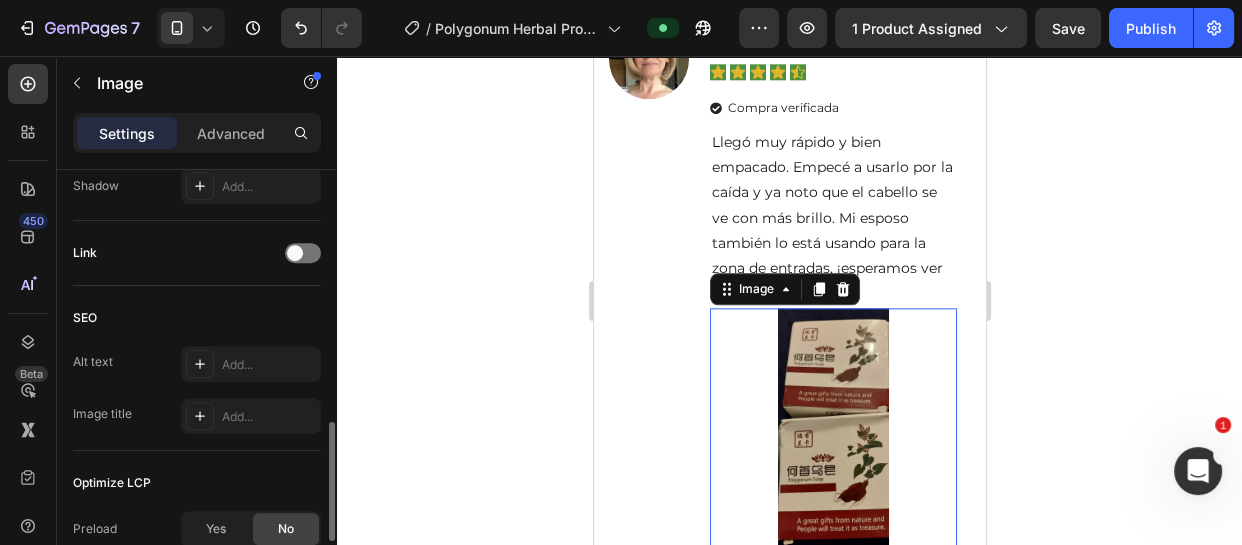 scroll, scrollTop: 1127, scrollLeft: 0, axis: vertical 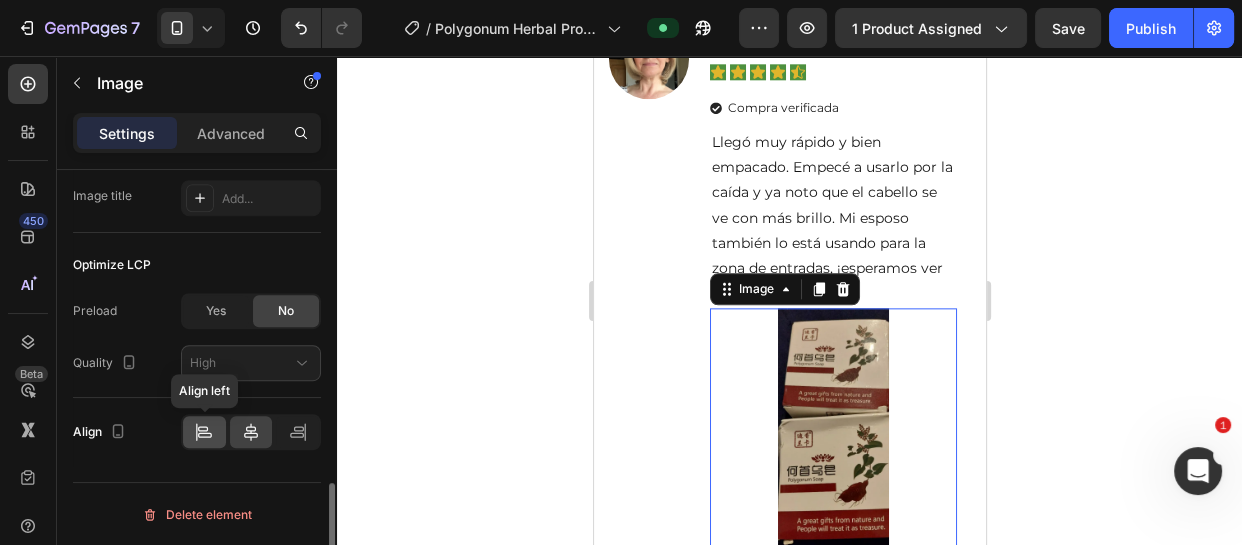 click 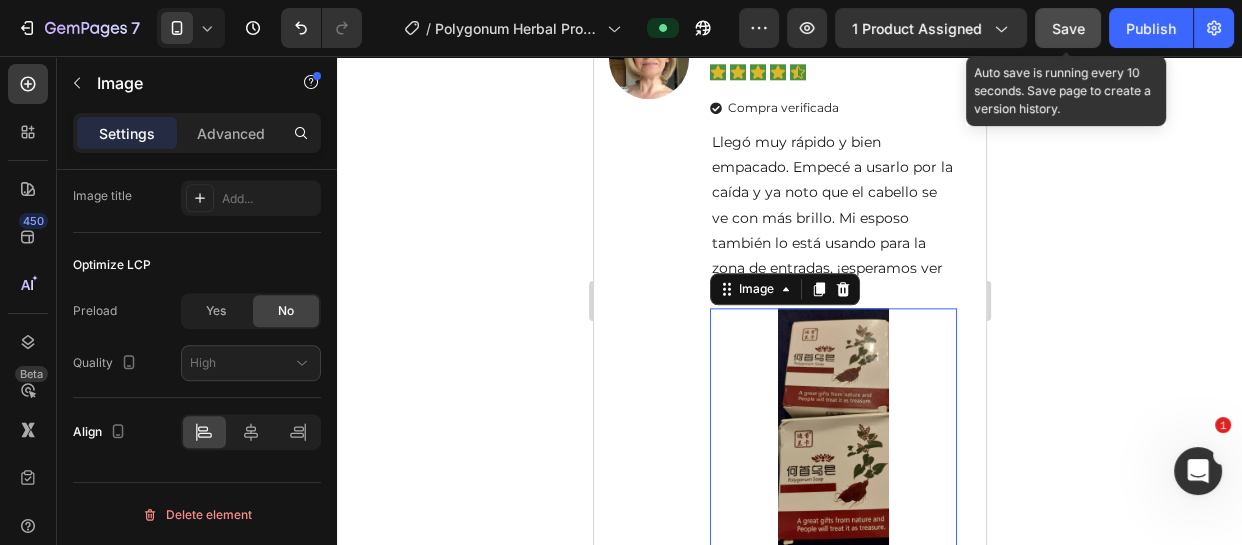 click on "Save" at bounding box center (1068, 28) 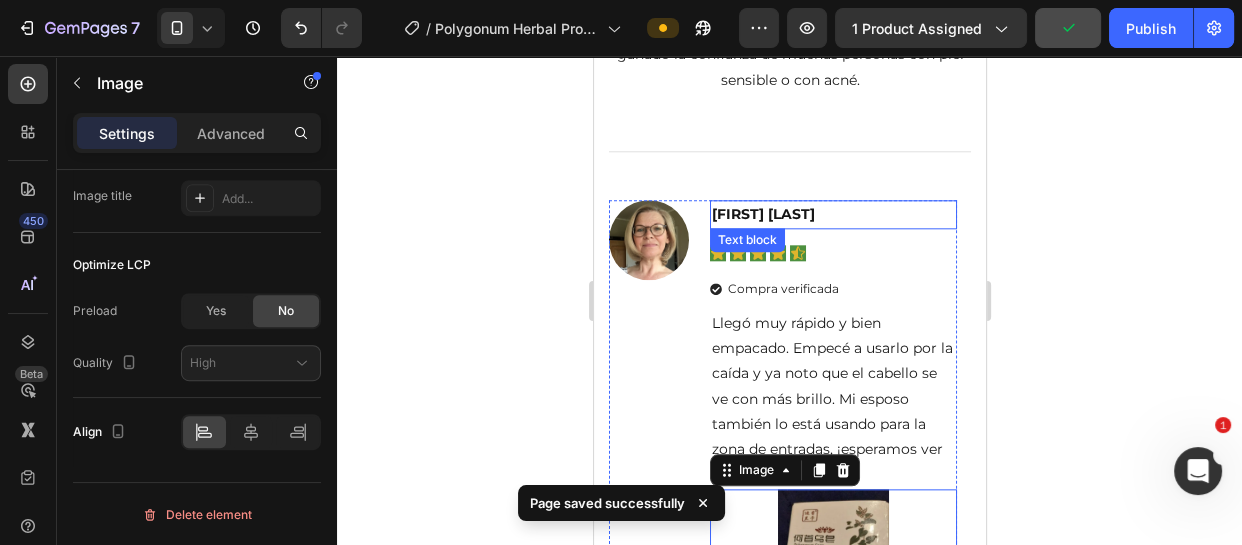 scroll, scrollTop: 8739, scrollLeft: 0, axis: vertical 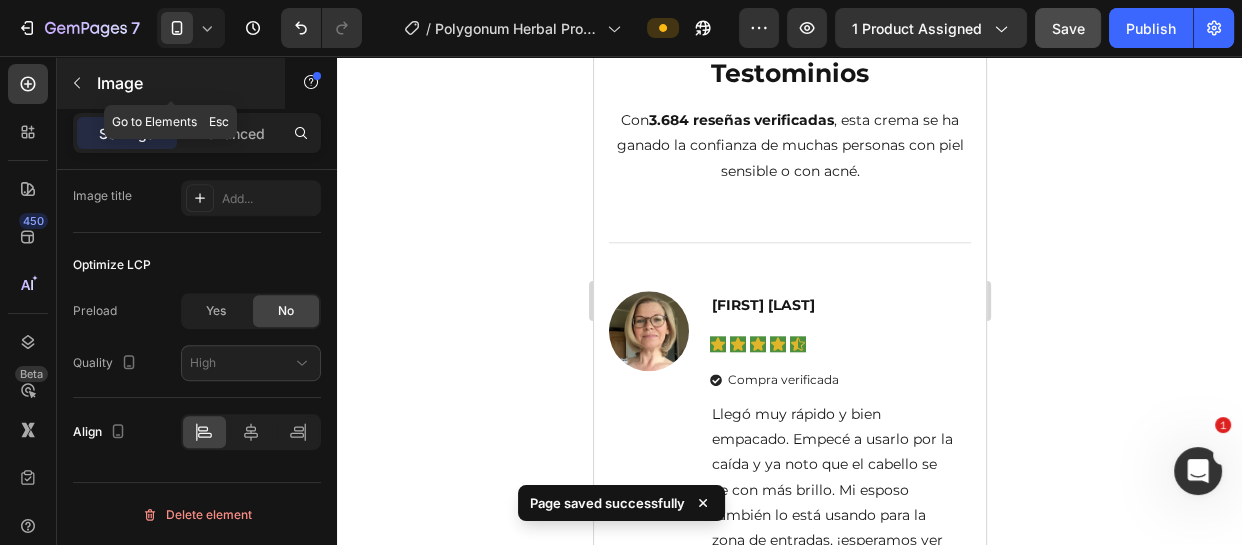 click on "Image" at bounding box center (182, 83) 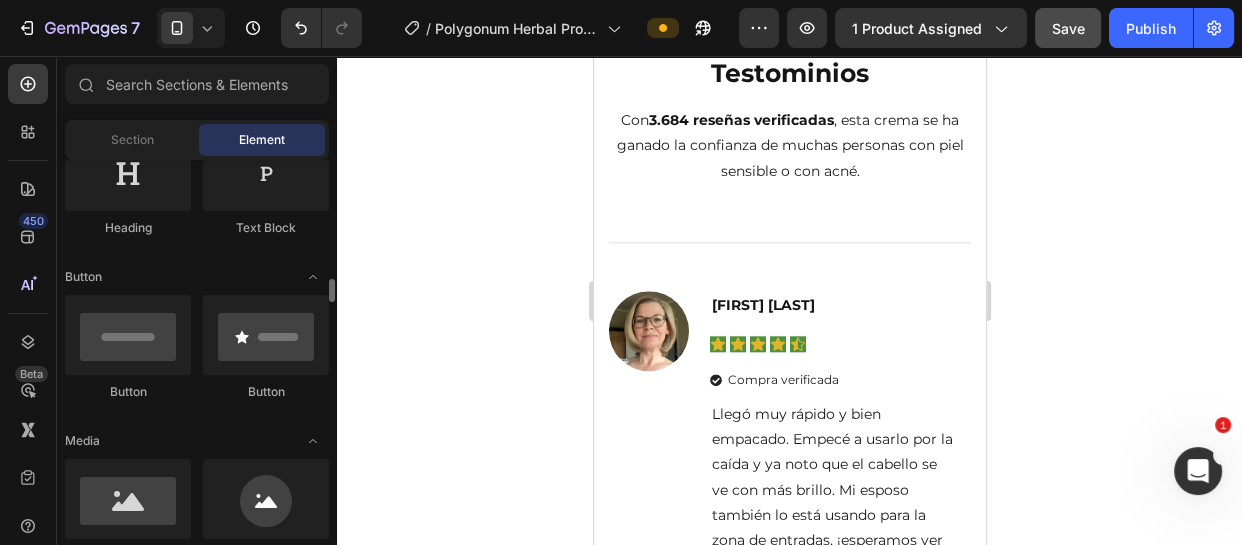 scroll, scrollTop: 454, scrollLeft: 0, axis: vertical 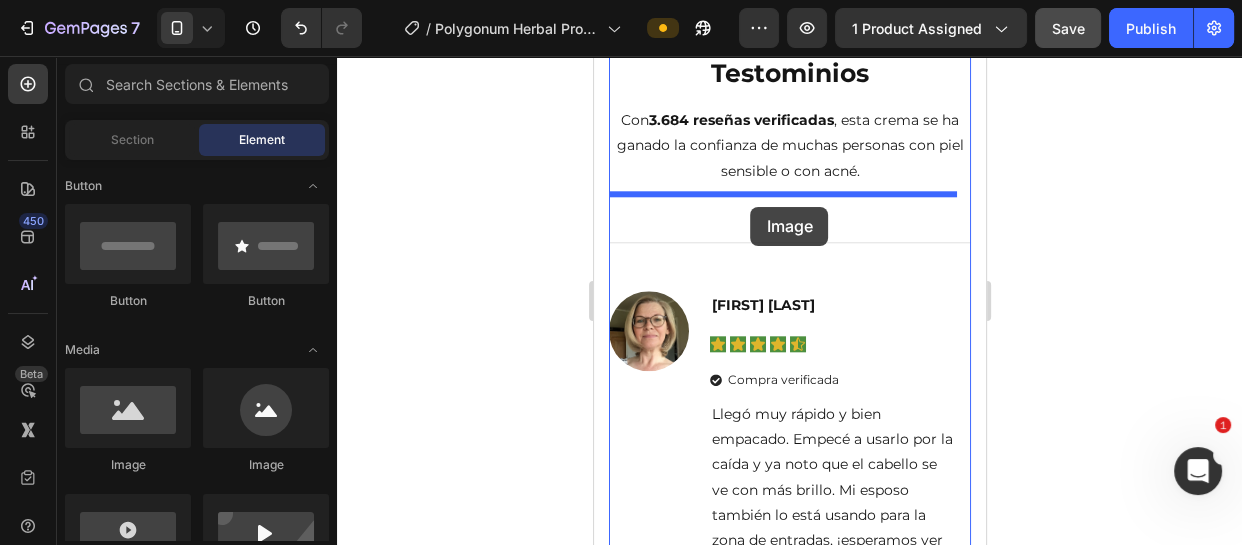 drag, startPoint x: 1126, startPoint y: 321, endPoint x: 750, endPoint y: 207, distance: 392.90204 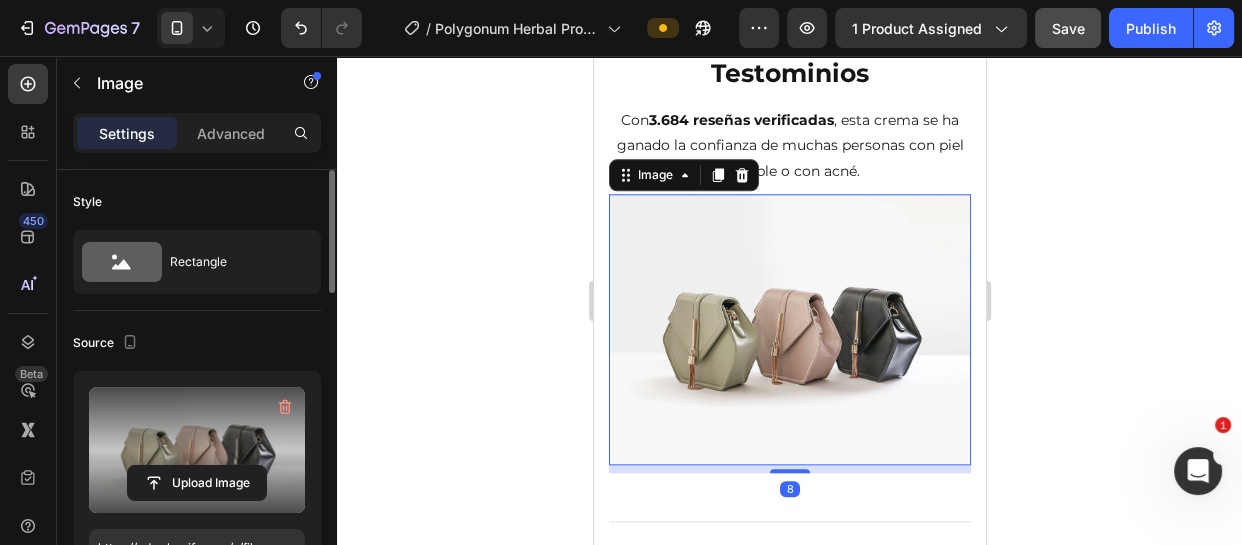 scroll, scrollTop: 181, scrollLeft: 0, axis: vertical 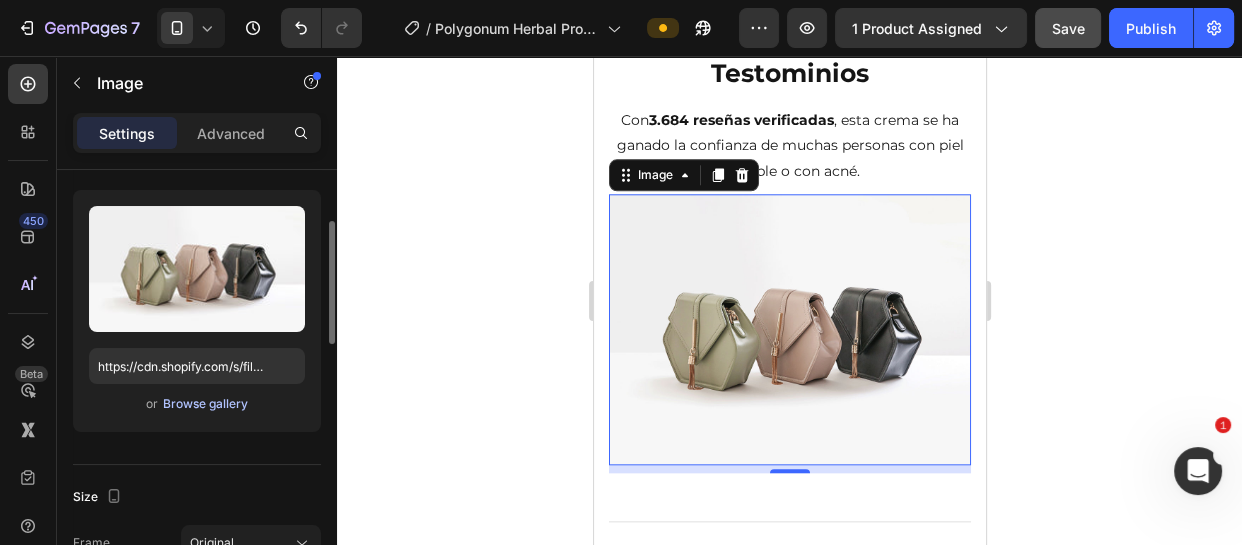 click on "Browse gallery" at bounding box center [205, 404] 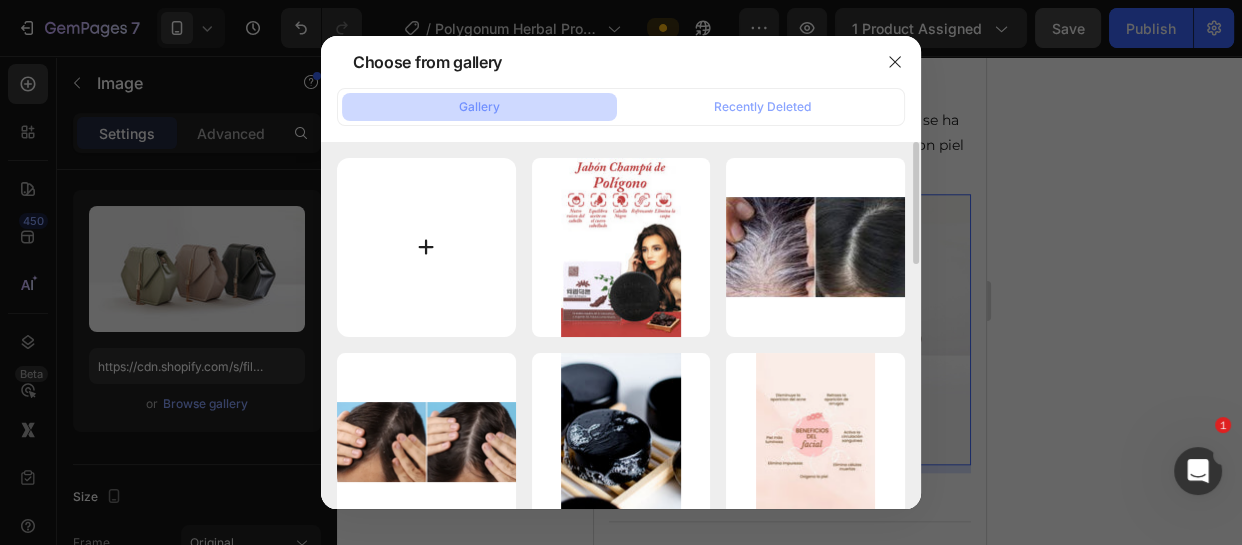 click at bounding box center [426, 247] 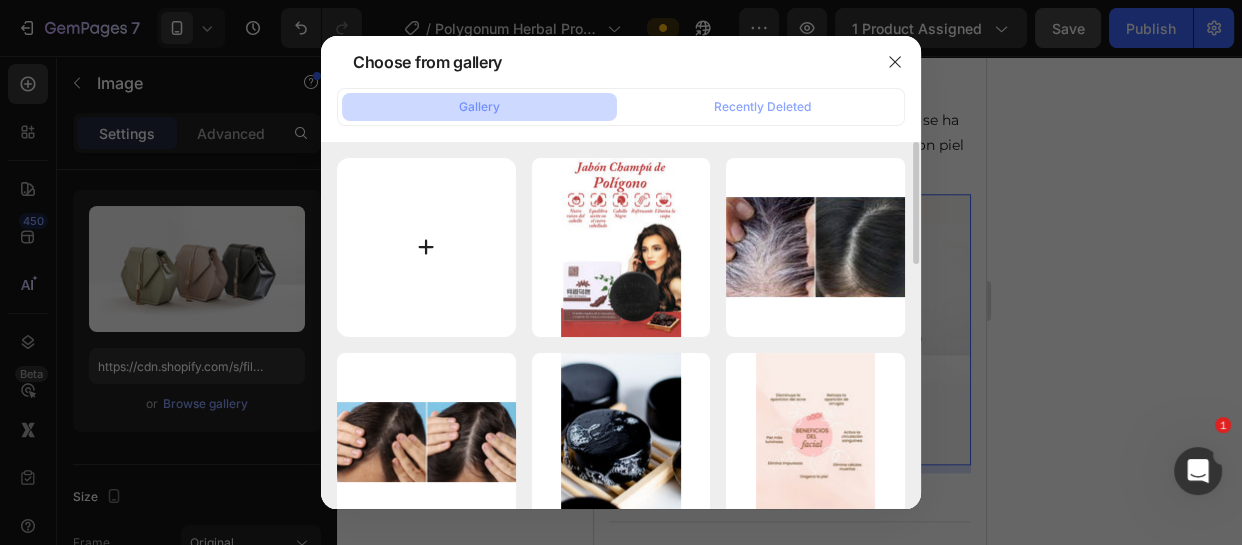 type on "C:\fakepath\456.png" 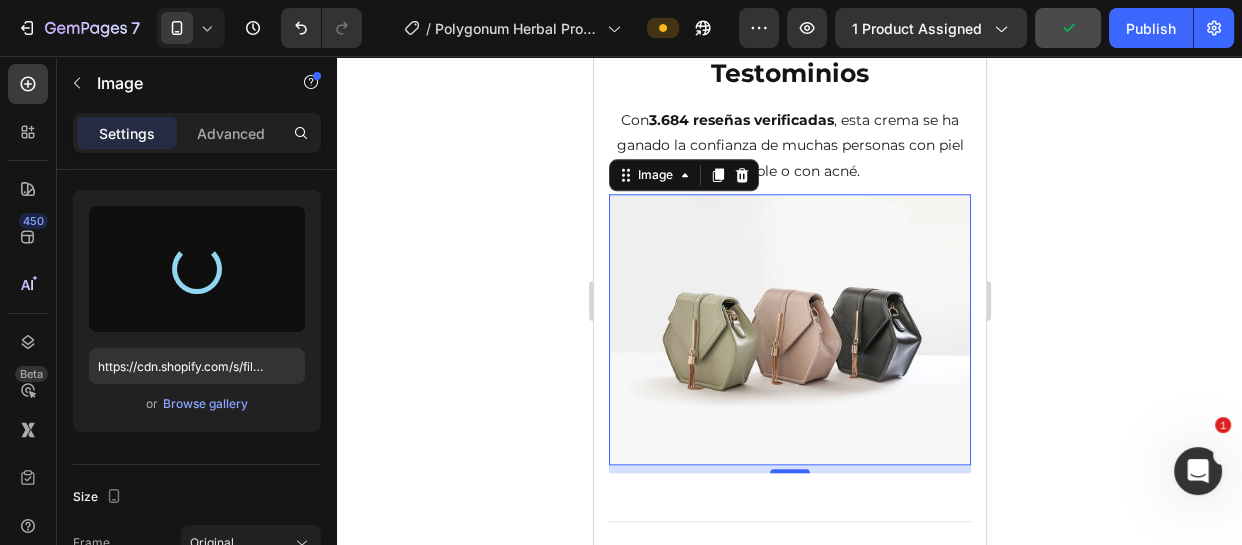 type on "https://cdn.shopify.com/s/files/1/0908/7048/1262/files/gempages_569190766975386604-459243d4-094b-48a0-9c4d-b25132fbf663.png" 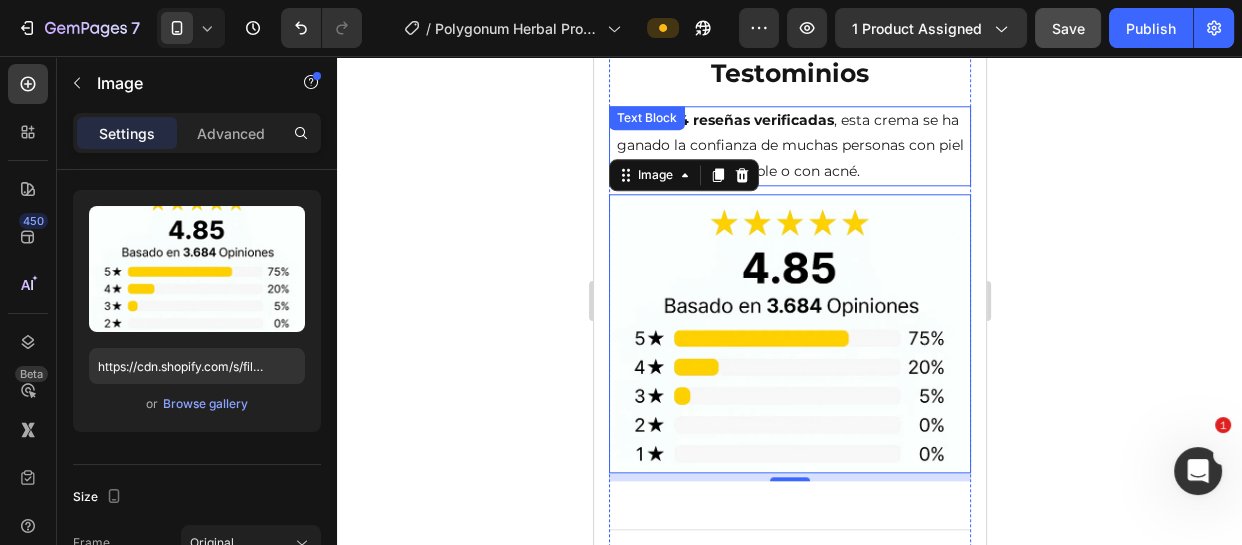 click on "Con  3.684 reseñas verificadas , esta crema se ha ganado la confianza de muchas personas con piel sensible o con acné." at bounding box center (789, 146) 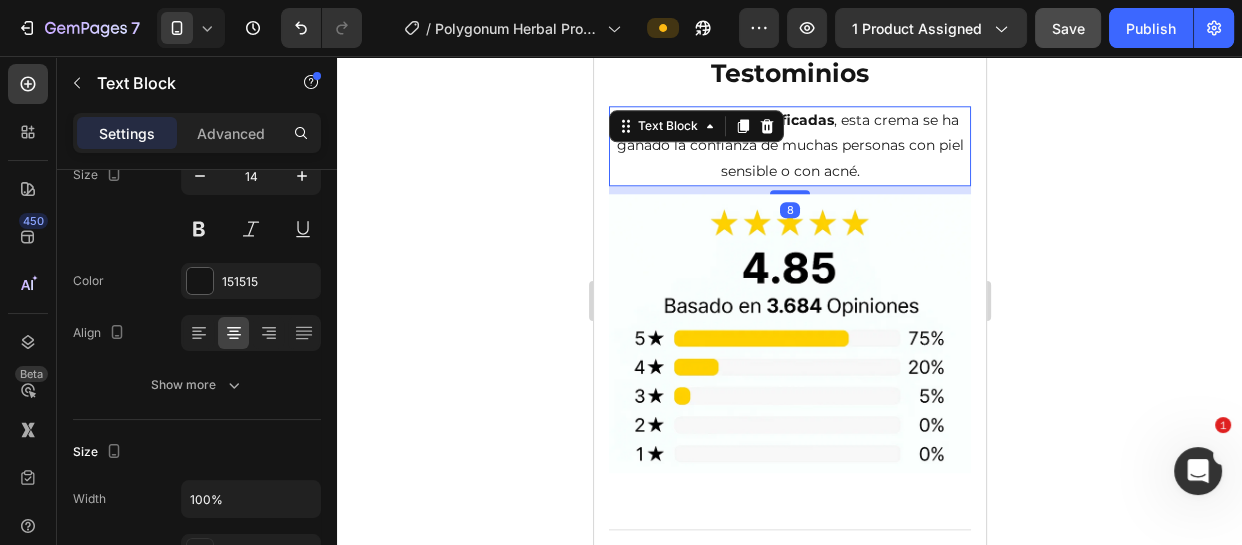 scroll, scrollTop: 0, scrollLeft: 0, axis: both 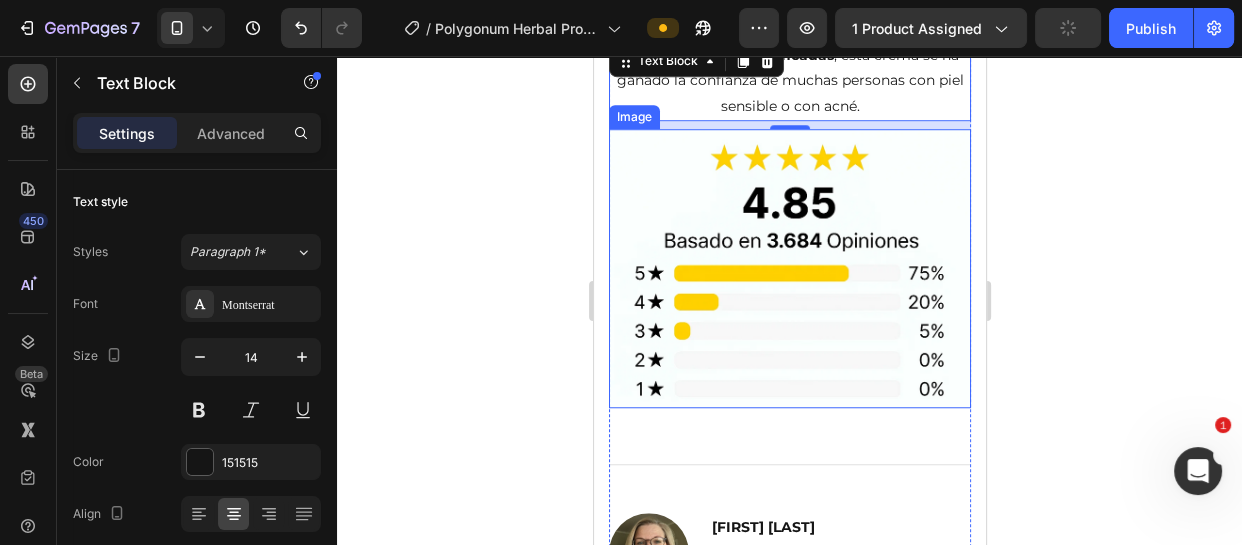 click at bounding box center (789, 269) 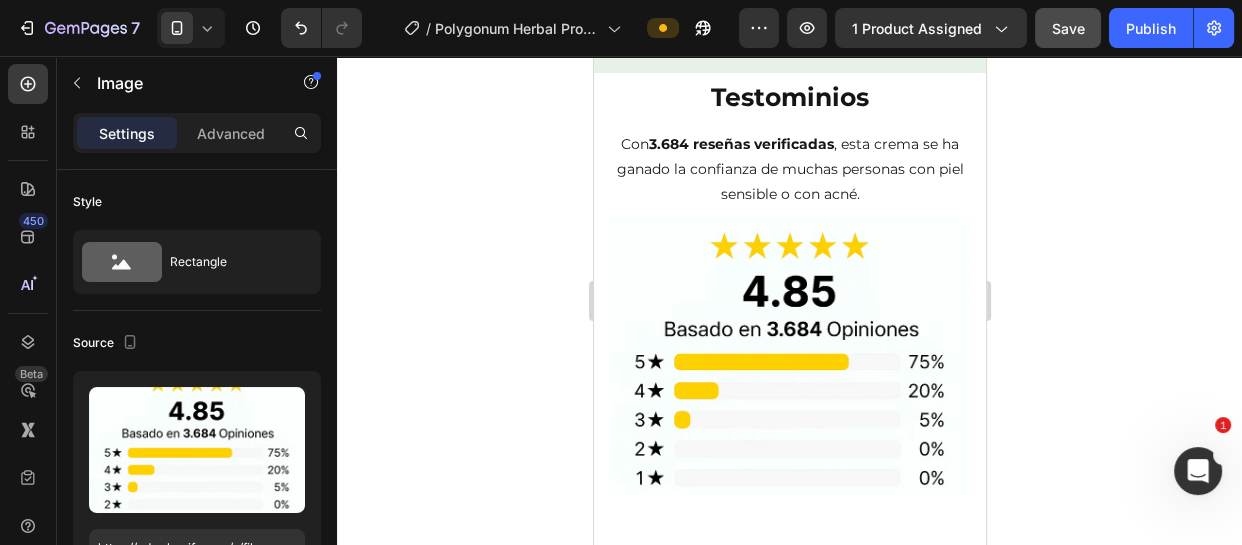 scroll, scrollTop: 8648, scrollLeft: 0, axis: vertical 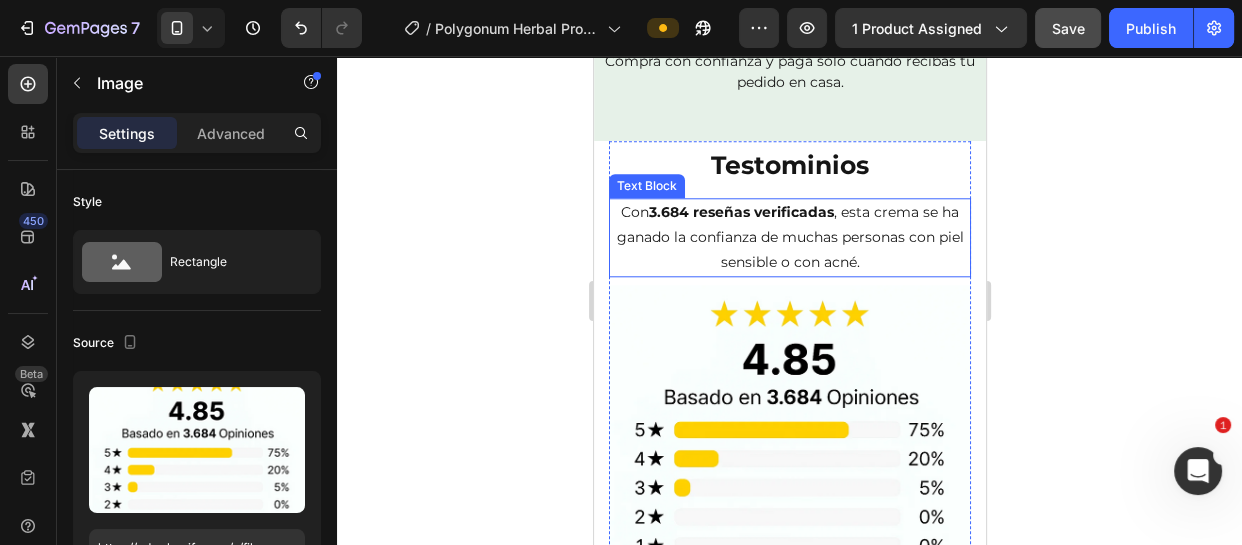 click on "Con  3.684 reseñas verificadas , esta crema se ha ganado la confianza de muchas personas con piel sensible o con acné." at bounding box center [789, 238] 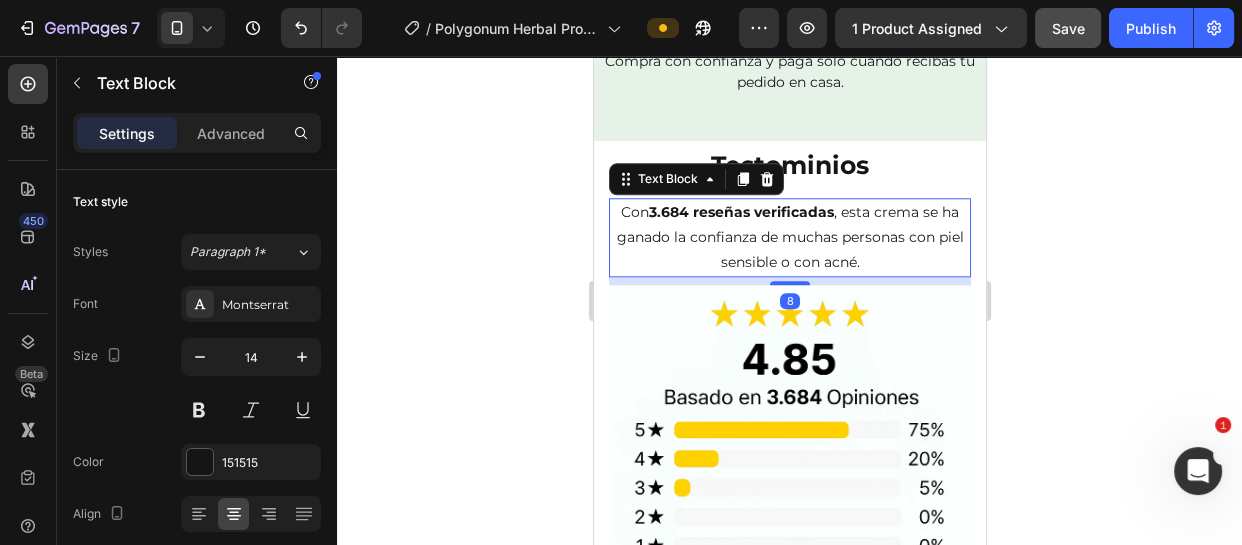 click on "Con  3.684 reseñas verificadas , esta crema se ha ganado la confianza de muchas personas con piel sensible o con acné." at bounding box center [789, 238] 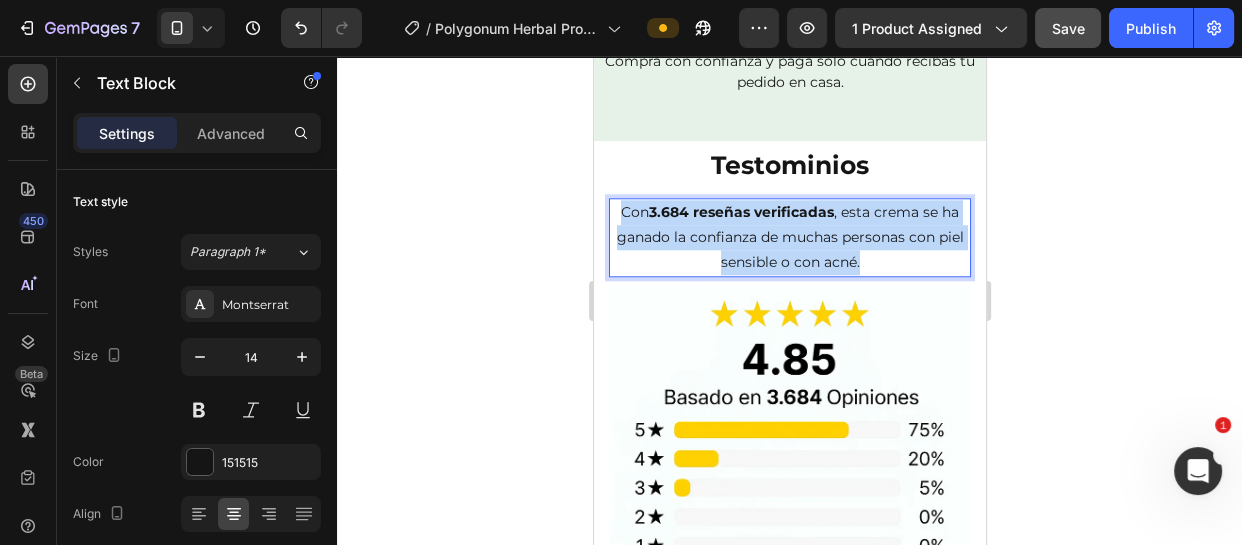 click on "Con  3.684 reseñas verificadas , esta crema se ha ganado la confianza de muchas personas con piel sensible o con acné." at bounding box center [789, 238] 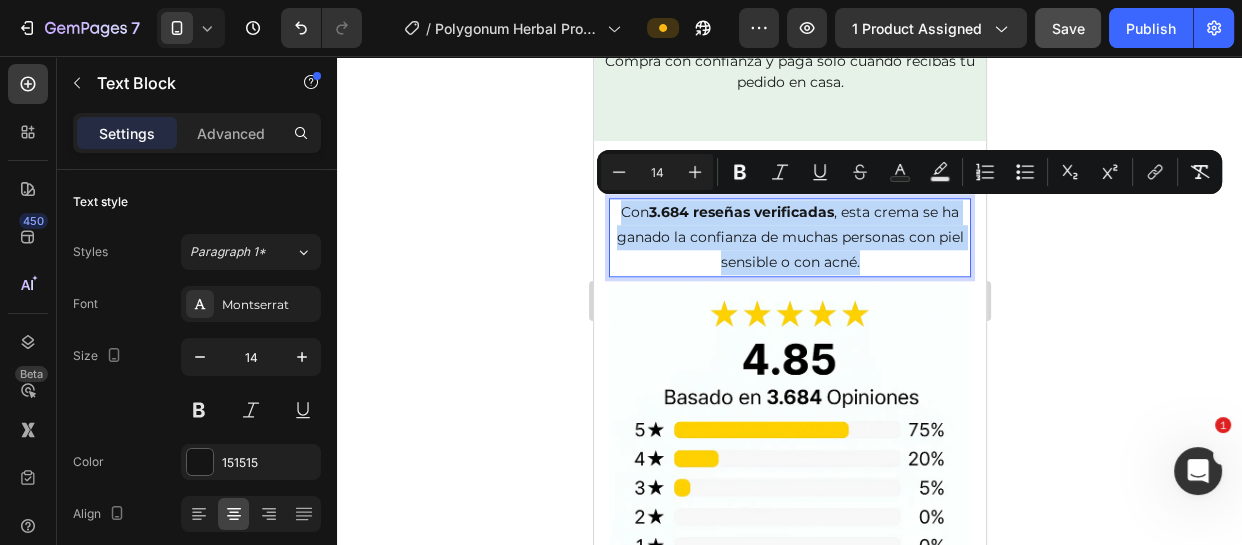 copy on "Con  3.684 reseñas verificadas , esta crema se ha ganado la confianza de muchas personas con piel sensible o con acné." 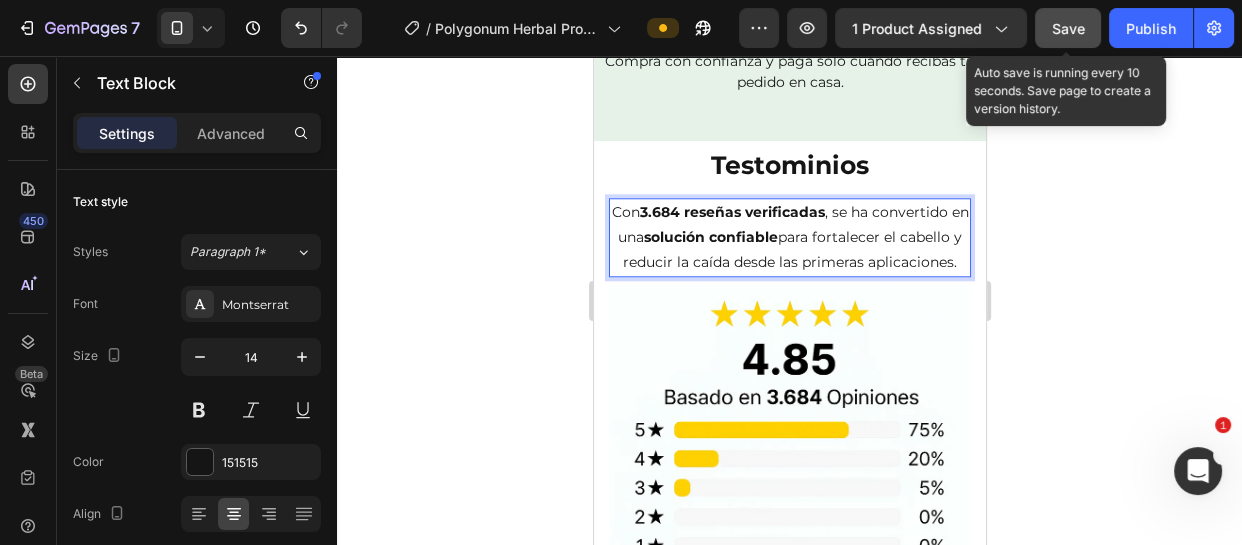 click on "Save" at bounding box center [1068, 28] 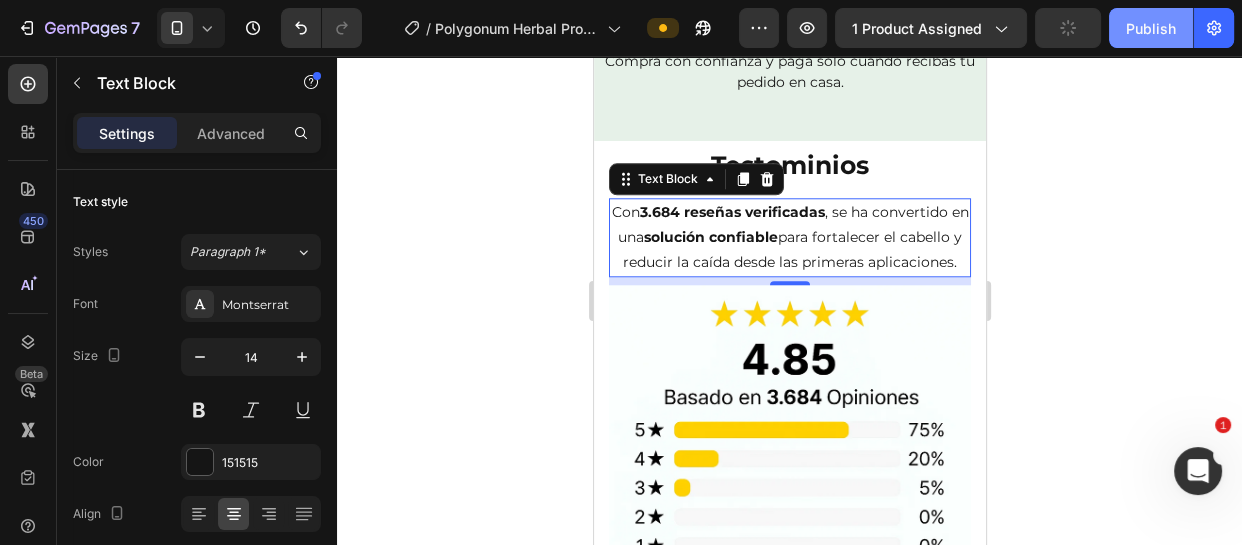 click on "Publish" at bounding box center [1151, 28] 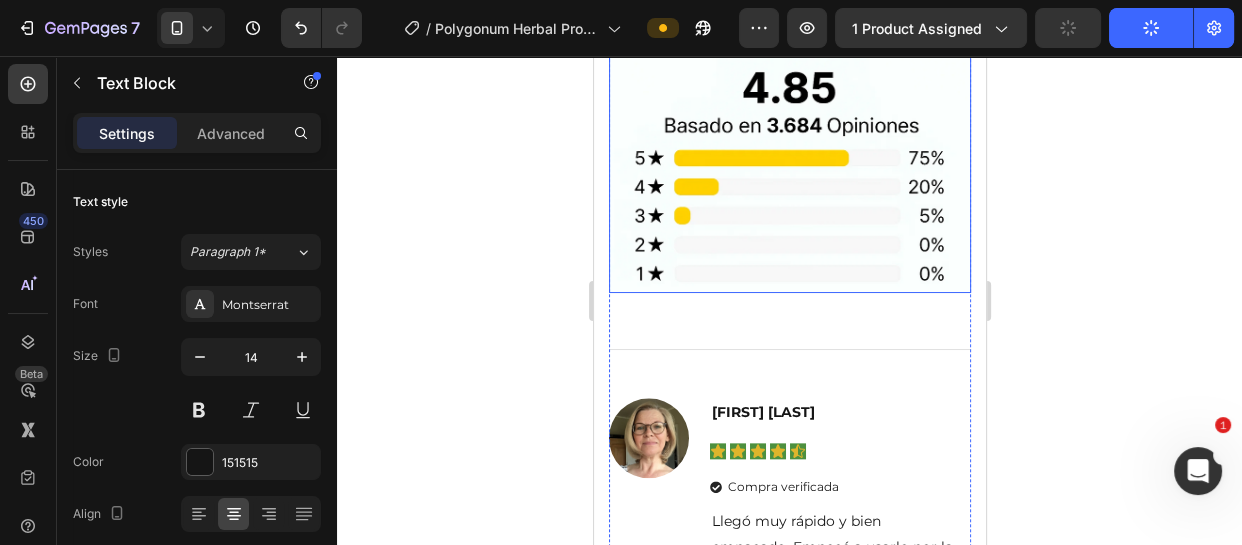 scroll, scrollTop: 8920, scrollLeft: 0, axis: vertical 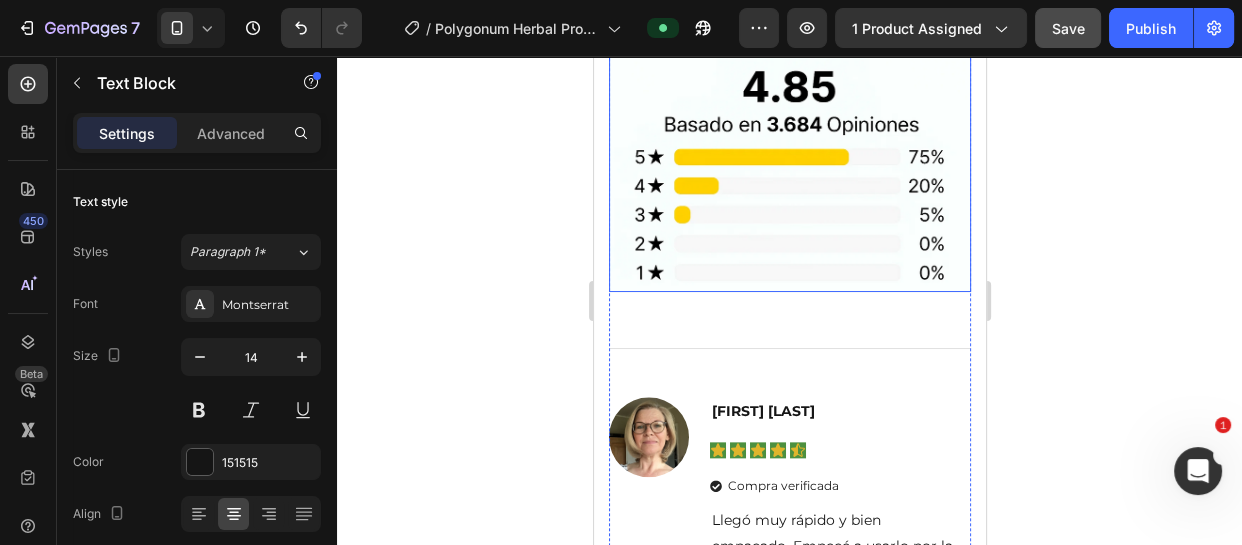 click at bounding box center (789, 153) 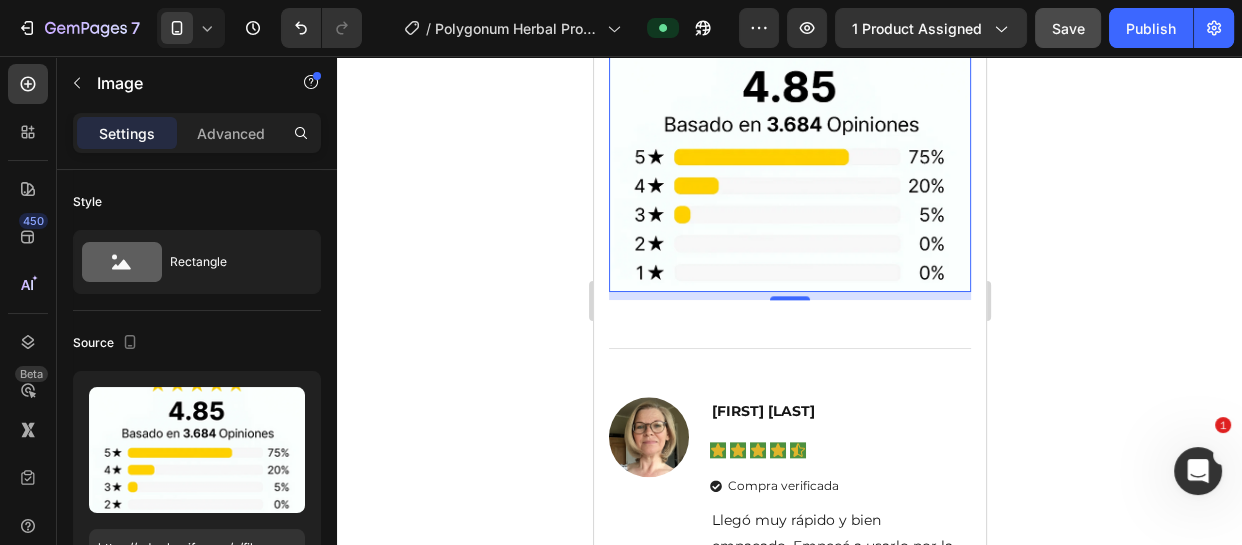 click 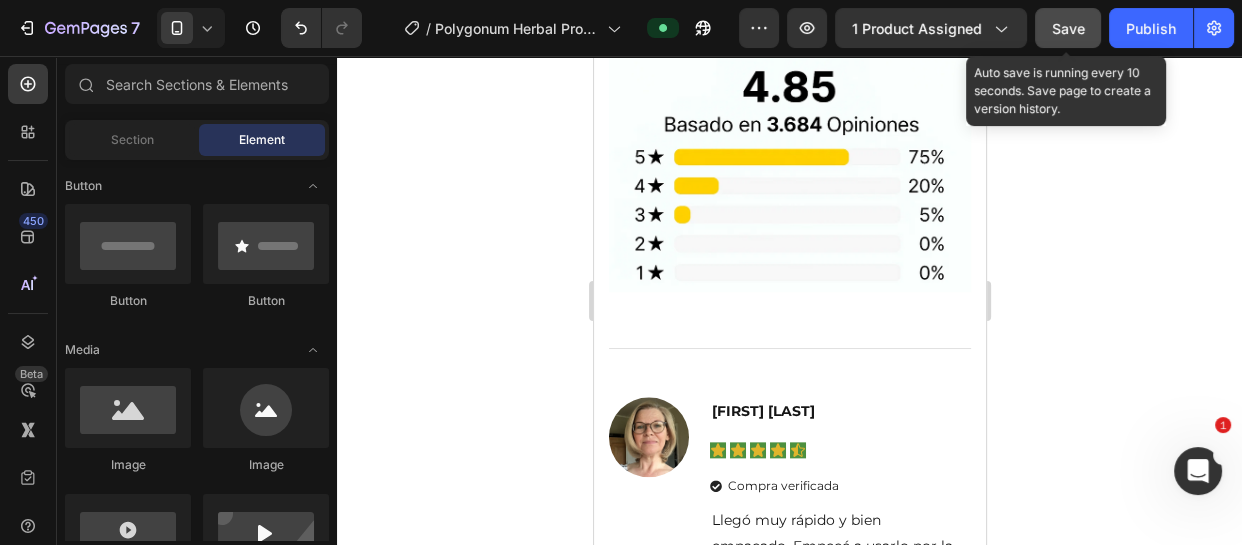 click on "Save" at bounding box center [1068, 28] 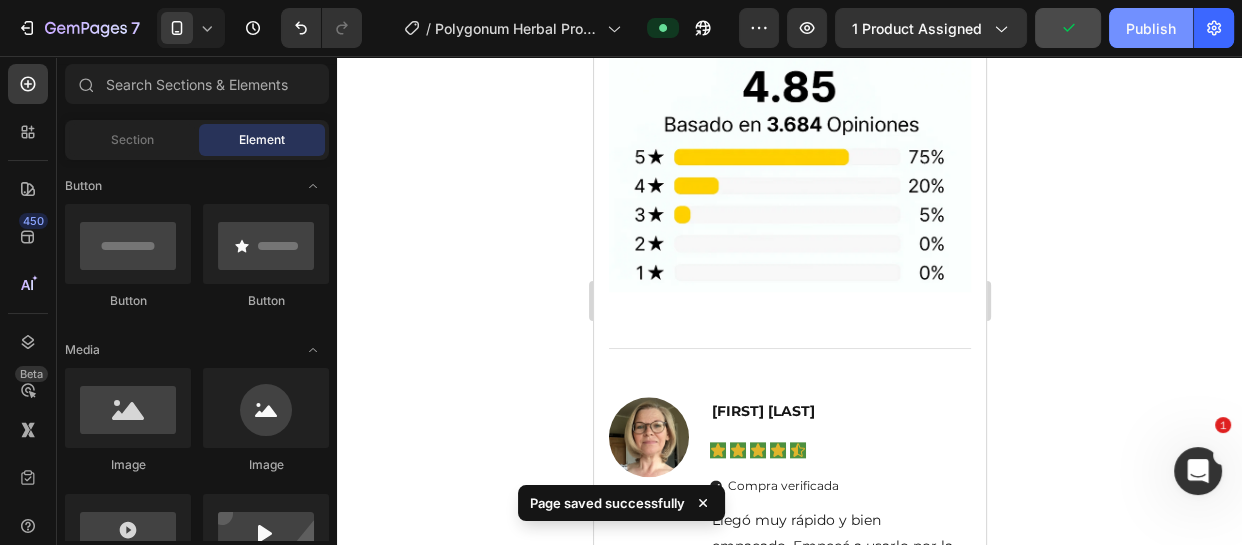 click on "Publish" 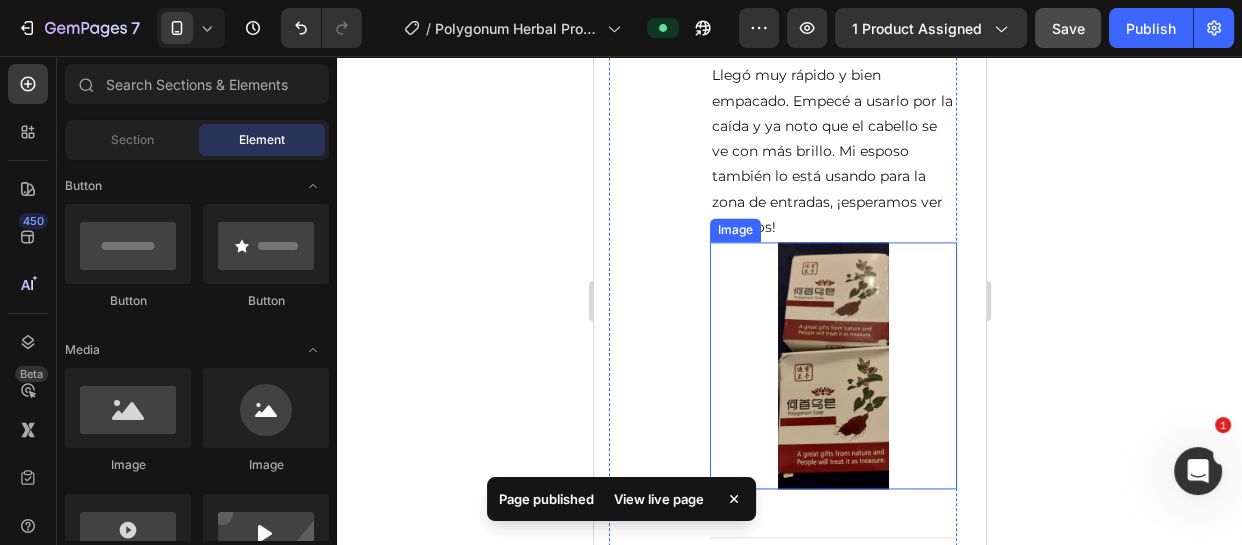 scroll, scrollTop: 9375, scrollLeft: 0, axis: vertical 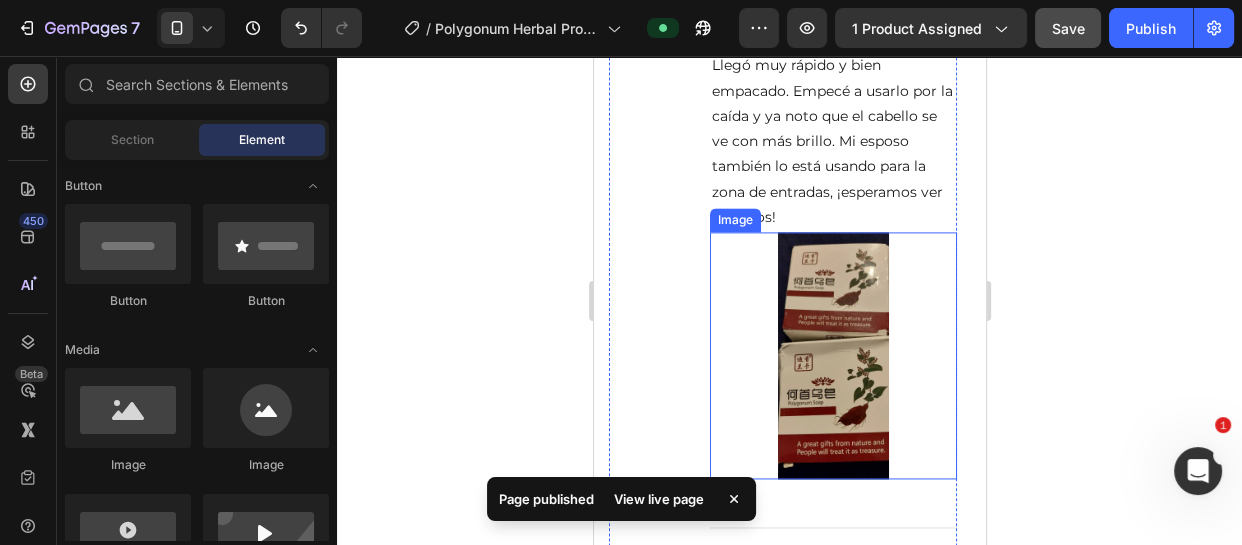click at bounding box center [832, 355] 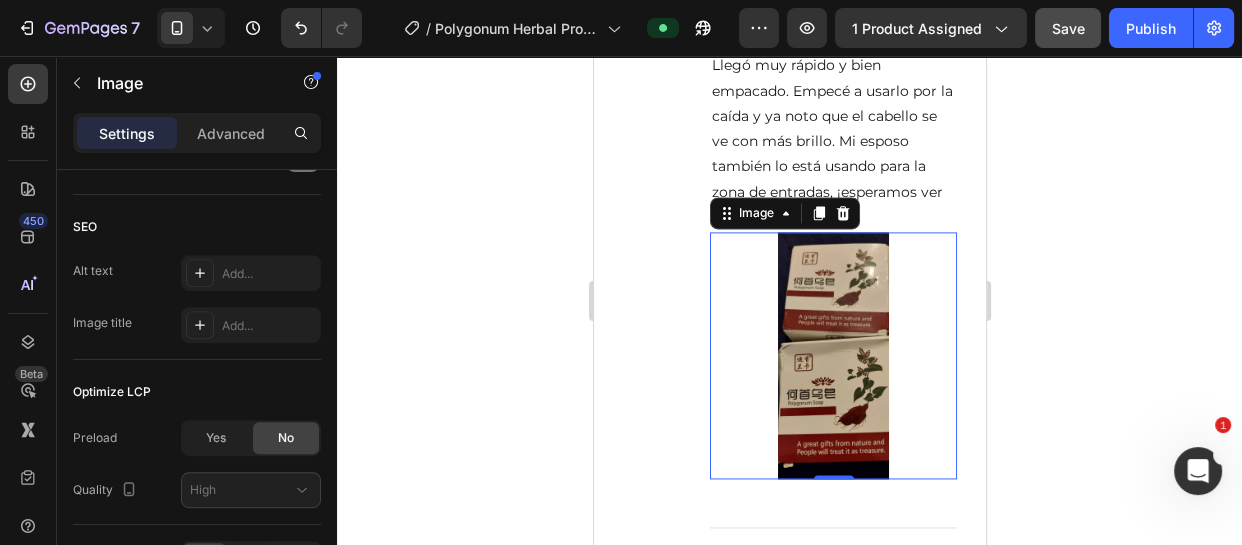 scroll, scrollTop: 1090, scrollLeft: 0, axis: vertical 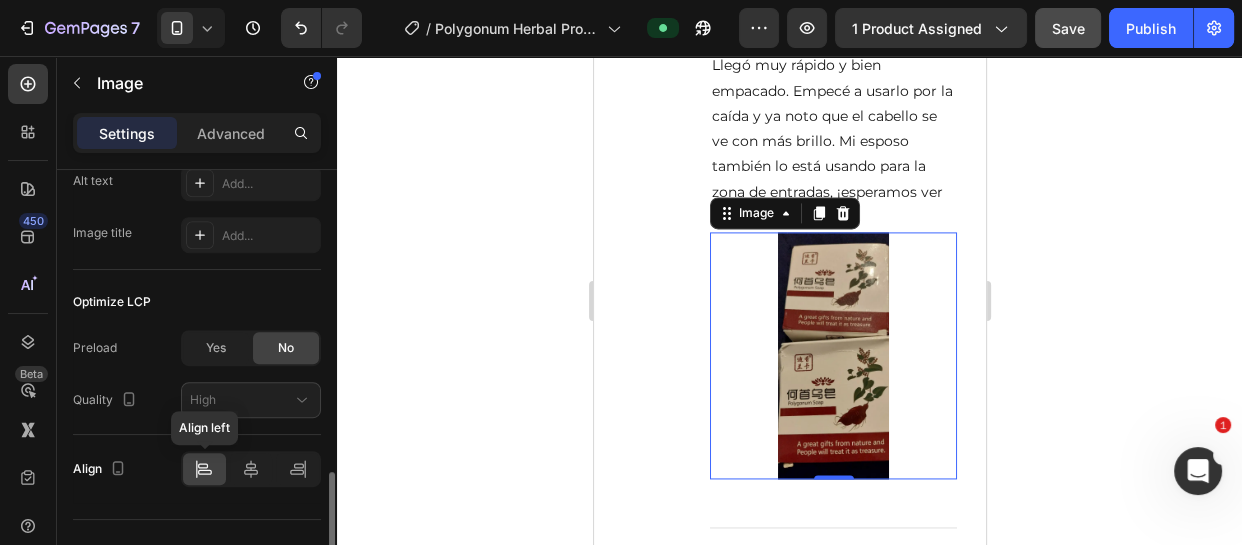 click 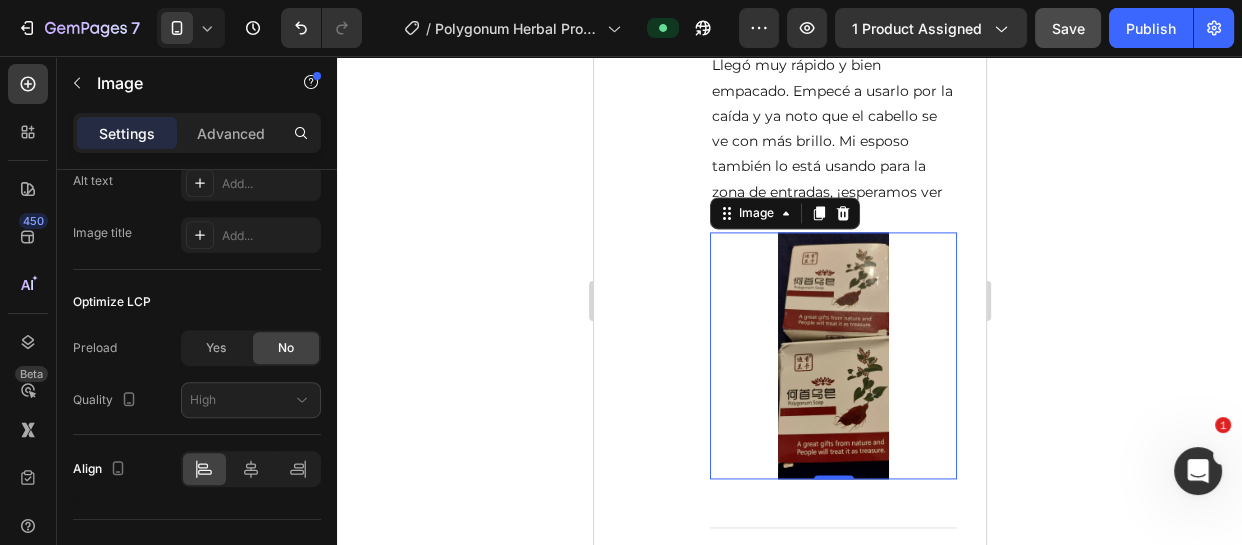 click at bounding box center [832, 355] 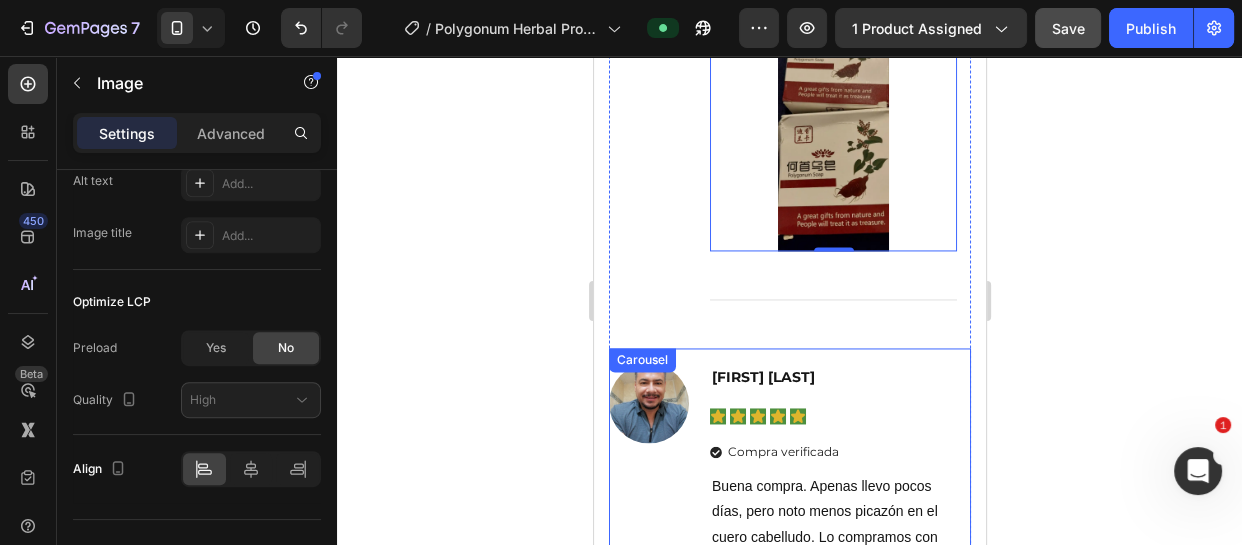 scroll, scrollTop: 9466, scrollLeft: 0, axis: vertical 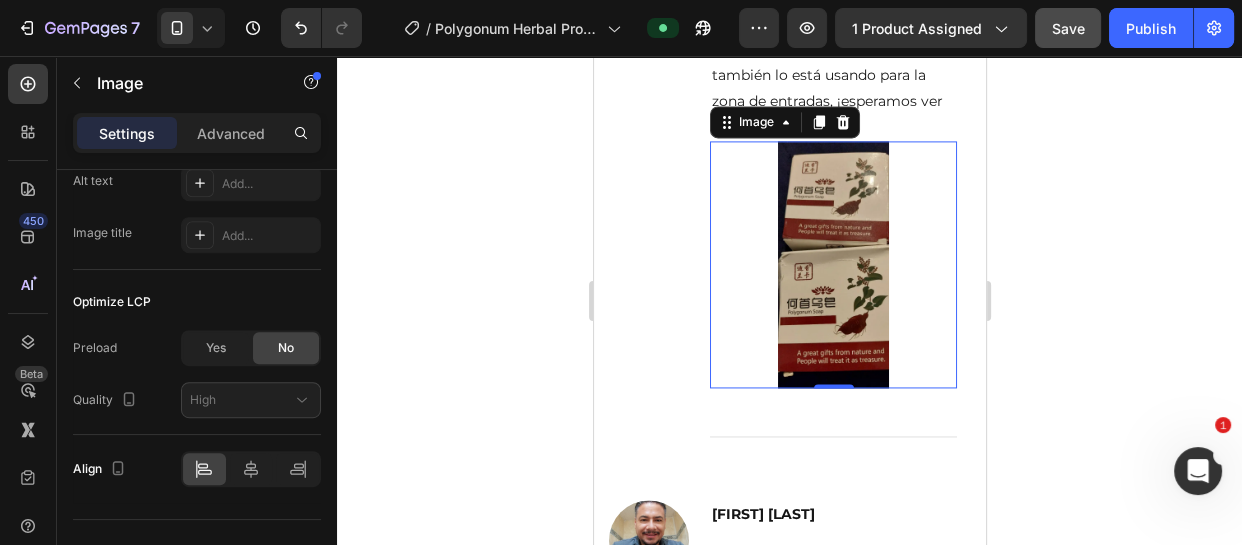 click at bounding box center [832, 264] 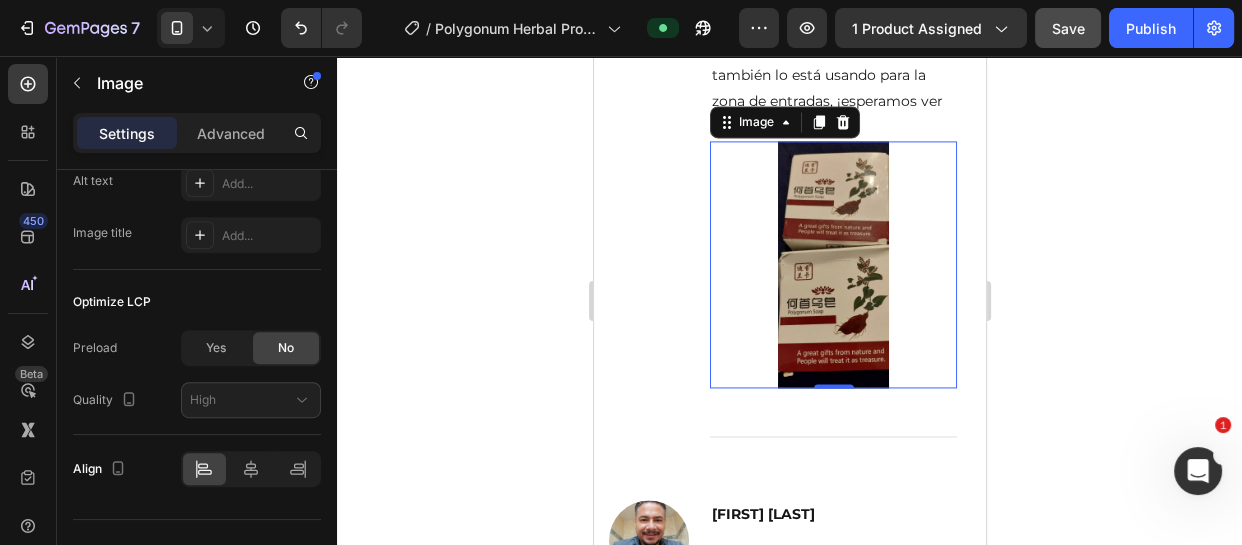 click 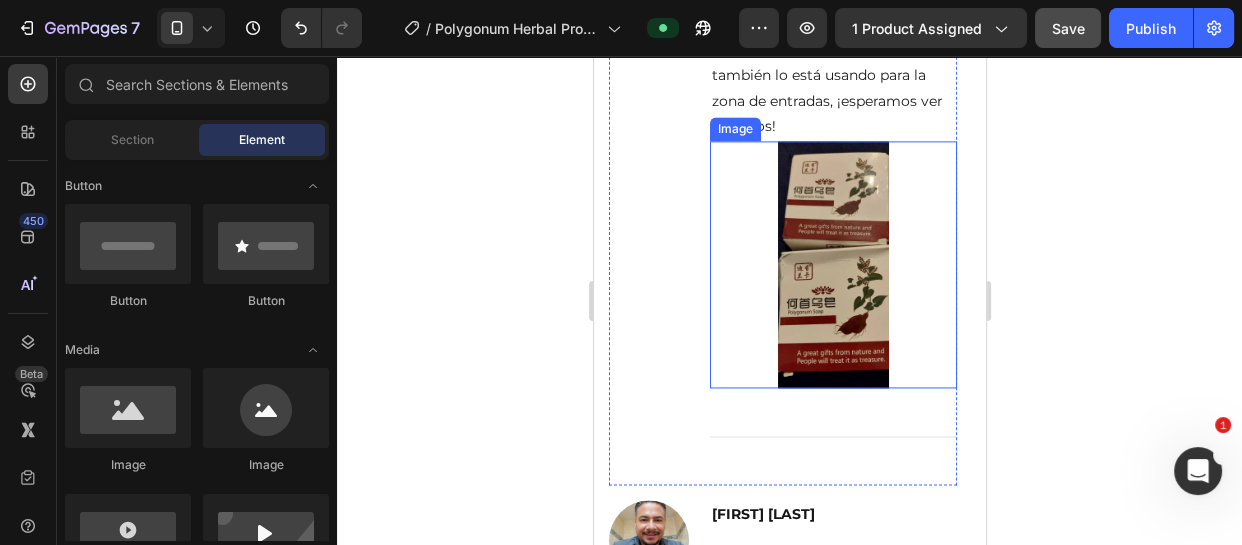 click at bounding box center [832, 264] 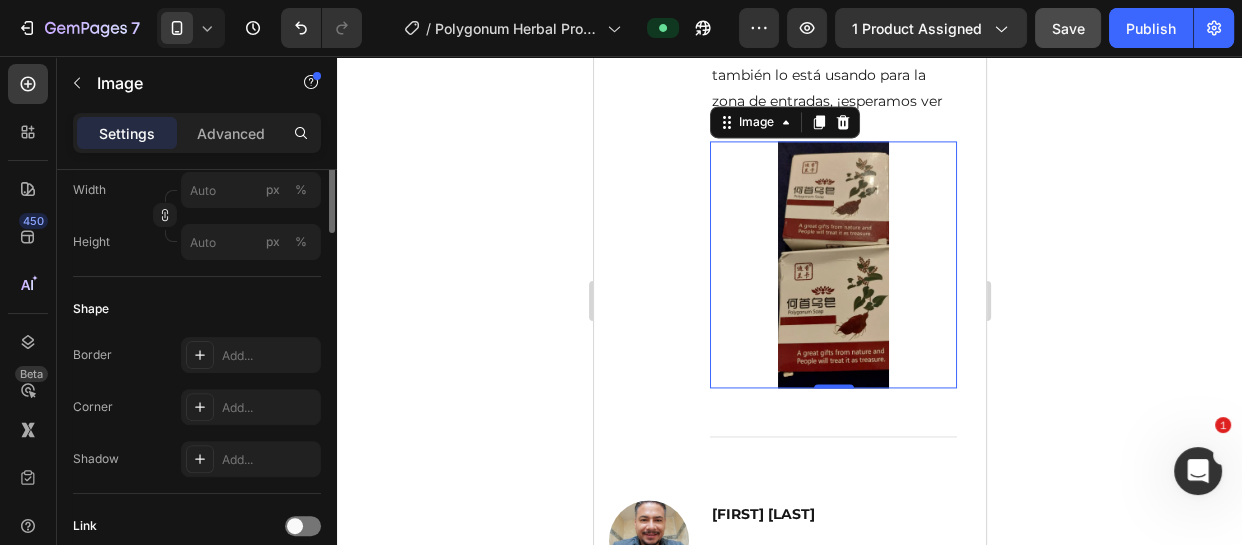 scroll, scrollTop: 454, scrollLeft: 0, axis: vertical 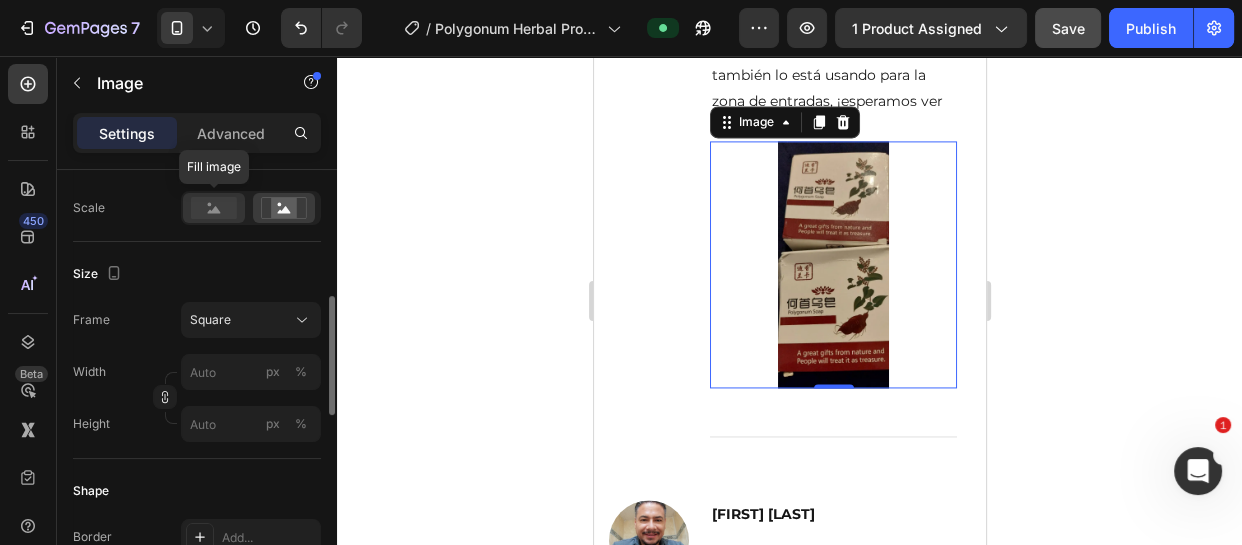 click 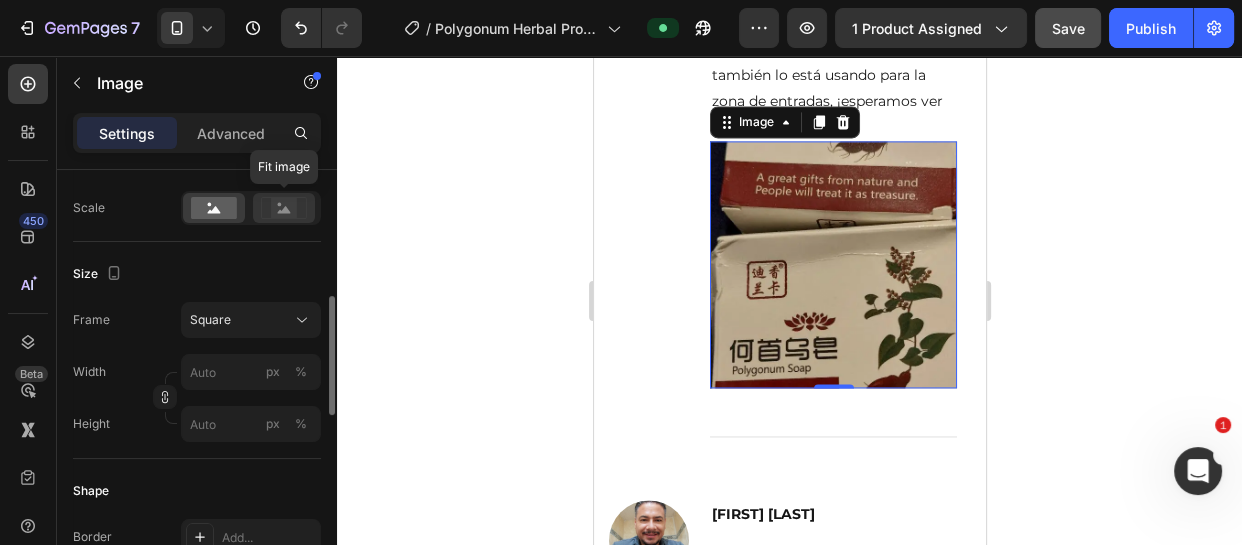click 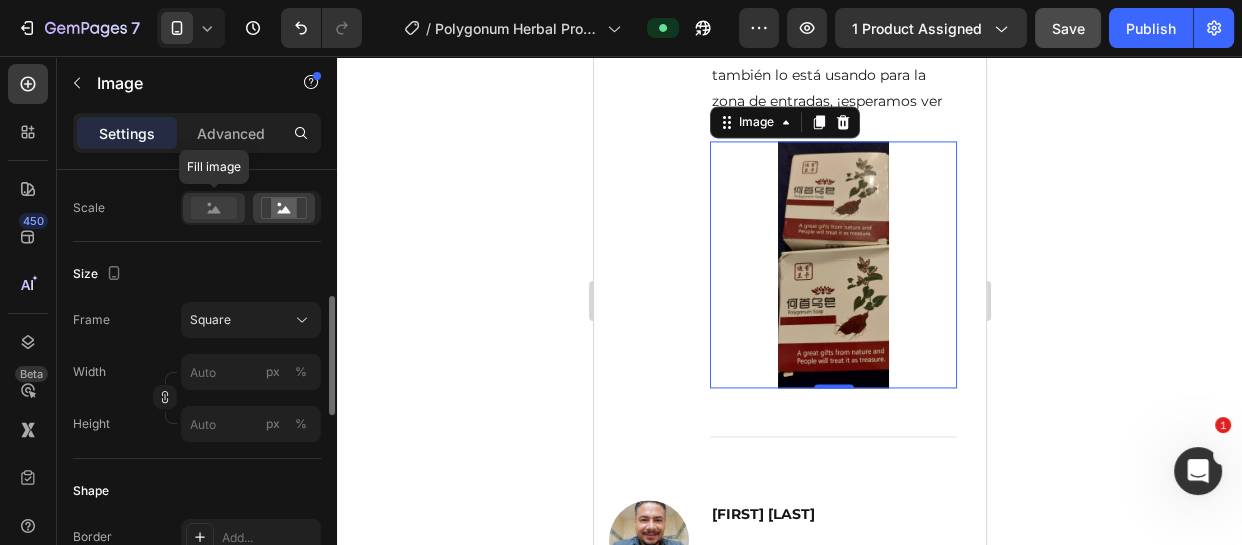 click 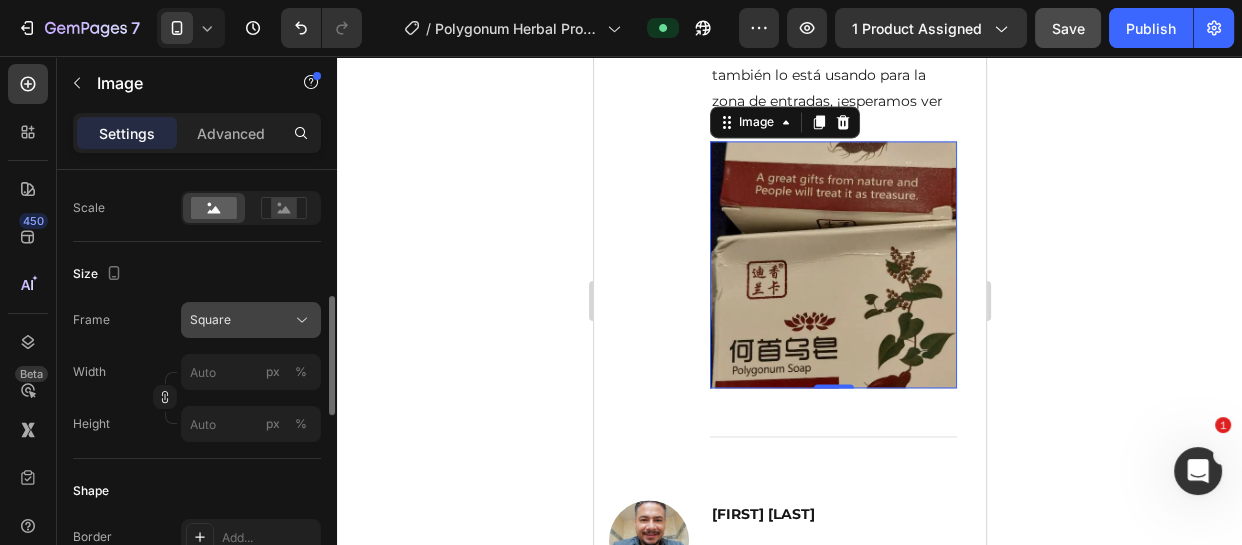 click on "Square" at bounding box center [251, 320] 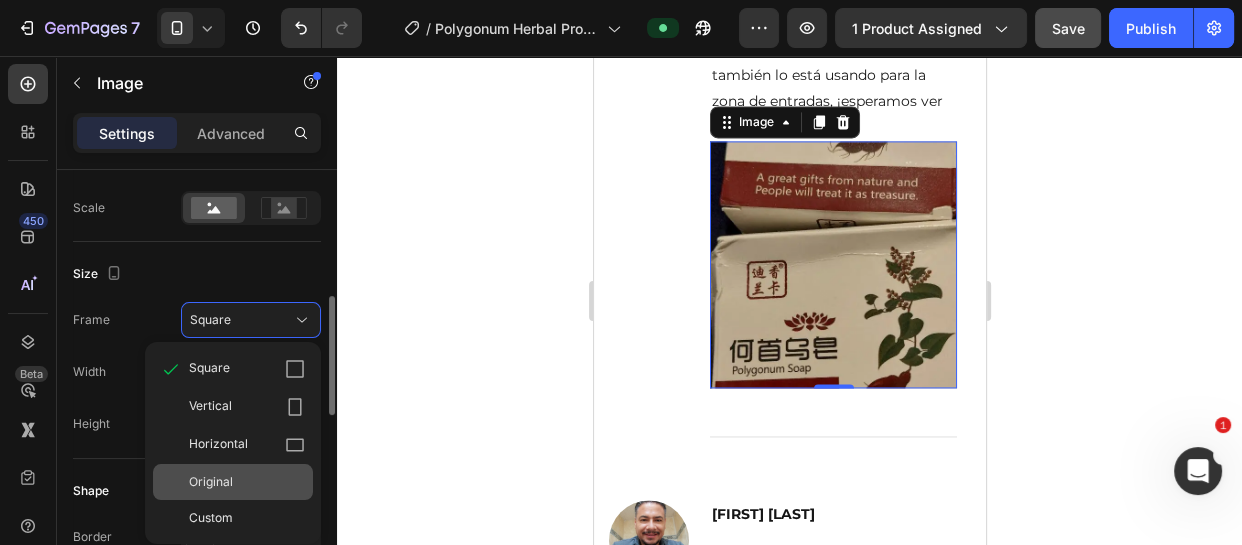 click on "Original" at bounding box center (211, 482) 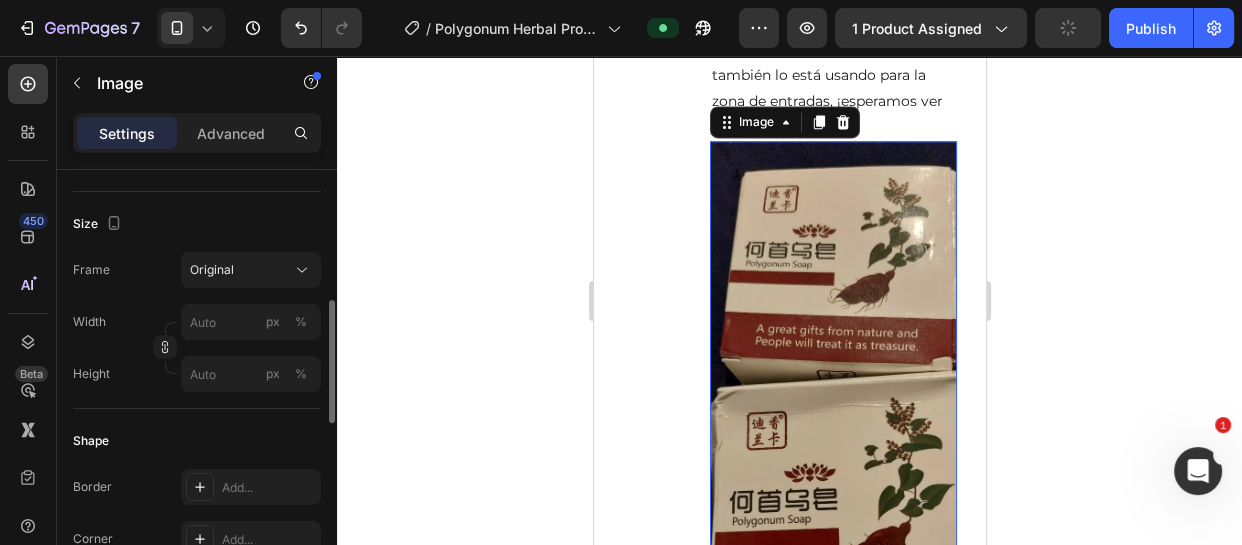 scroll, scrollTop: 9648, scrollLeft: 0, axis: vertical 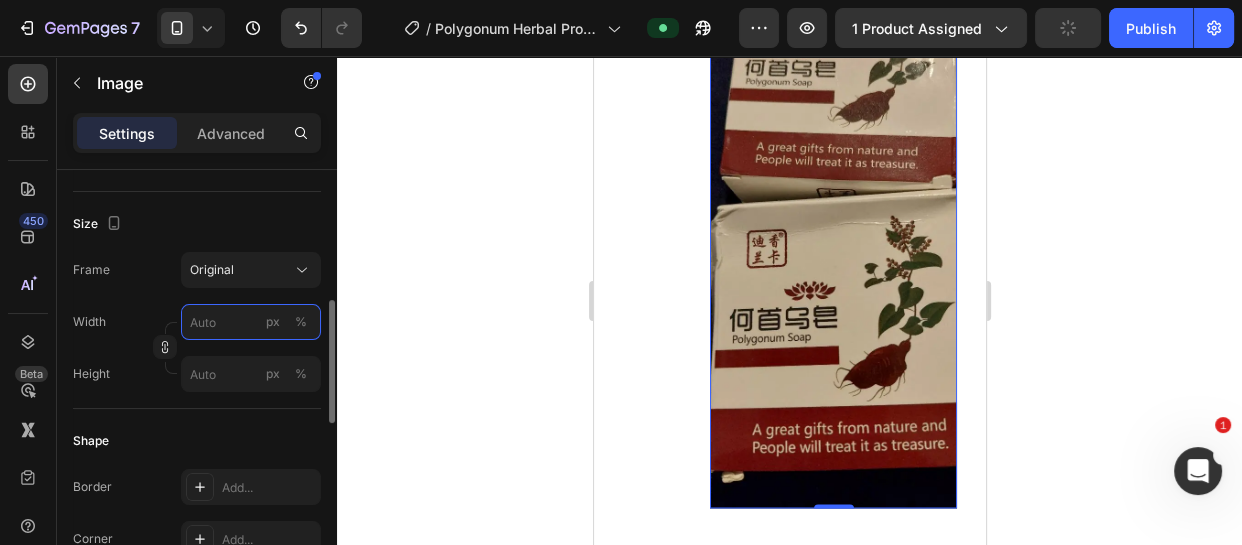 click on "px %" at bounding box center [251, 322] 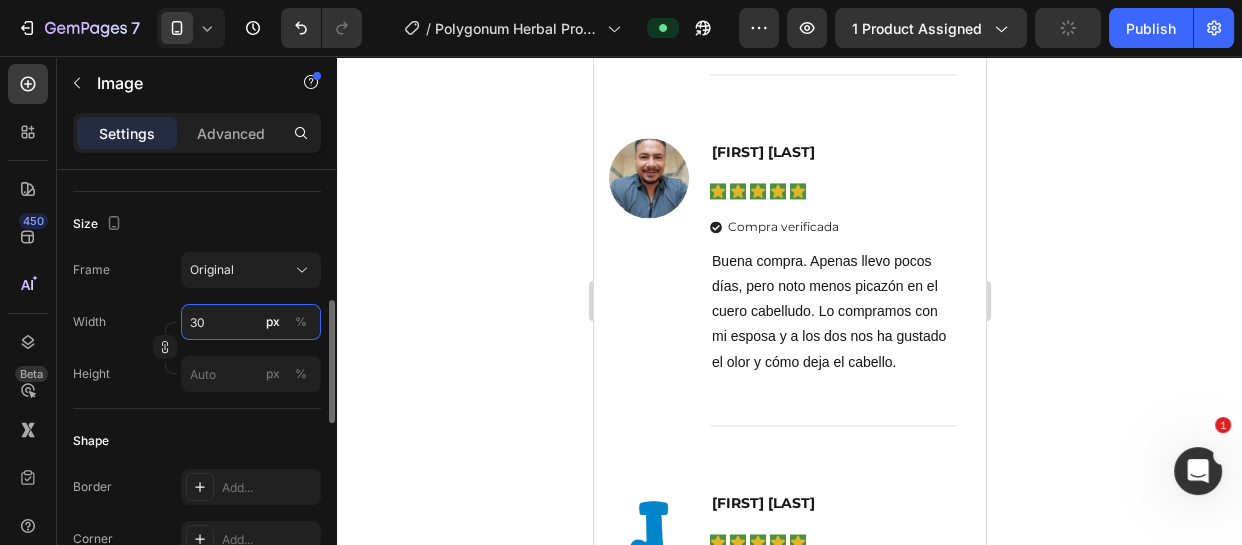 scroll, scrollTop: 272, scrollLeft: 0, axis: vertical 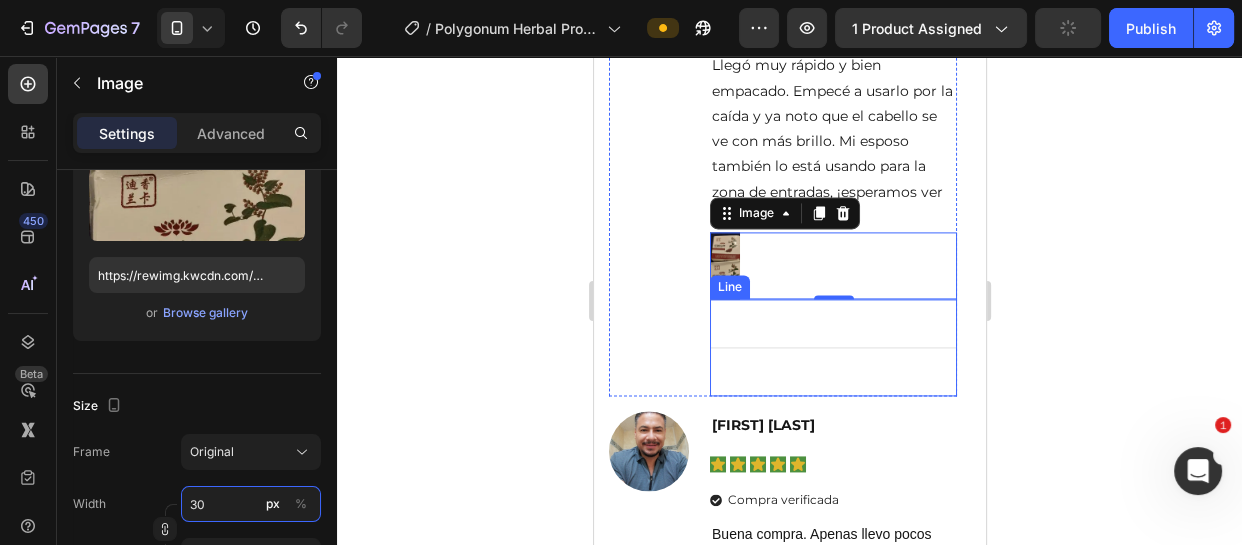 type on "3" 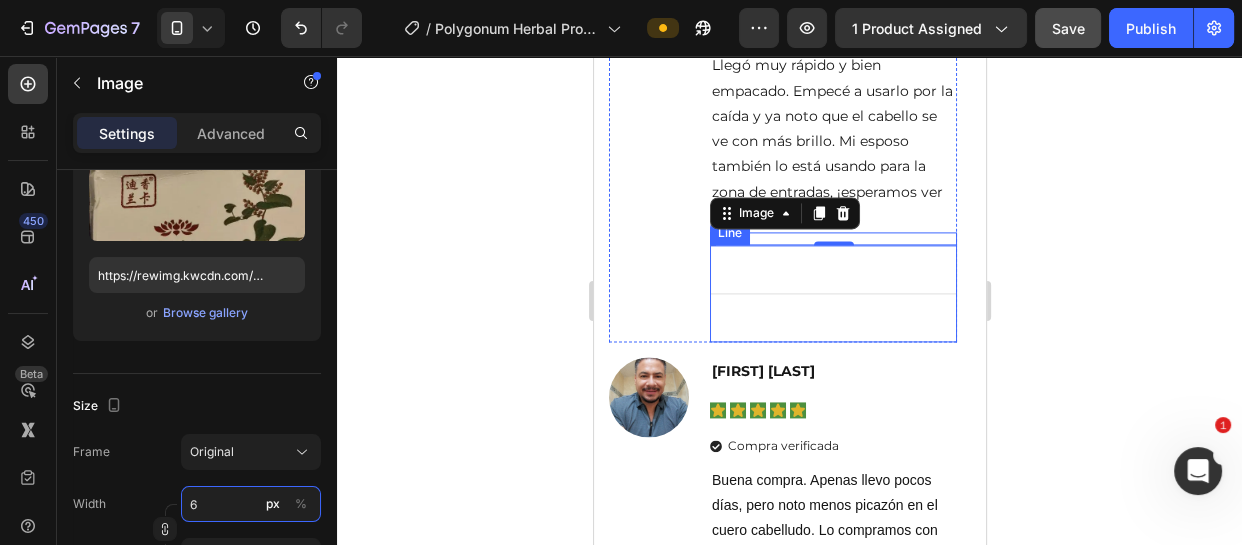 type on "60" 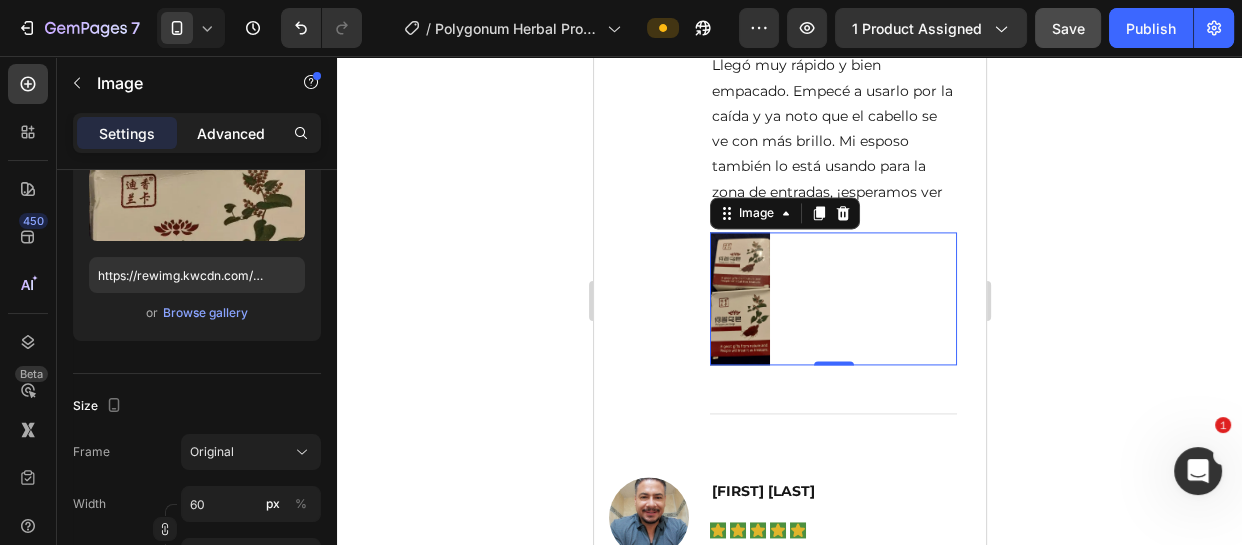 click on "Advanced" 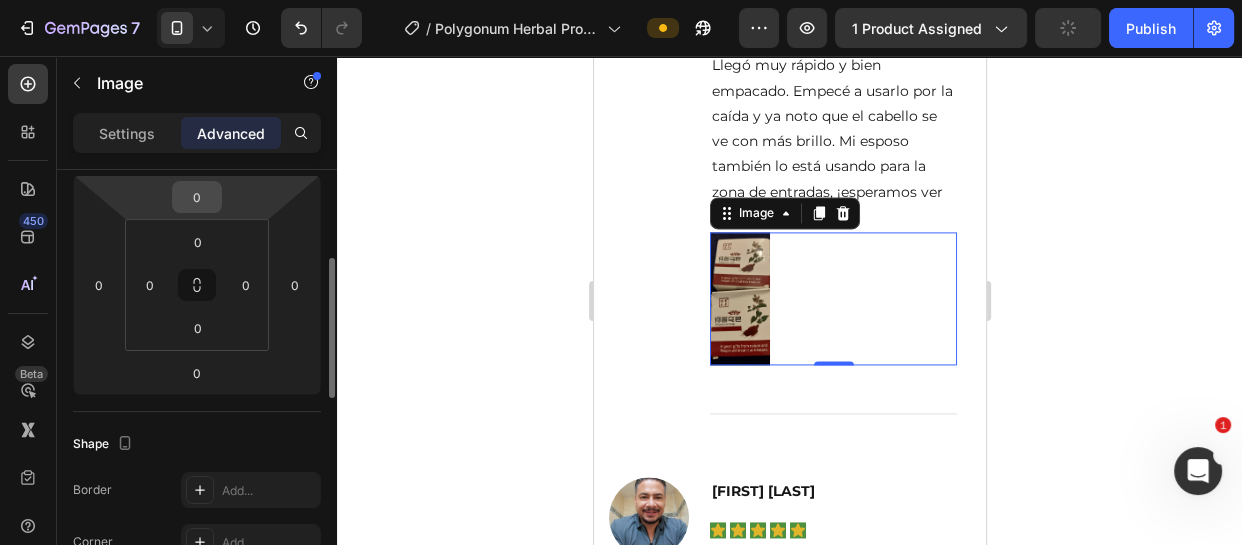 click on "0" at bounding box center (197, 197) 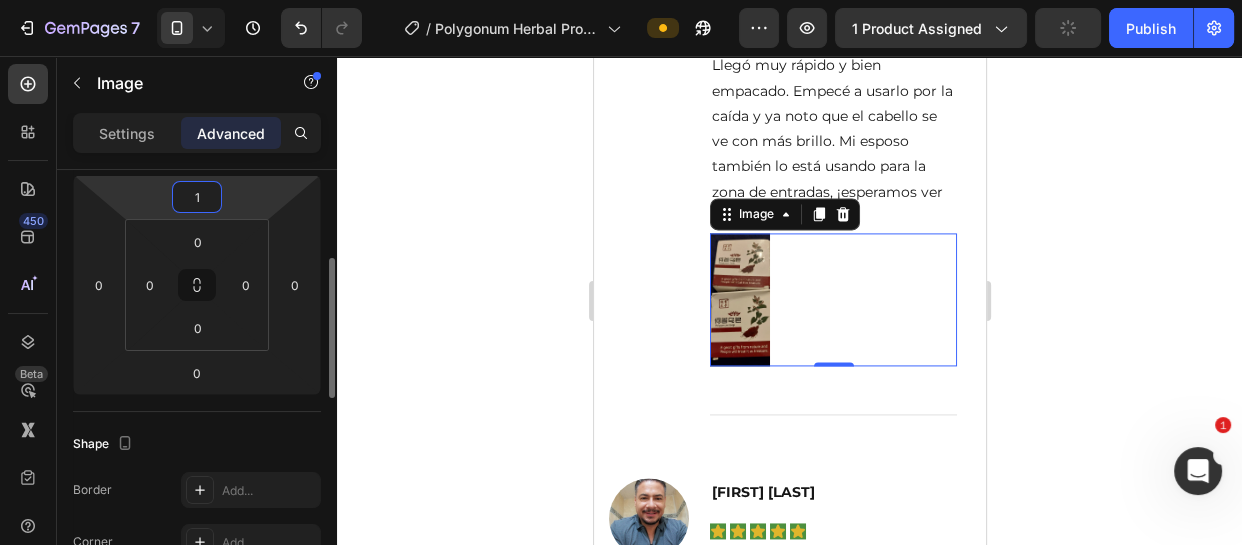 type on "10" 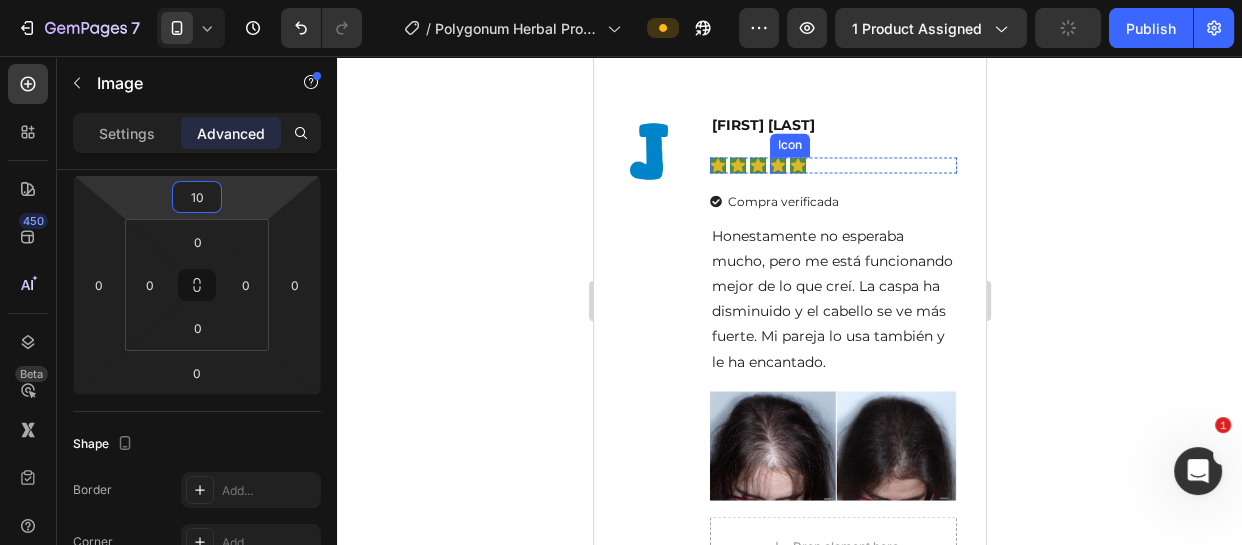 scroll, scrollTop: 10375, scrollLeft: 0, axis: vertical 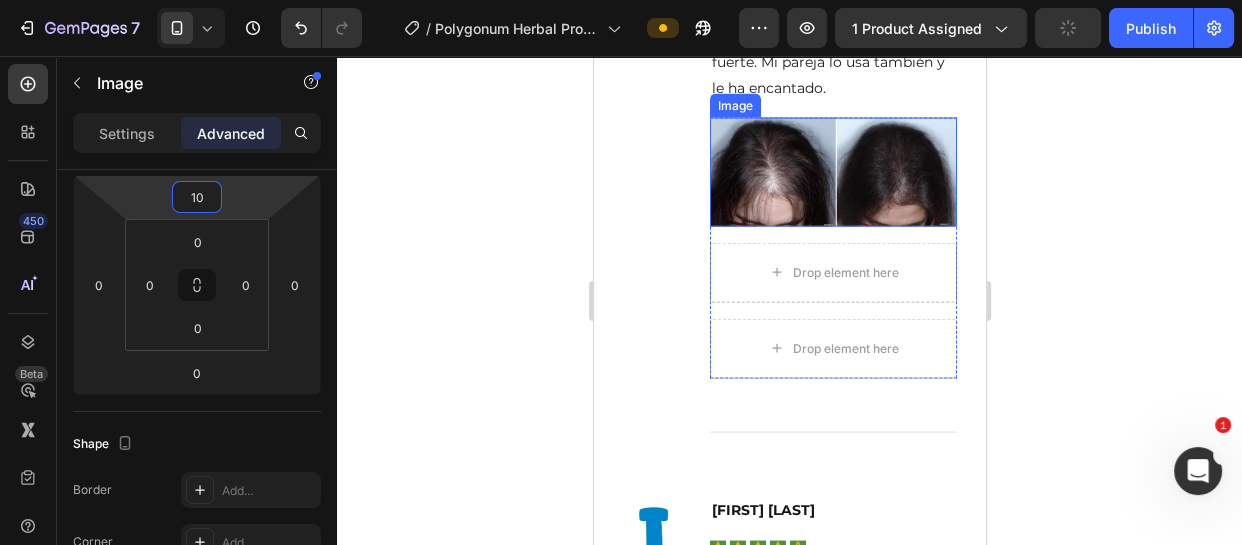 click at bounding box center (832, 172) 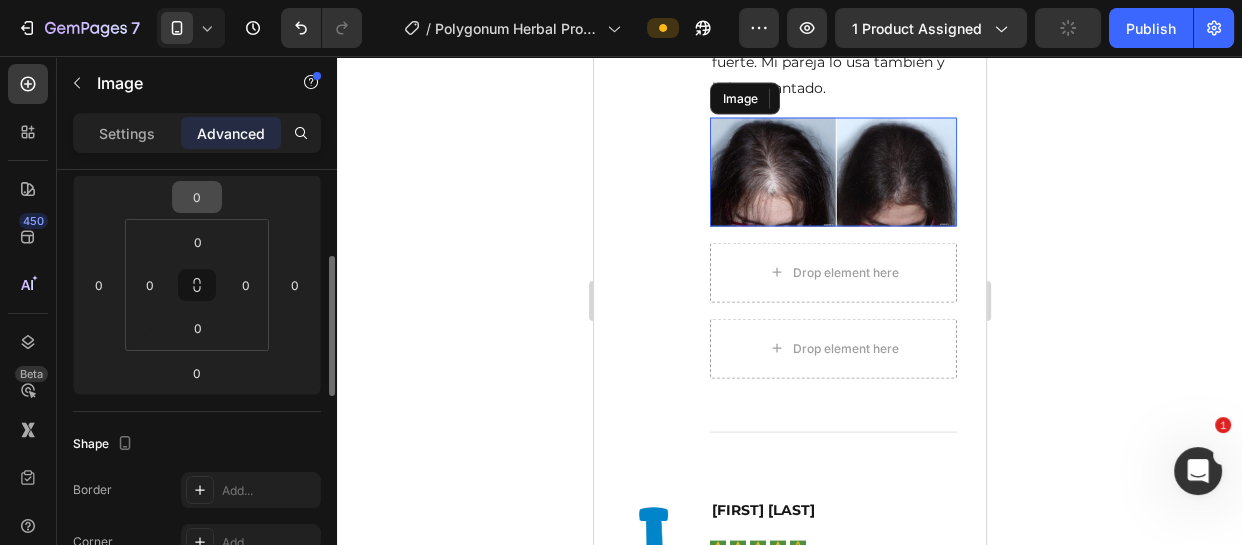 scroll, scrollTop: 271, scrollLeft: 0, axis: vertical 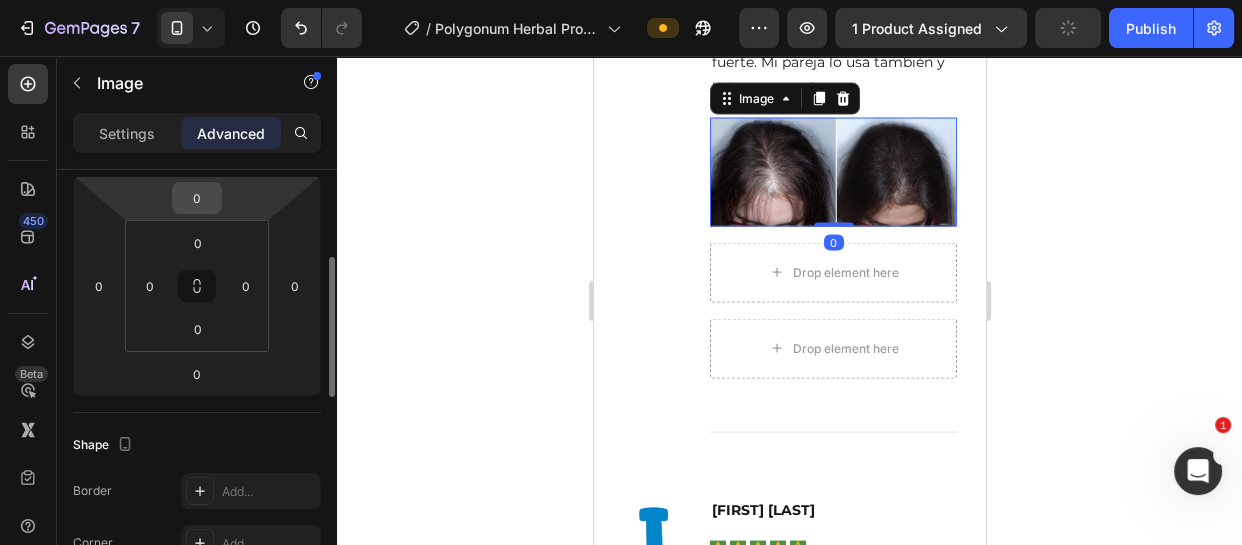 click on "0" at bounding box center [197, 198] 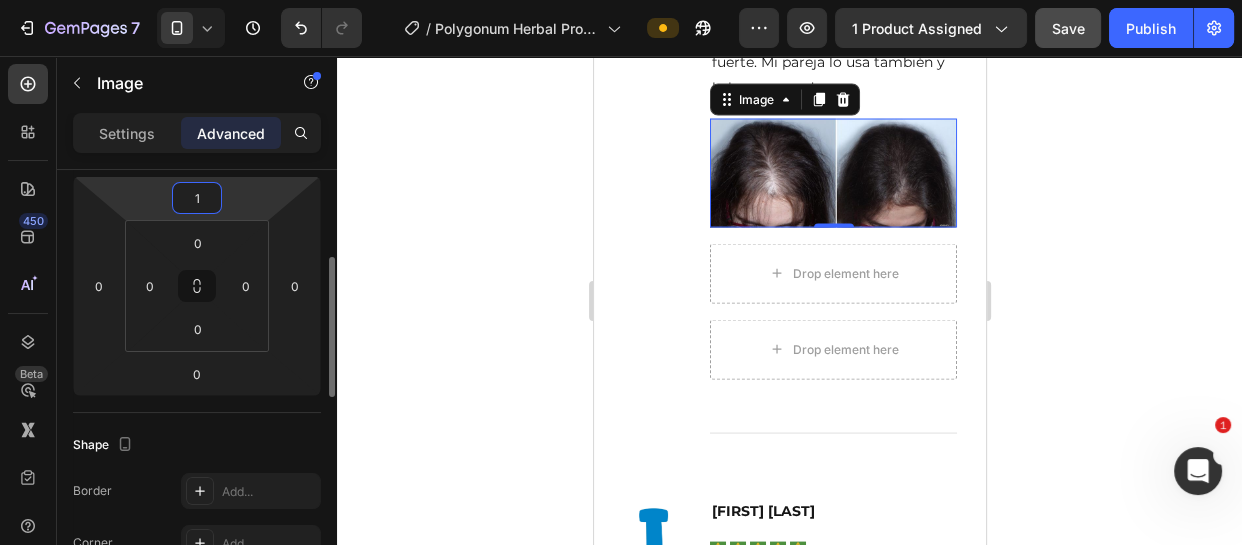type on "15" 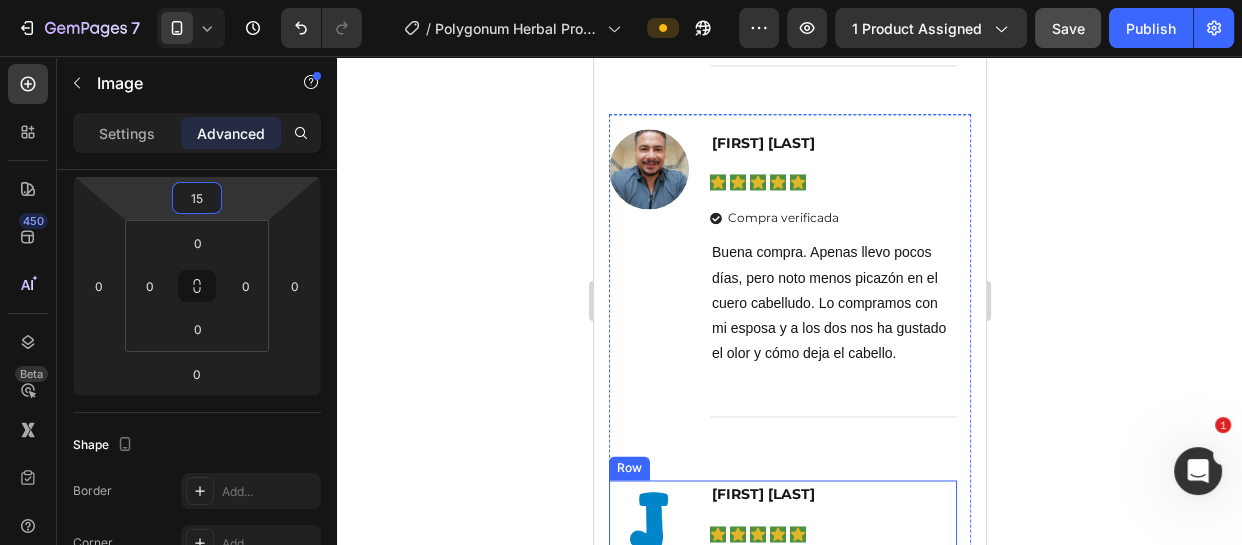 scroll, scrollTop: 9375, scrollLeft: 0, axis: vertical 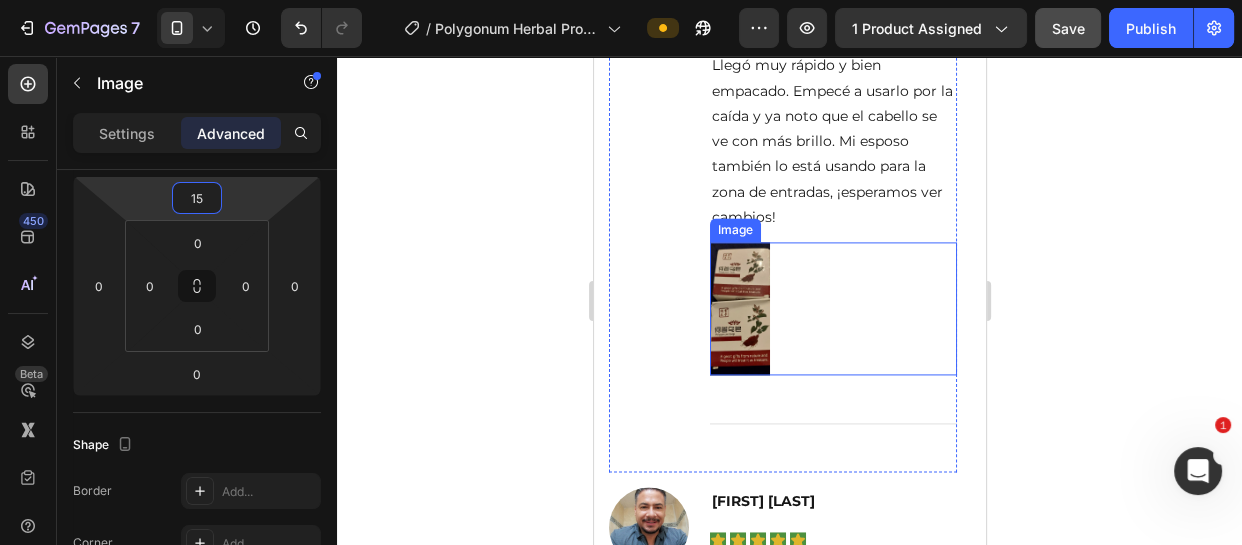click at bounding box center [739, 308] 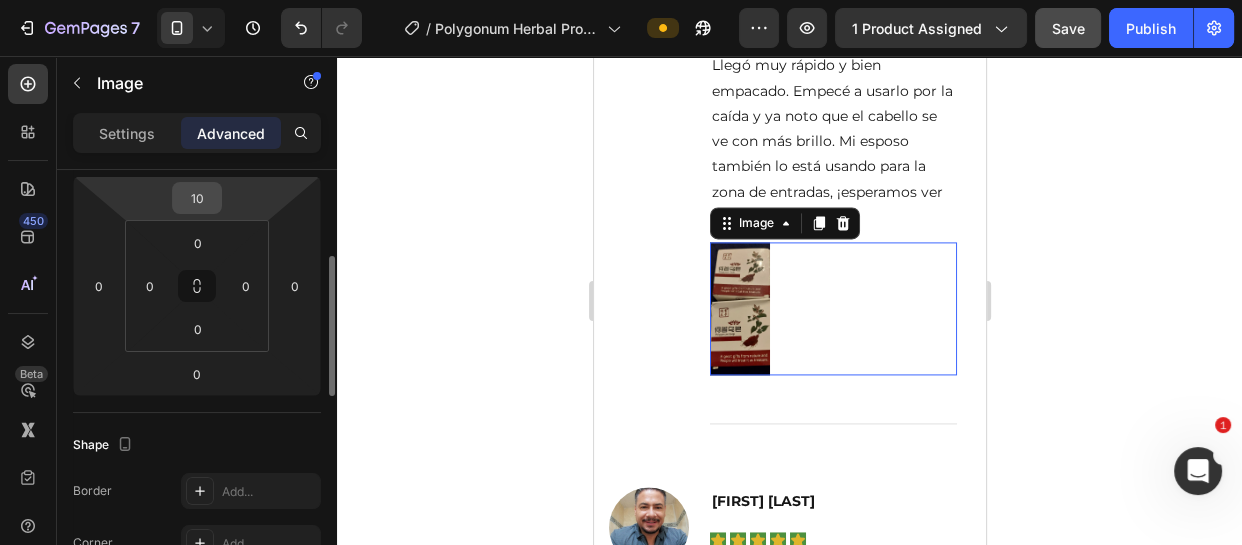 scroll, scrollTop: 270, scrollLeft: 0, axis: vertical 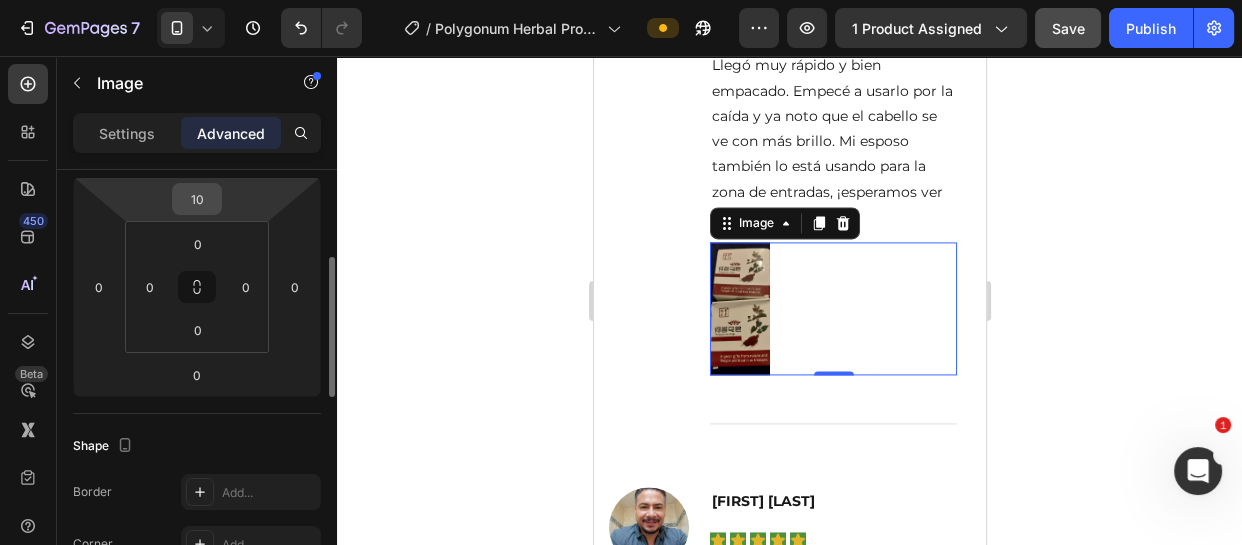 click on "10" at bounding box center (197, 199) 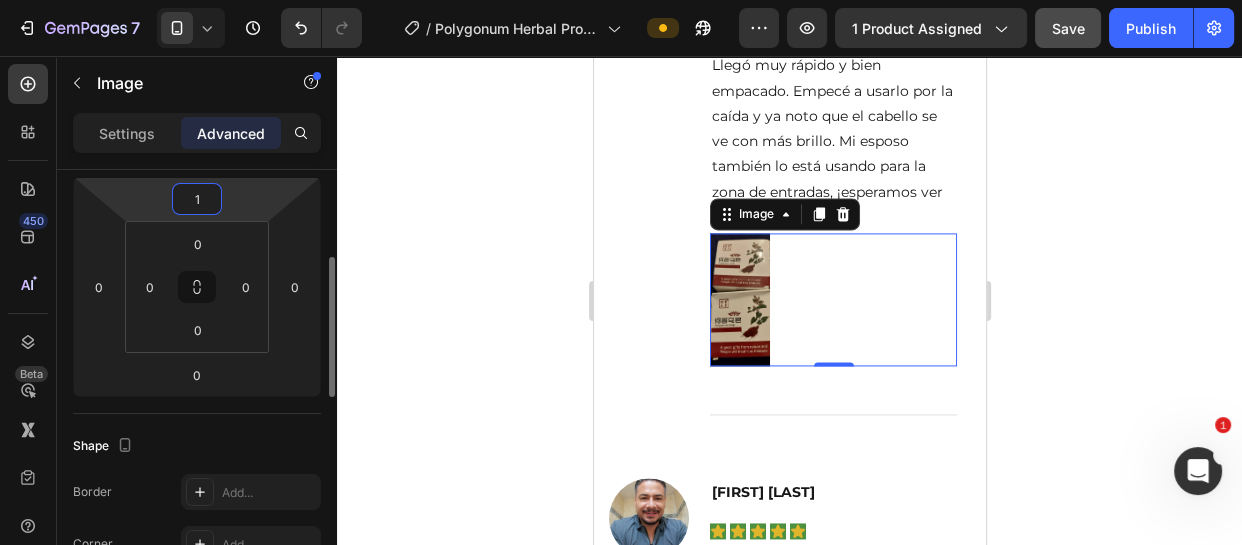 type on "15" 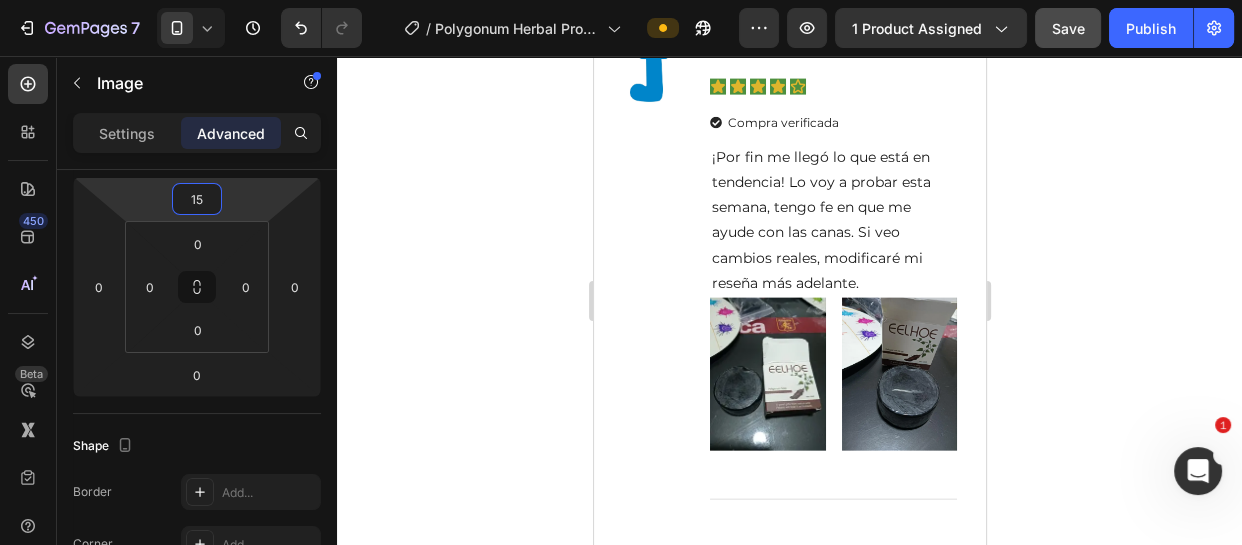 scroll, scrollTop: 11011, scrollLeft: 0, axis: vertical 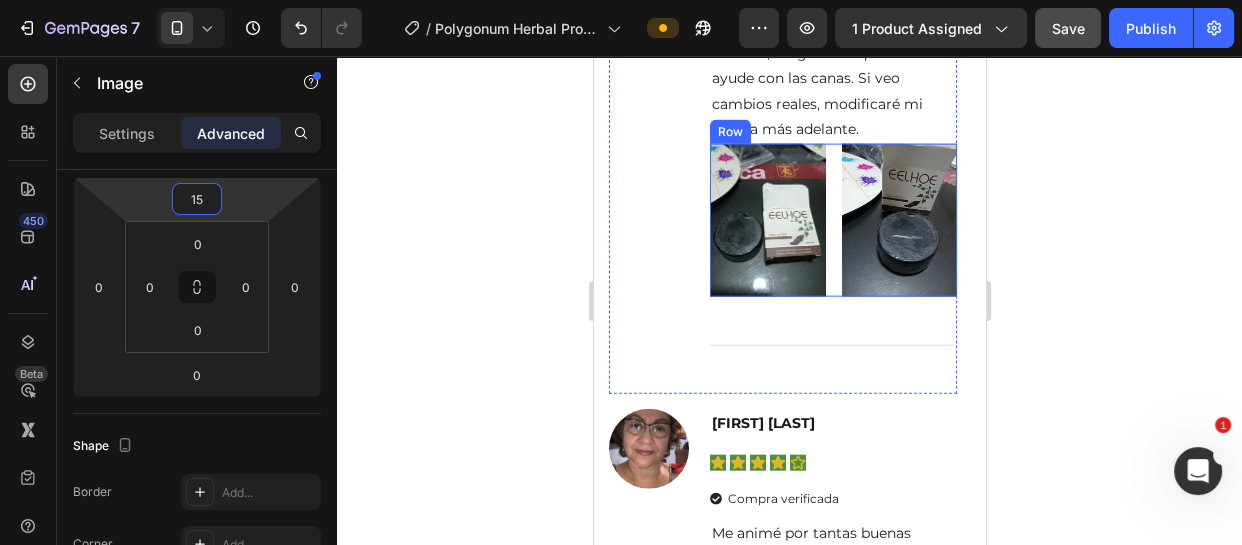 click on "Image Image Row" at bounding box center (832, 220) 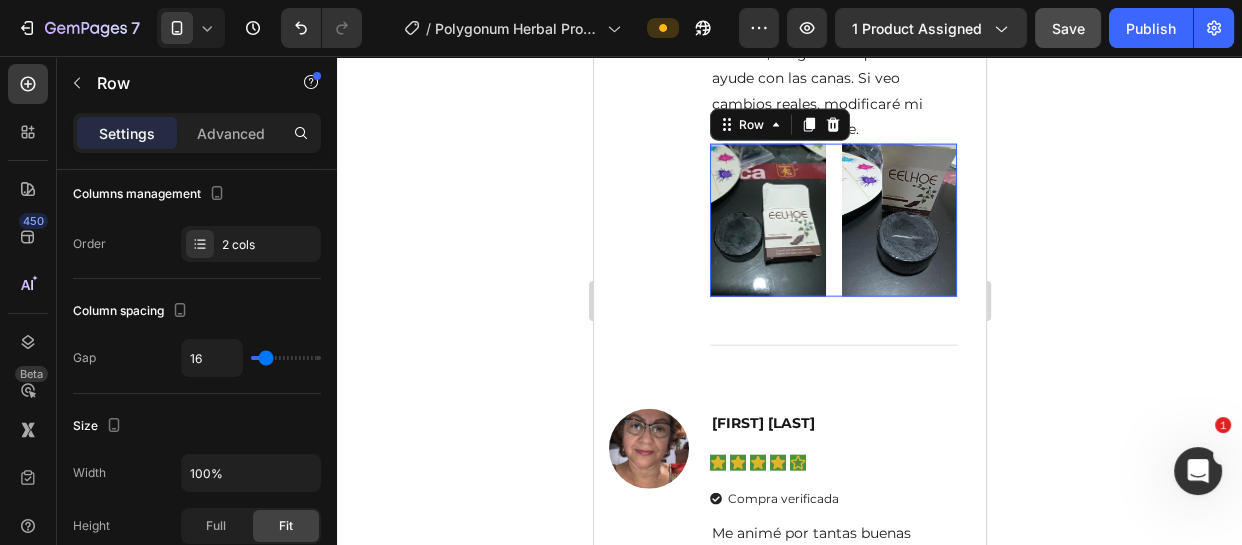 scroll, scrollTop: 0, scrollLeft: 0, axis: both 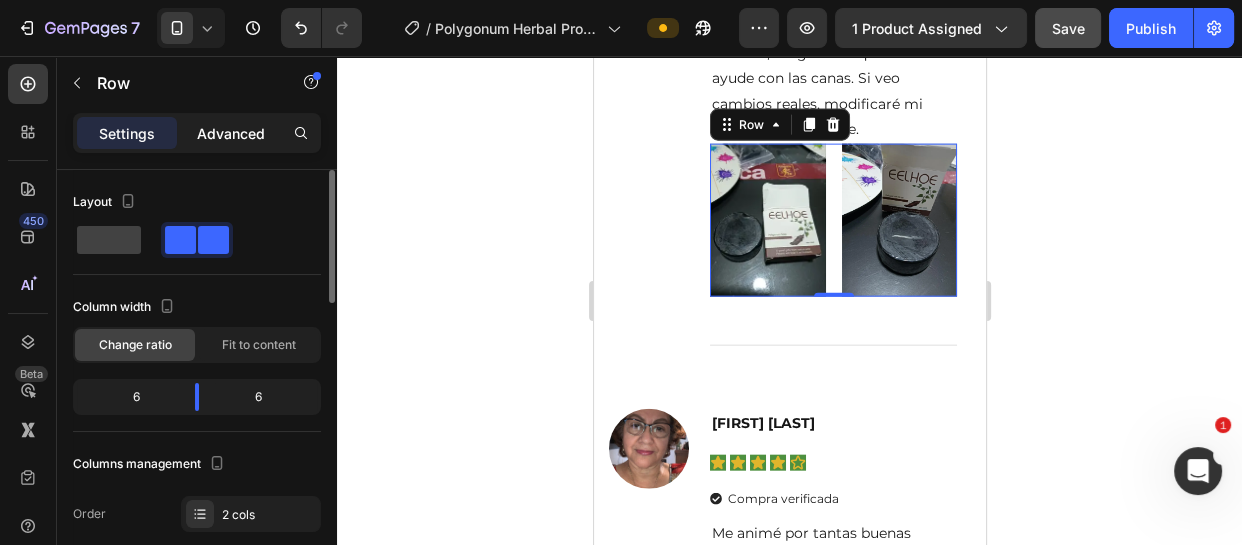 click on "Advanced" at bounding box center (231, 133) 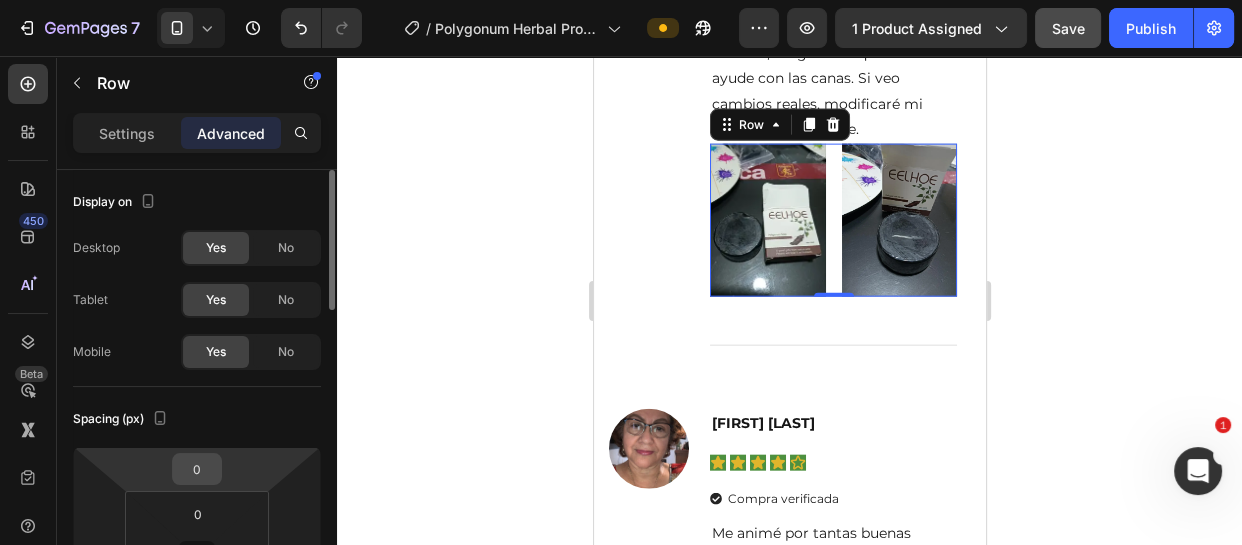 click on "0" at bounding box center (197, 469) 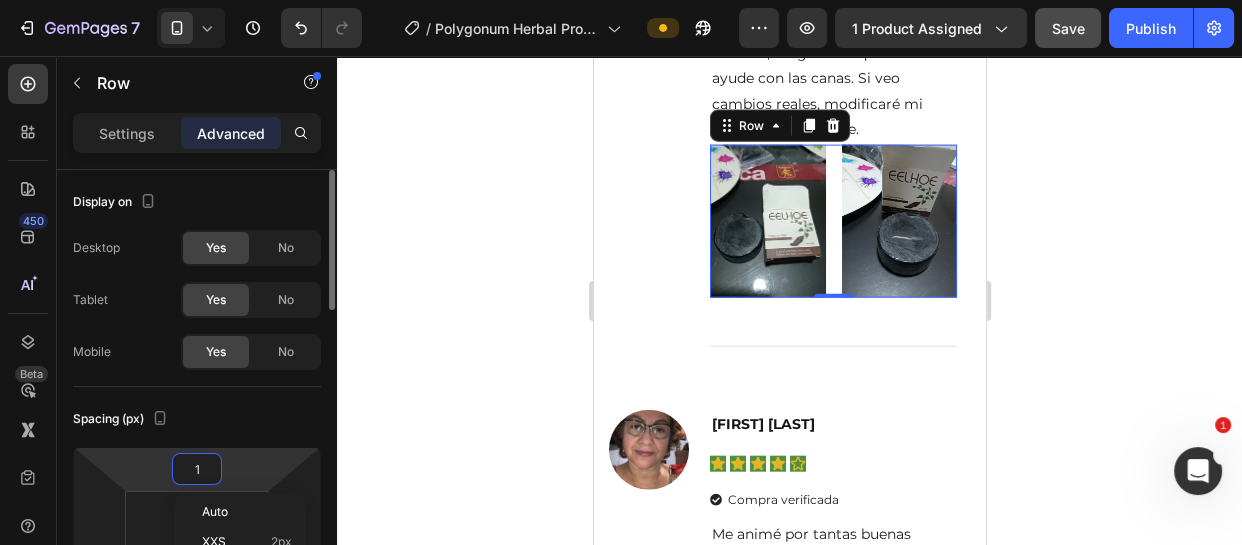 type on "15" 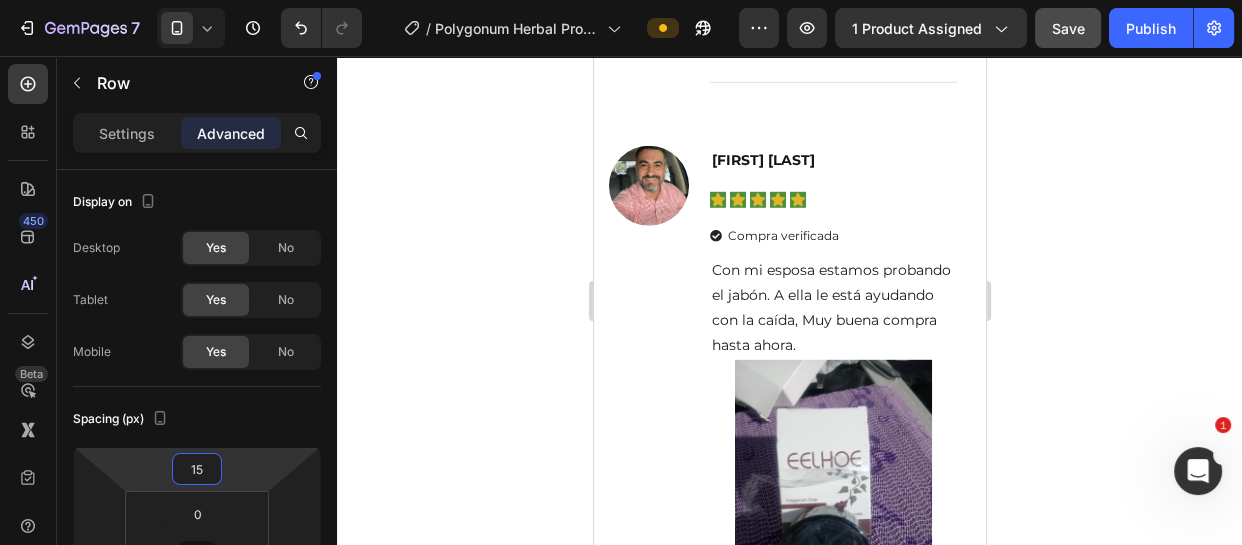 scroll, scrollTop: 12102, scrollLeft: 0, axis: vertical 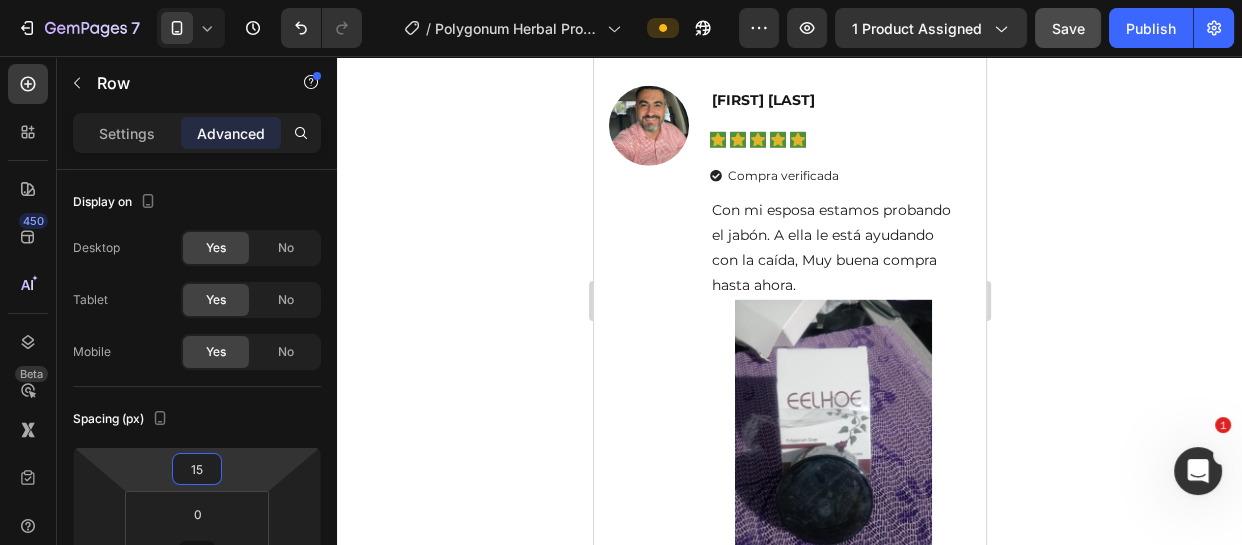 click at bounding box center (833, 432) 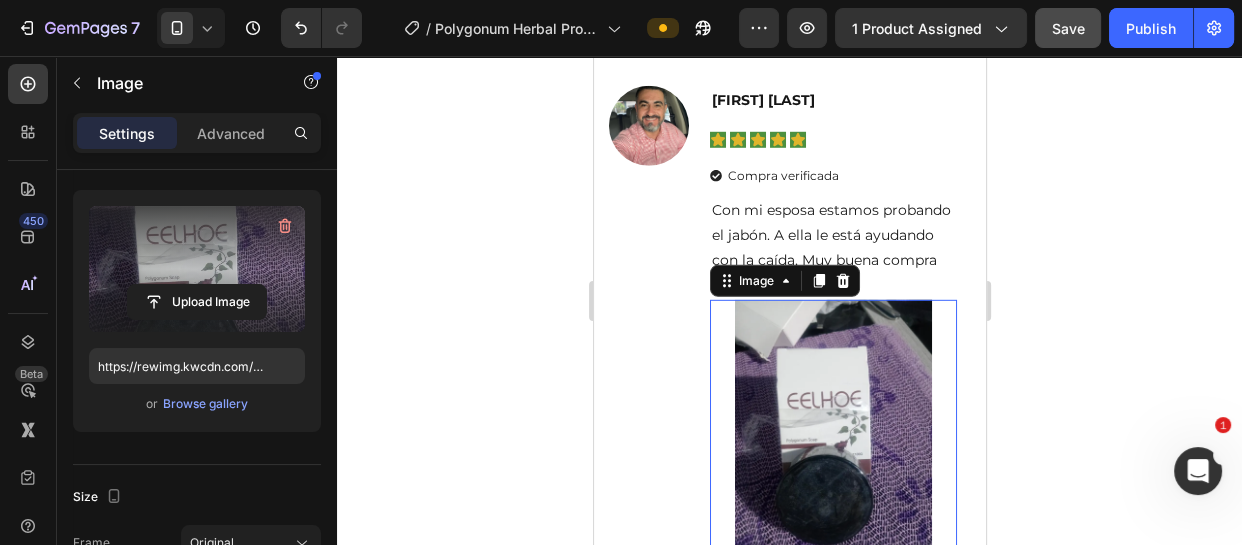 scroll, scrollTop: 272, scrollLeft: 0, axis: vertical 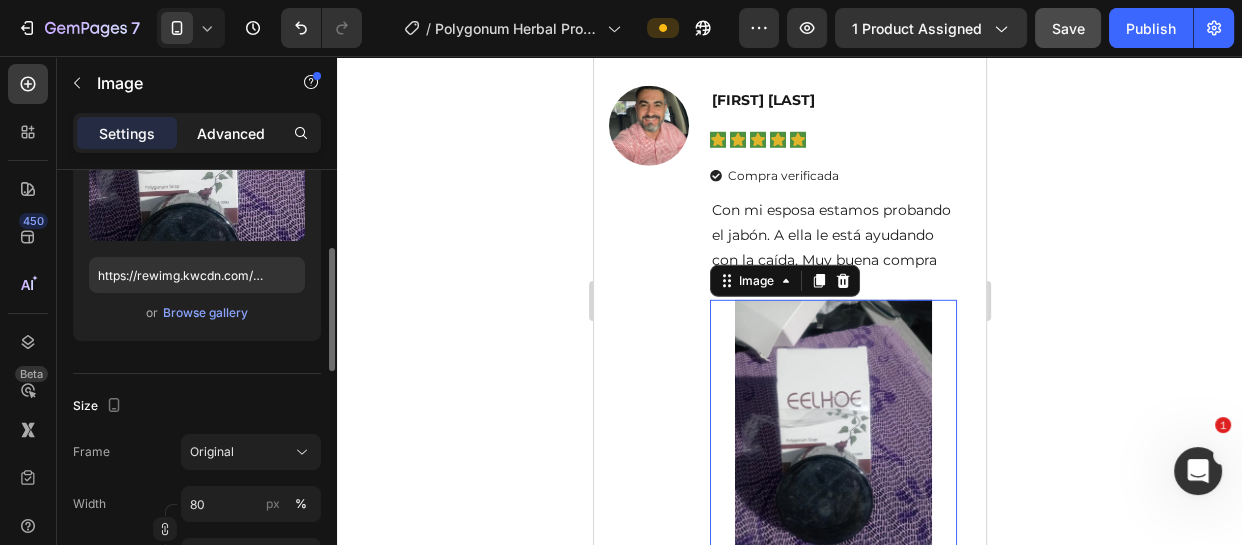 click on "Advanced" at bounding box center (231, 133) 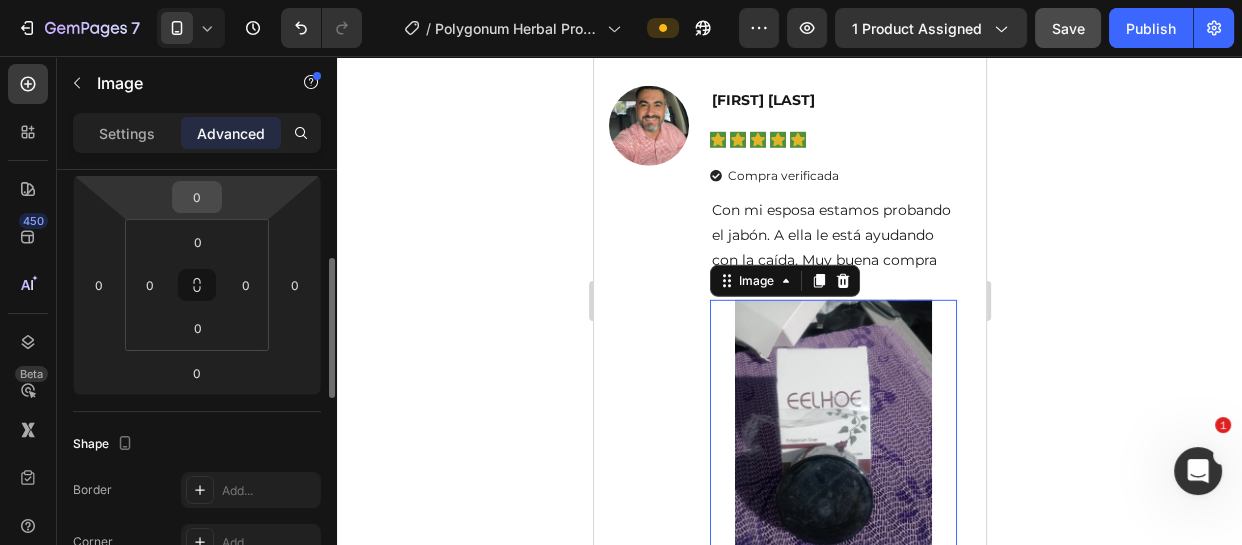 click on "0" at bounding box center [197, 197] 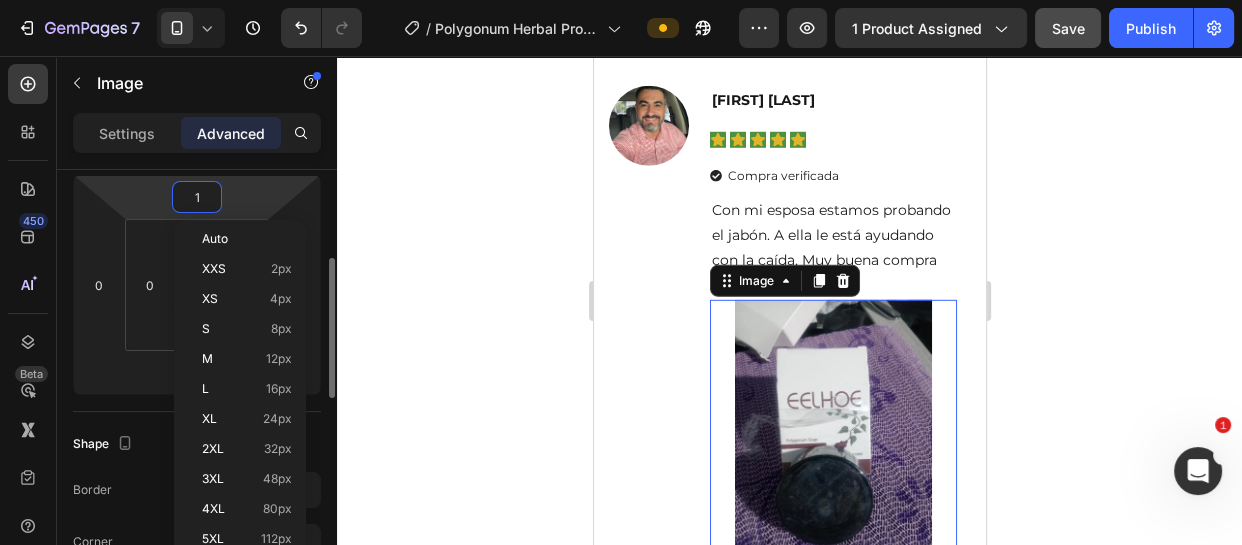 type on "15" 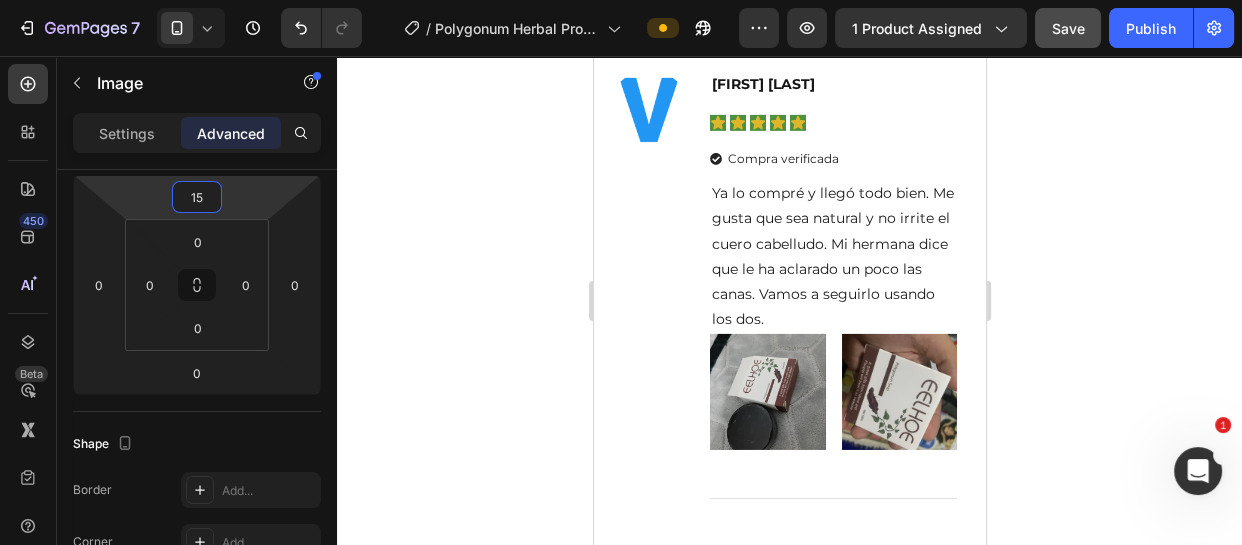 scroll, scrollTop: 12920, scrollLeft: 0, axis: vertical 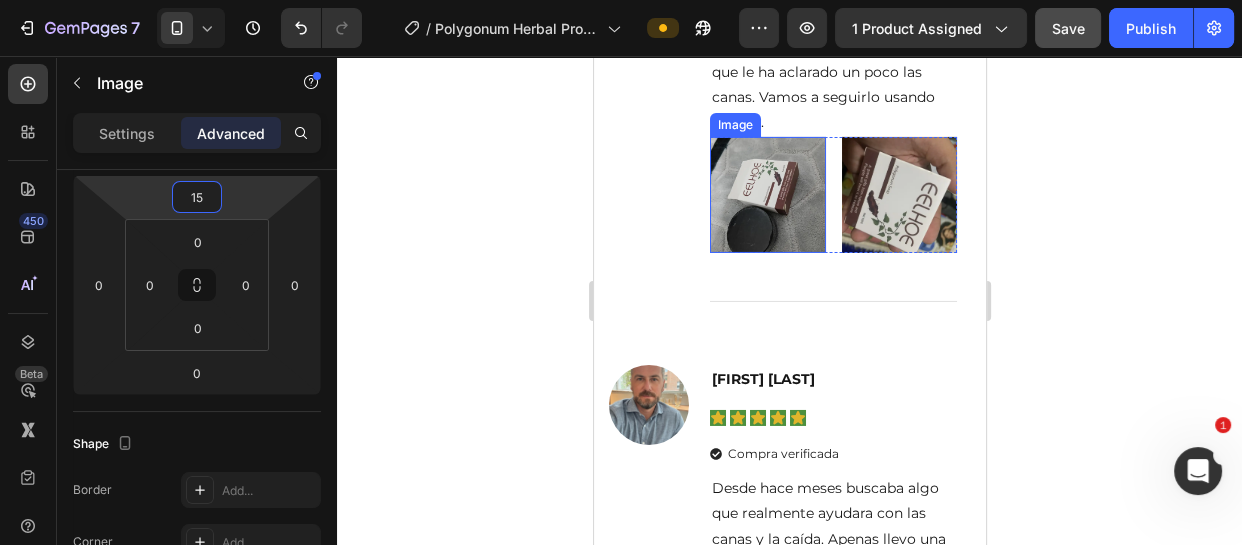 click at bounding box center (767, 195) 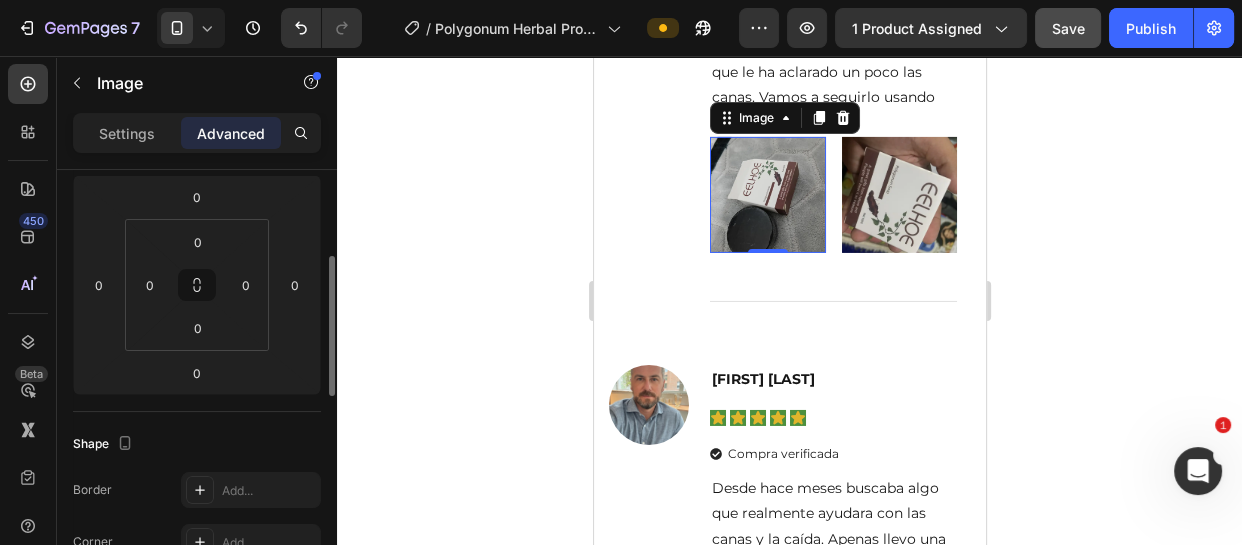 scroll, scrollTop: 271, scrollLeft: 0, axis: vertical 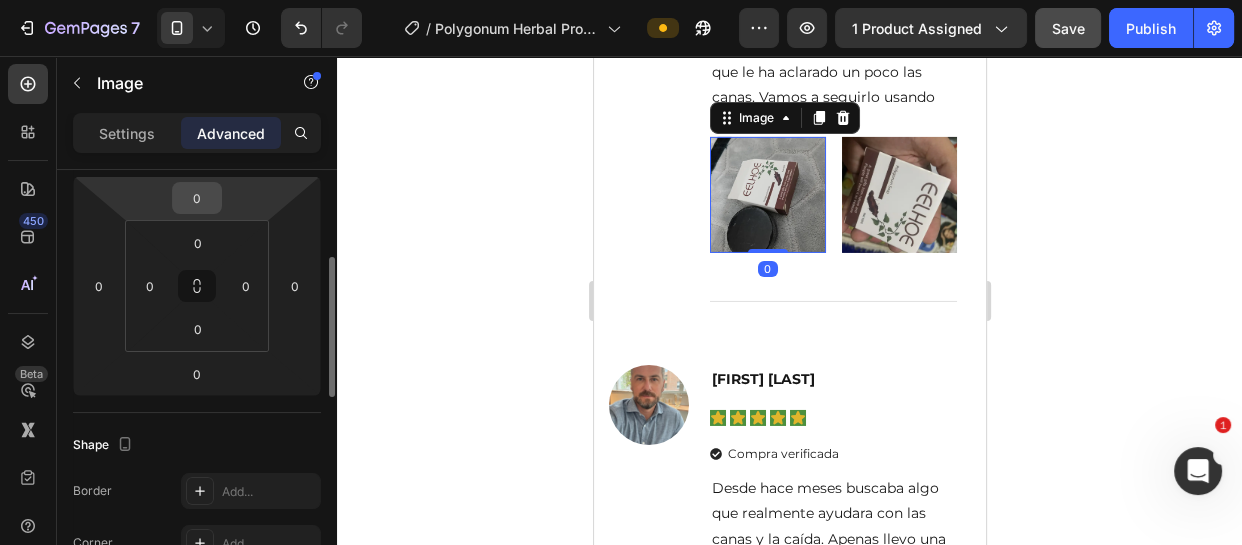 click on "0" at bounding box center [197, 198] 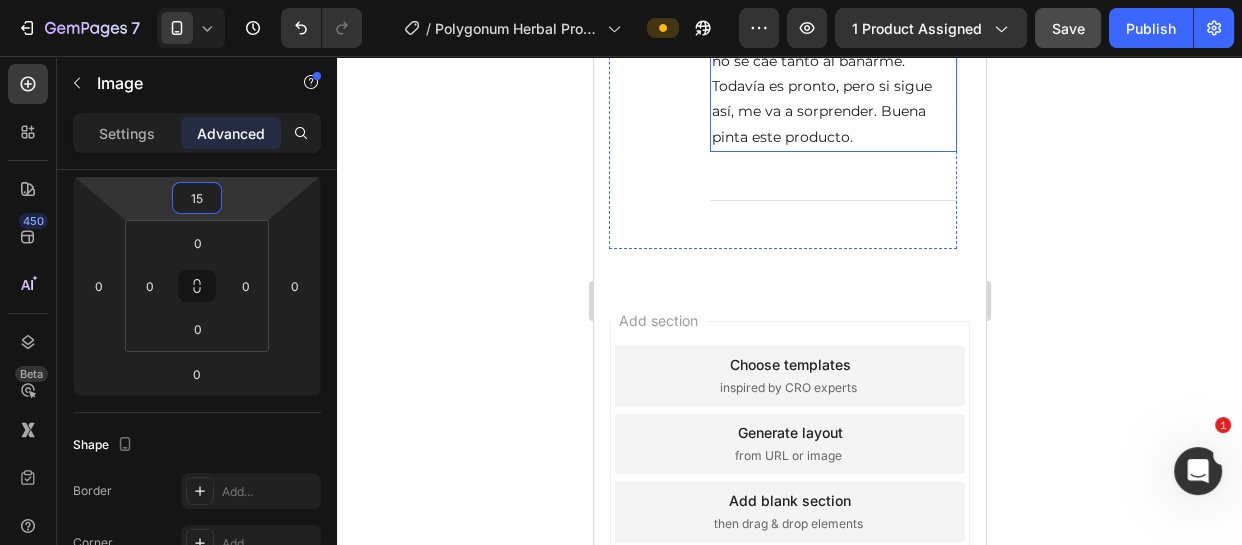 scroll, scrollTop: 13466, scrollLeft: 0, axis: vertical 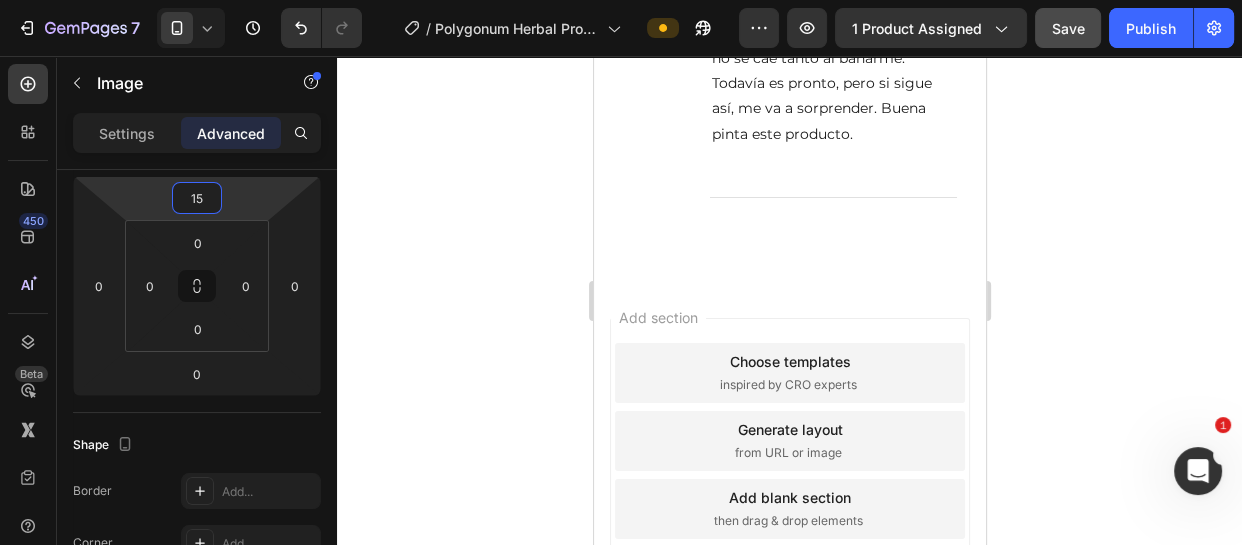 type on "15" 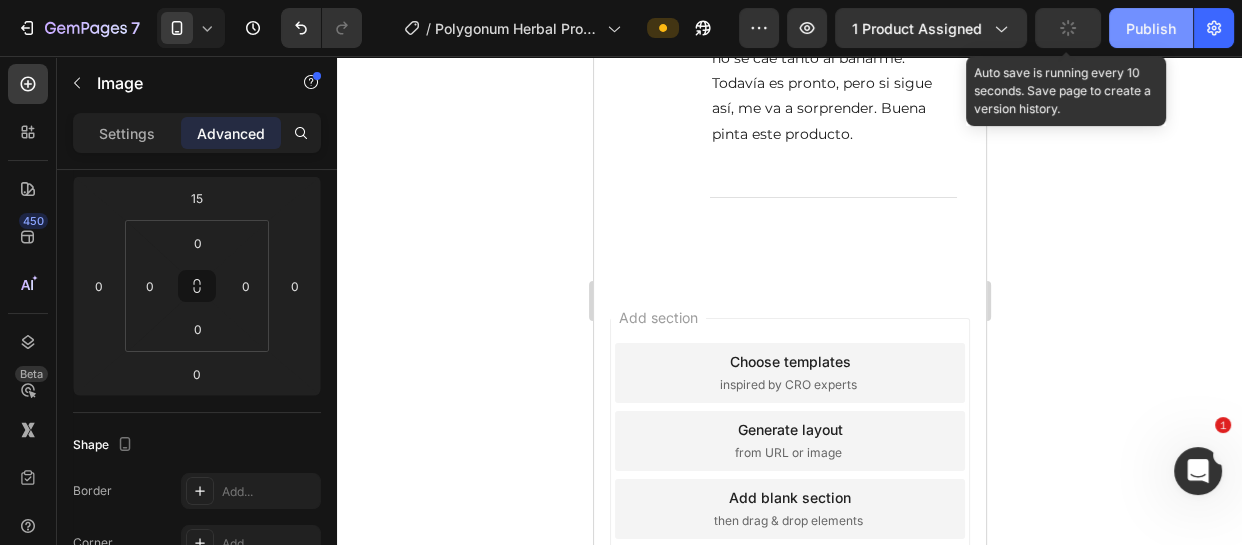 click on "Publish" 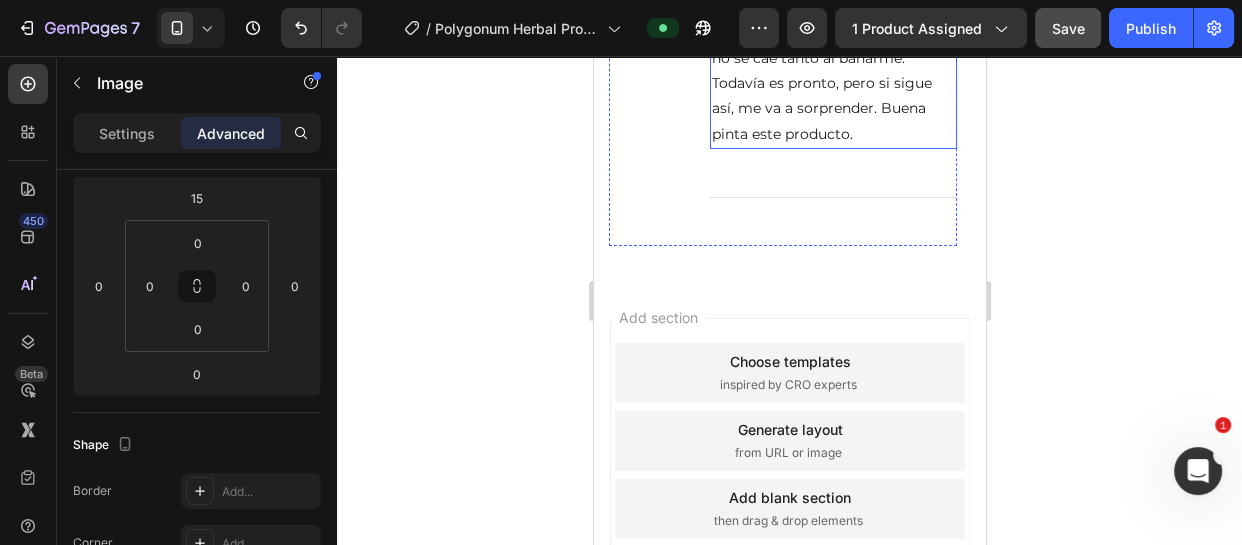 click on "Desde hace meses buscaba algo que realmente ayudara con las canas y la caída. Apenas llevo una semana y ya noto que el cabello no se cae tanto al bañarme. Todavía es pronto, pero si sigue así, me va a sorprender. Buena pinta este producto." at bounding box center (832, 46) 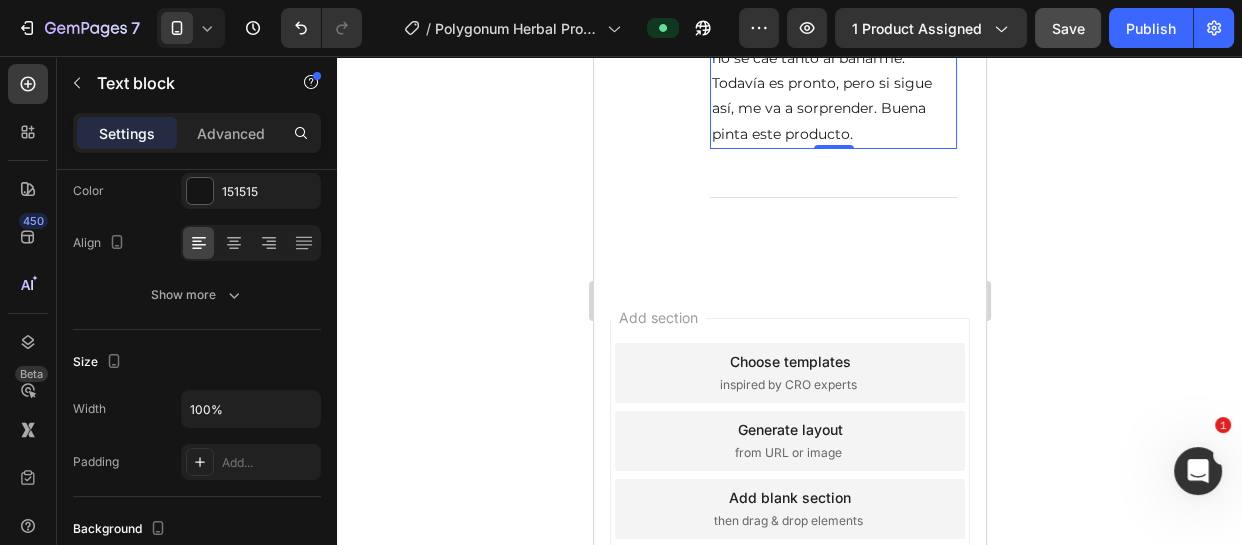 scroll, scrollTop: 0, scrollLeft: 0, axis: both 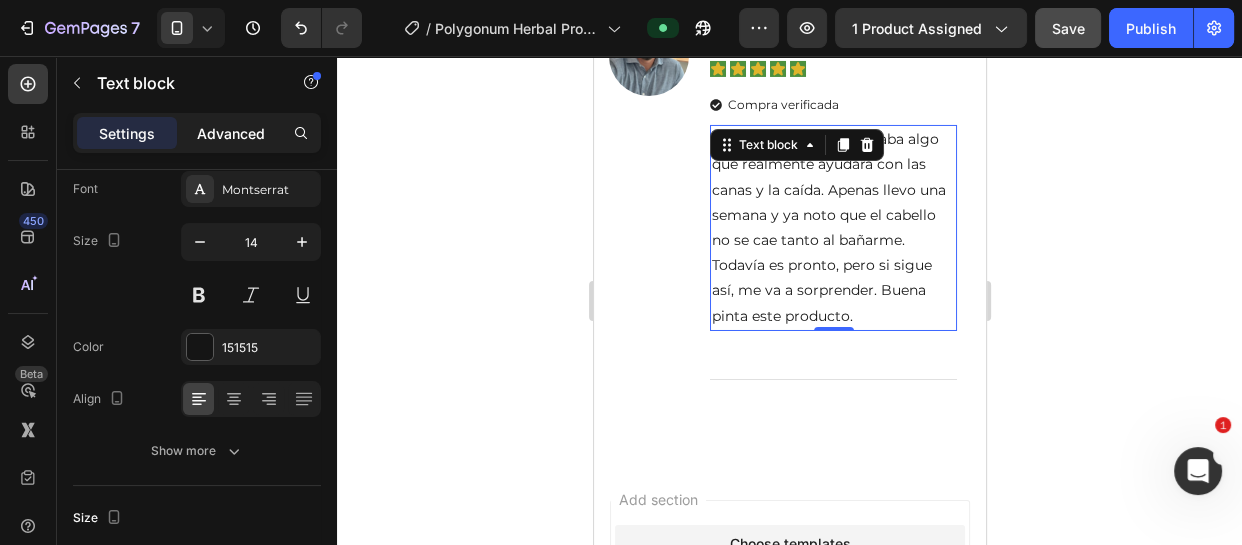 click on "Advanced" 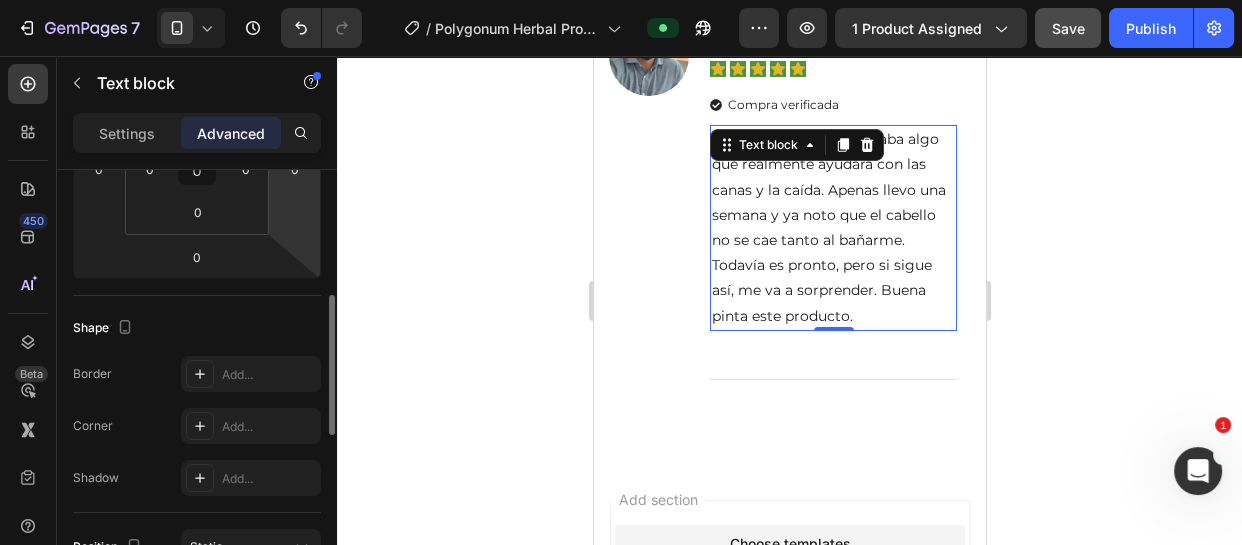scroll, scrollTop: 479, scrollLeft: 0, axis: vertical 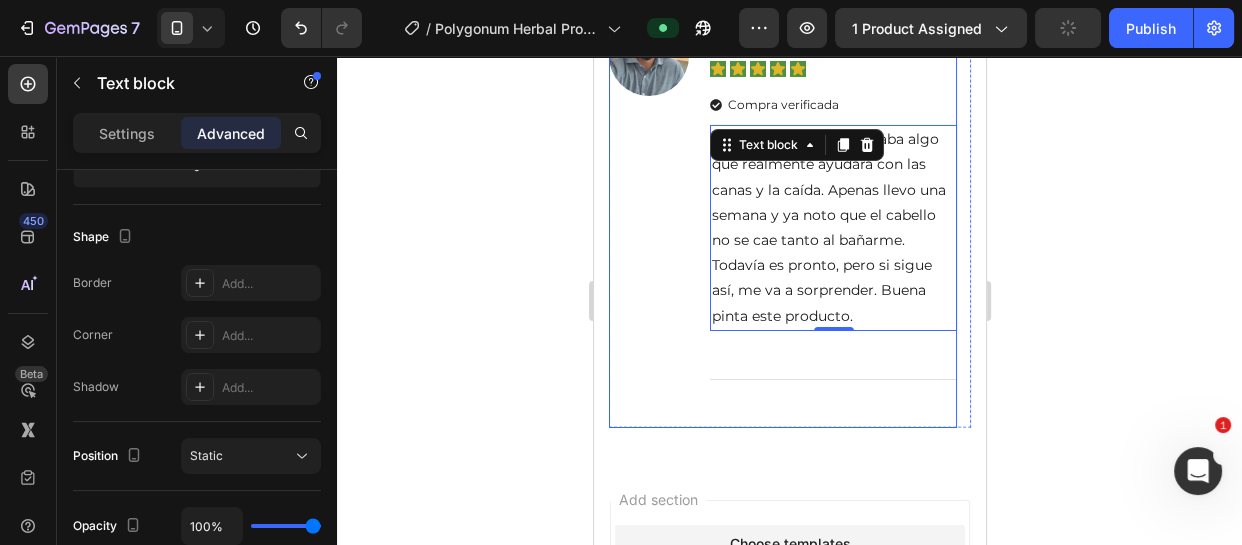 click on "Image" at bounding box center [648, 222] 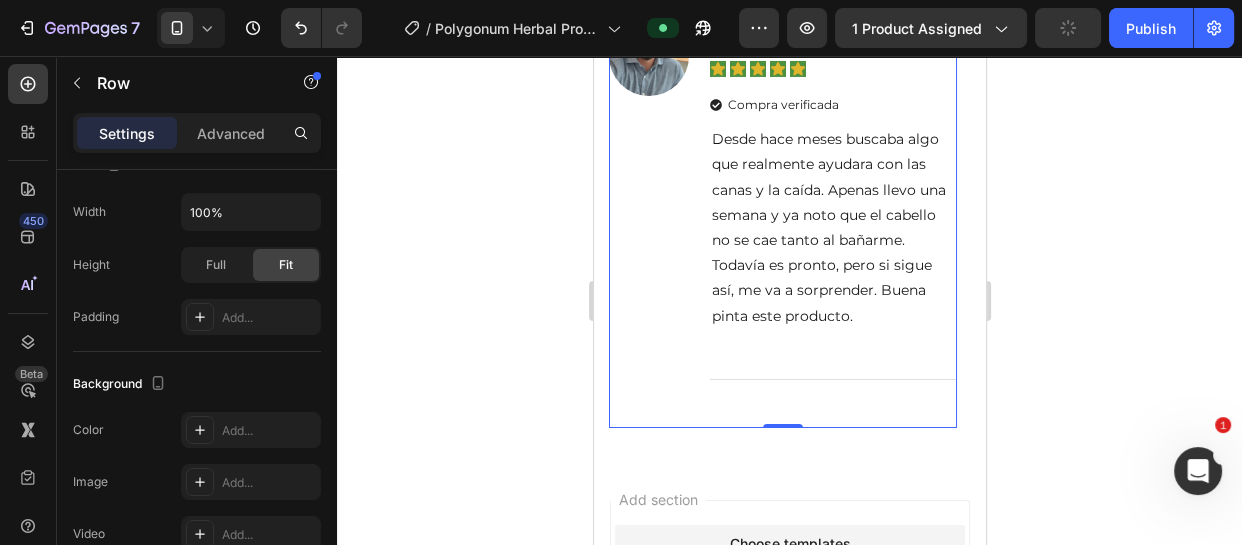 scroll, scrollTop: 0, scrollLeft: 0, axis: both 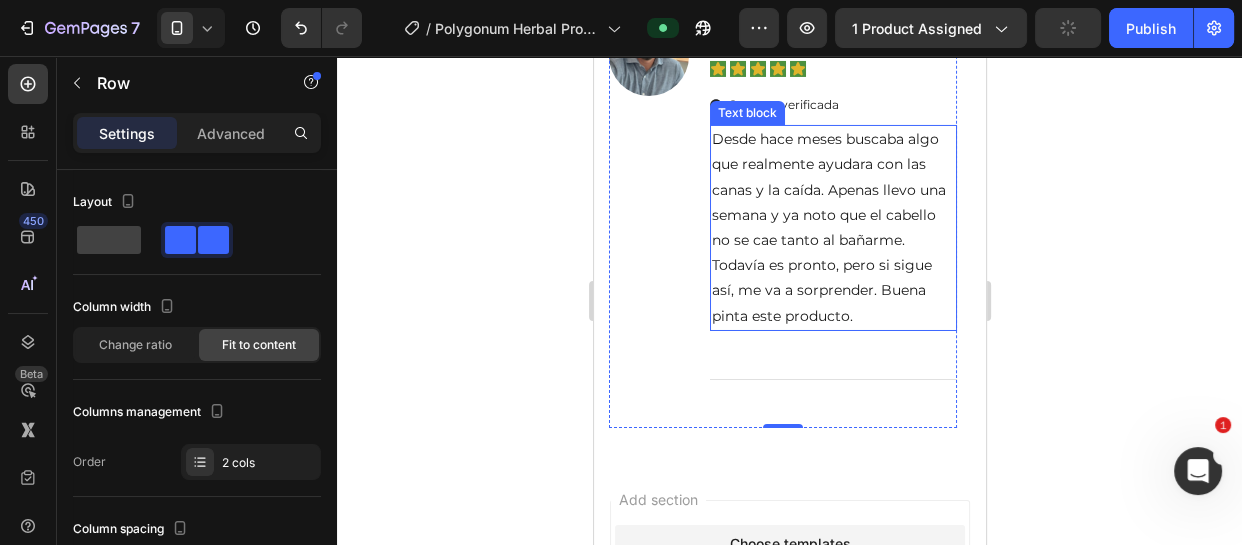 click on "Desde hace meses buscaba algo que realmente ayudara con las canas y la caída. Apenas llevo una semana y ya noto que el cabello no se cae tanto al bañarme. Todavía es pronto, pero si sigue así, me va a sorprender. Buena pinta este producto." at bounding box center (832, 228) 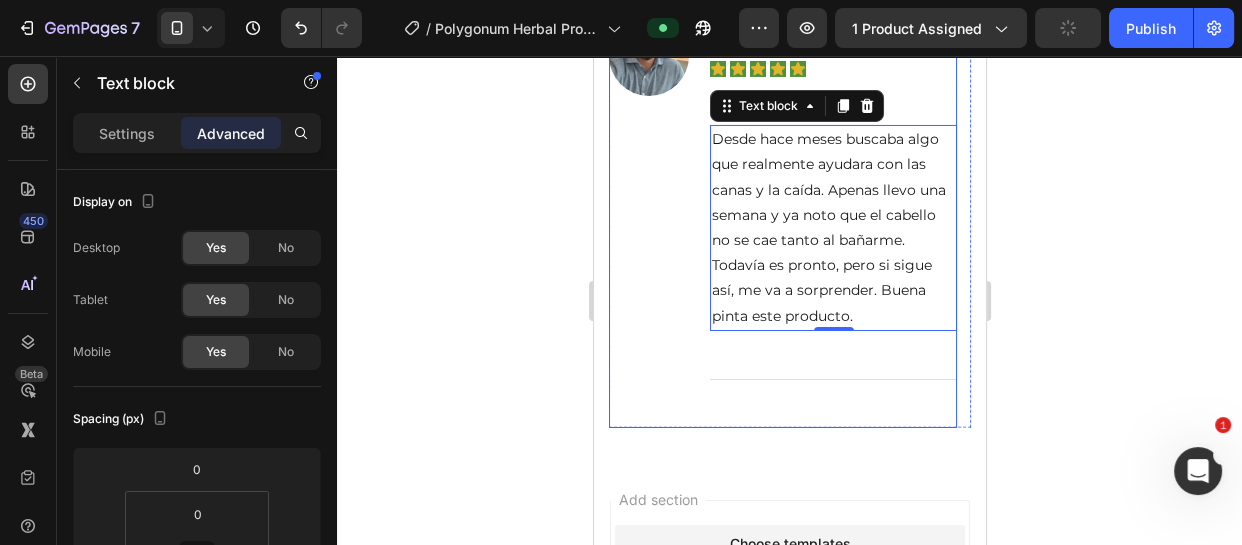 click on "Image" at bounding box center (648, 222) 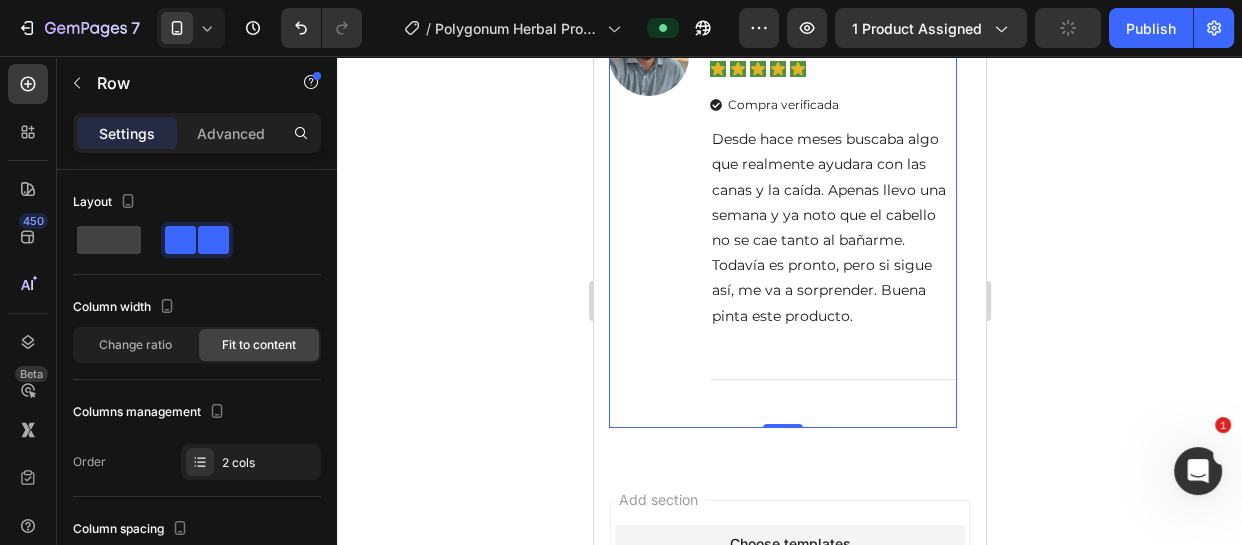 scroll, scrollTop: 13102, scrollLeft: 0, axis: vertical 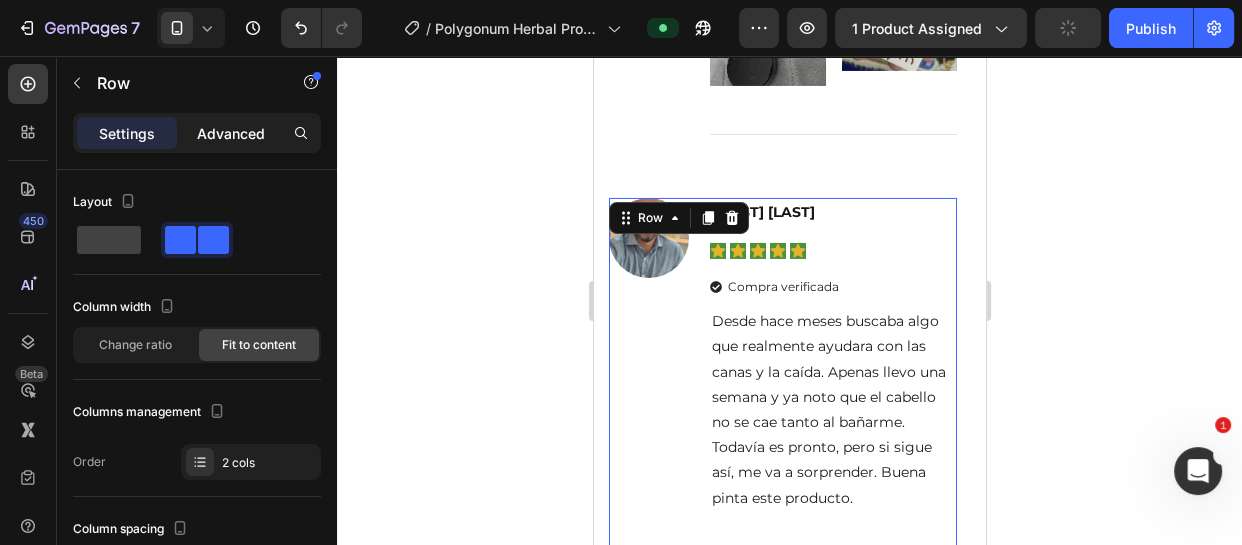 click on "Advanced" at bounding box center (231, 133) 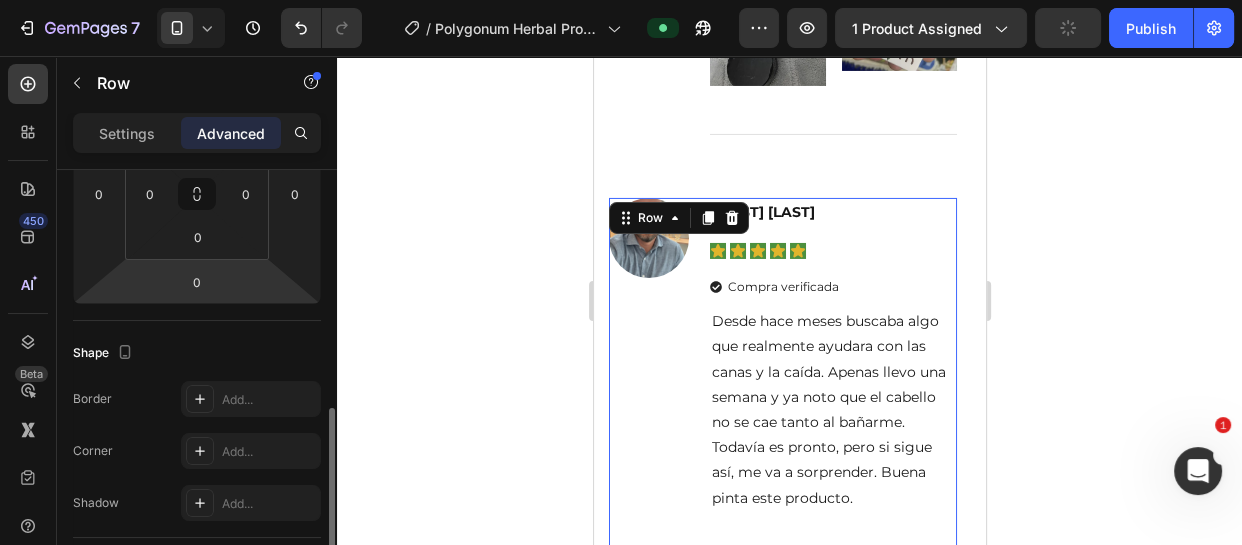 scroll, scrollTop: 454, scrollLeft: 0, axis: vertical 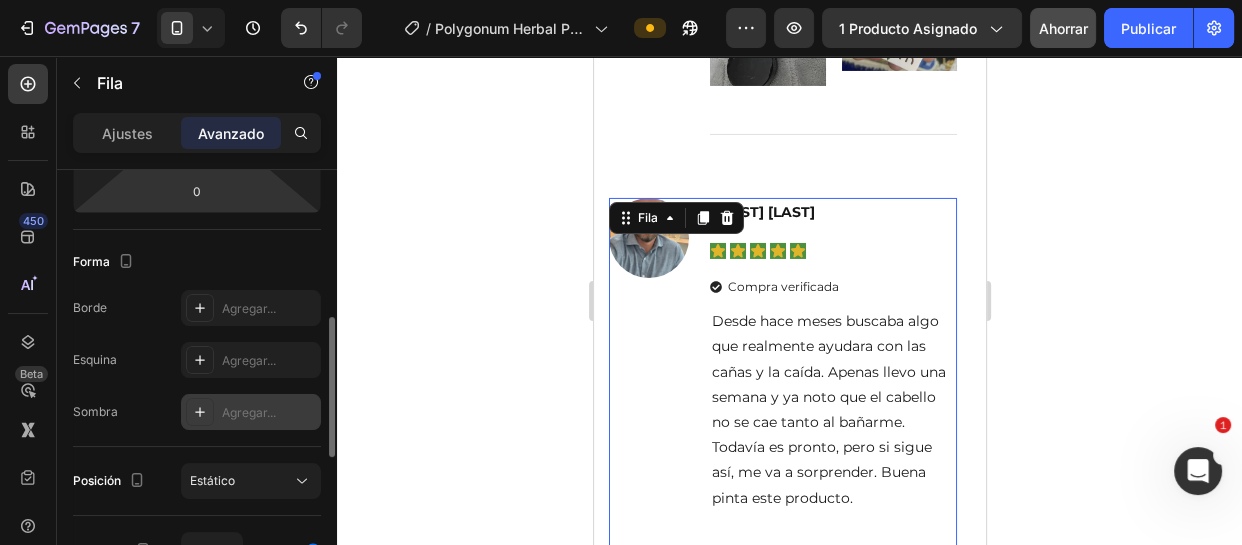 click on "Agregar..." at bounding box center [249, 412] 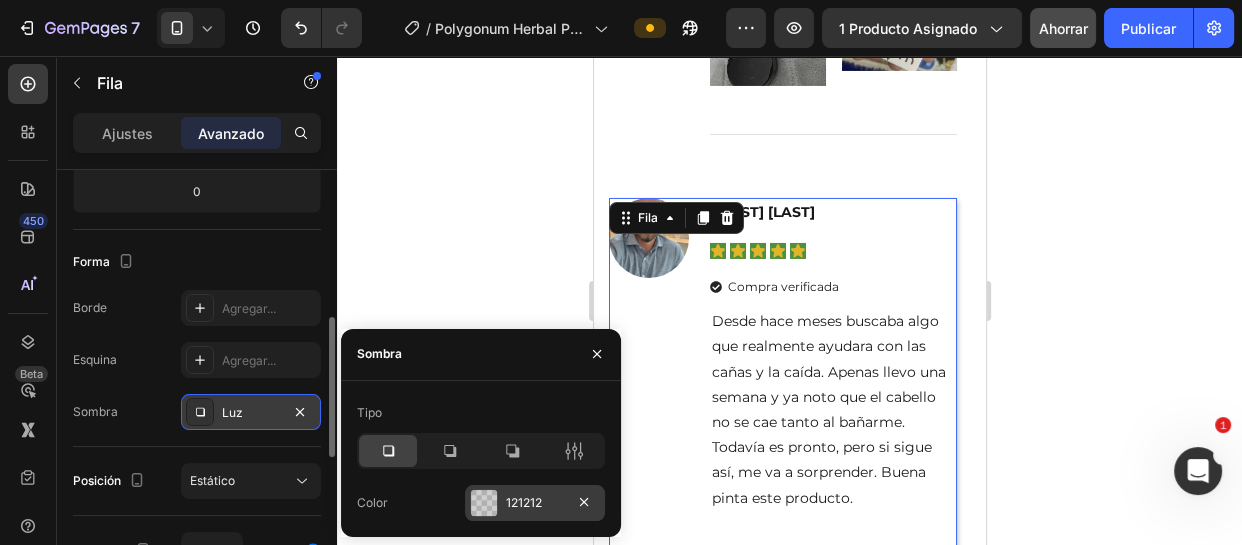 click on "121212" at bounding box center [535, 503] 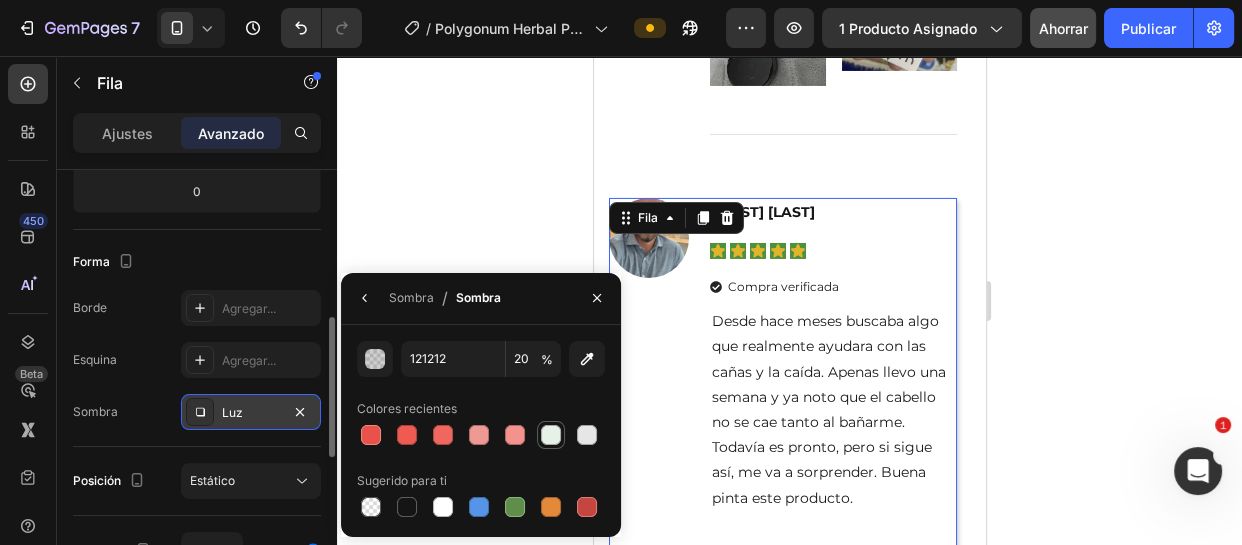 click at bounding box center [551, 435] 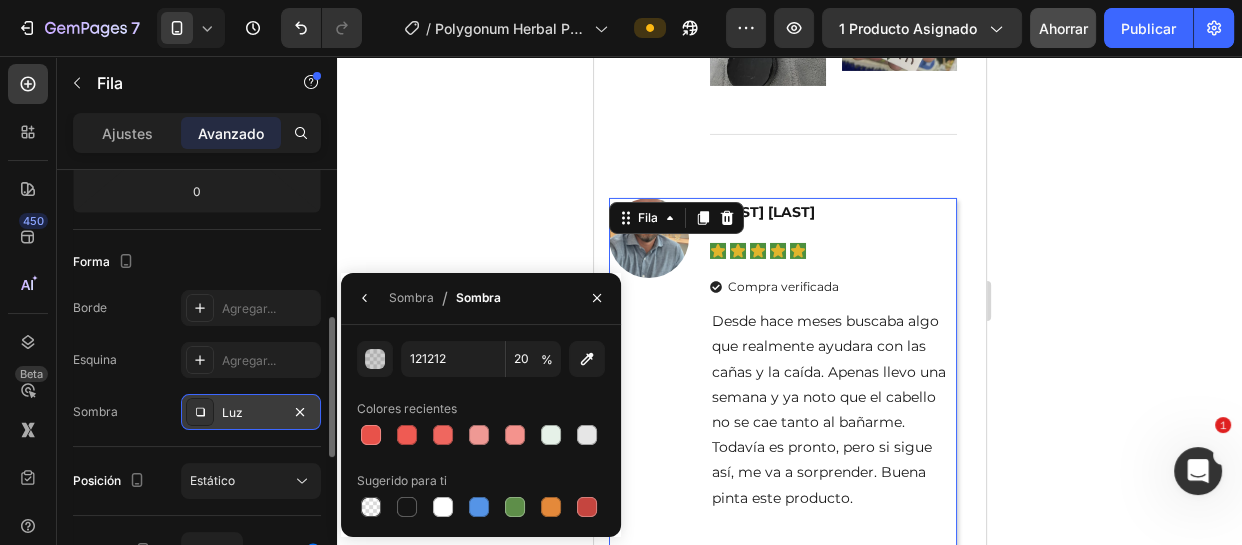 type on "E6F1E8" 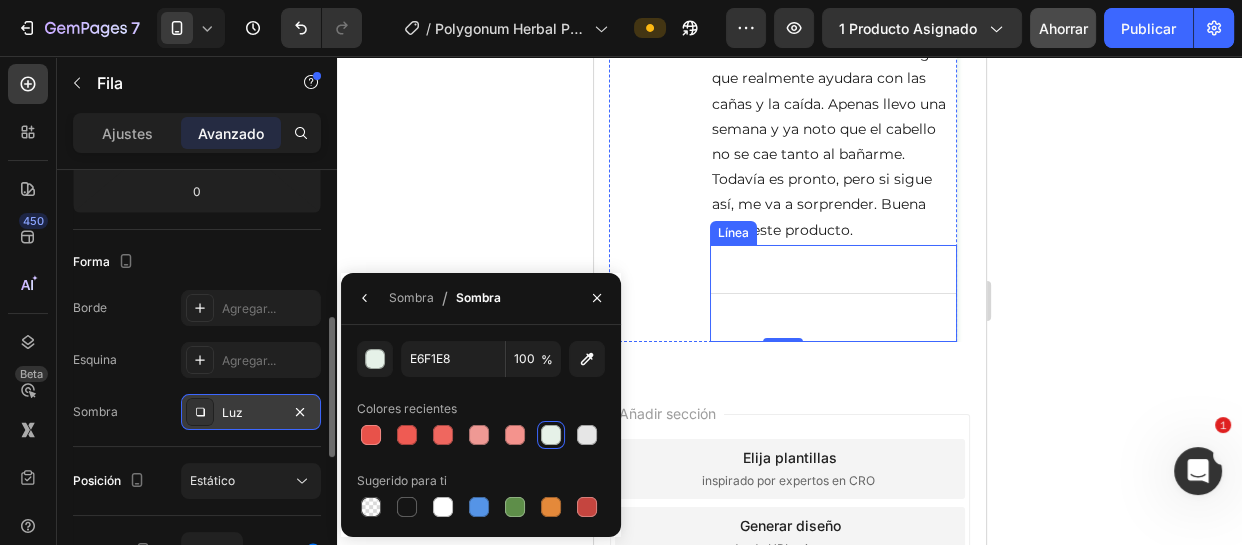 scroll, scrollTop: 13375, scrollLeft: 0, axis: vertical 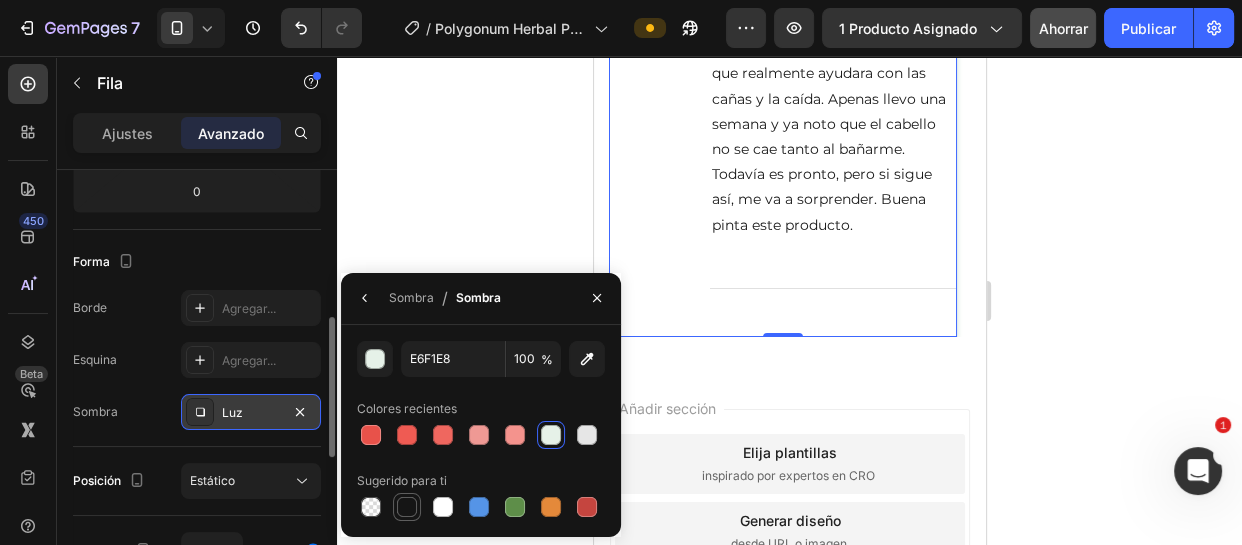 click at bounding box center [407, 507] 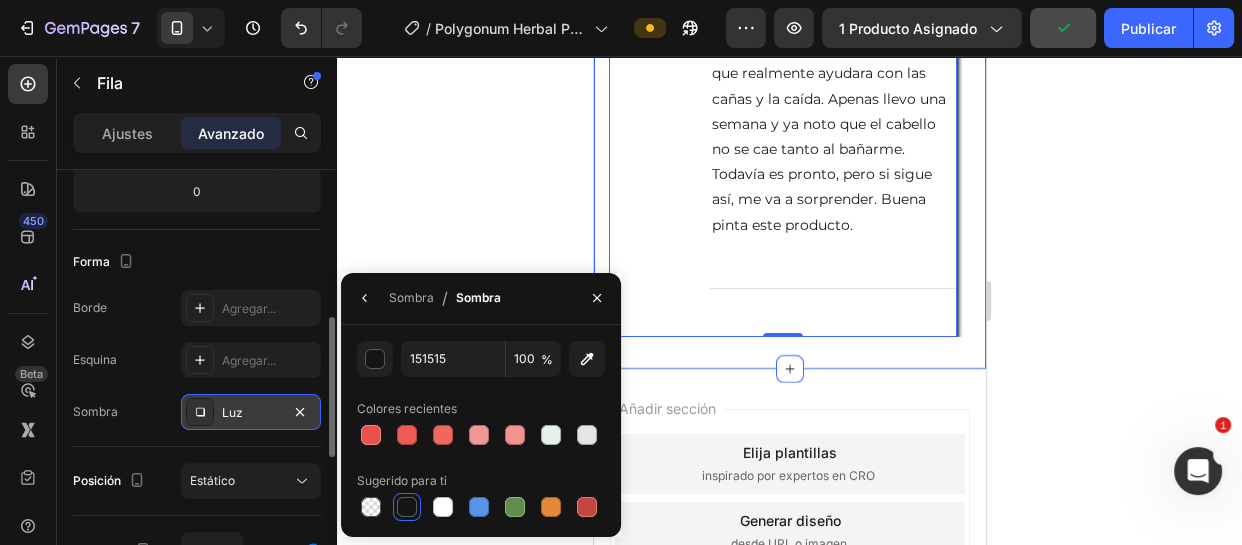 click on "Testimonios Bloque de texto Con 3.684 reseñas verificadas , se ha convertido en una solución confiable para fortalecer el cabello y reducir la caída desde las primeras aplicaciones. Bloque de texto Imagen Título Línea Imagen [FIRST] [LAST] Bloque de texto Icono Icono Icono Icono Icono Lista de iconos Compra verificada Lista de artículos Llegó muy rápido y bien empacado. Empecé a usarlo por la caída y ya noto que el cabello se ve con más brillo. Mi esposo también lo está usando para la zona de entradas, ¡esperamos ver cambios! Bloque de texto Imagen Título Línea Fila Soltar elemento aquí Soltar elemento aquí Soltar elemento aquí Carrusel Imagen [FIRST] [LAST] Bloque de texto Icono Icono Icono Icono Icono Lista de iconos Compra verificada Lista de artículos Bloque de texto Título Línea Fila Imagen [FIRST] [LAST] Bloque de texto Icono Icono Icono Icono" at bounding box center (789, -2109) 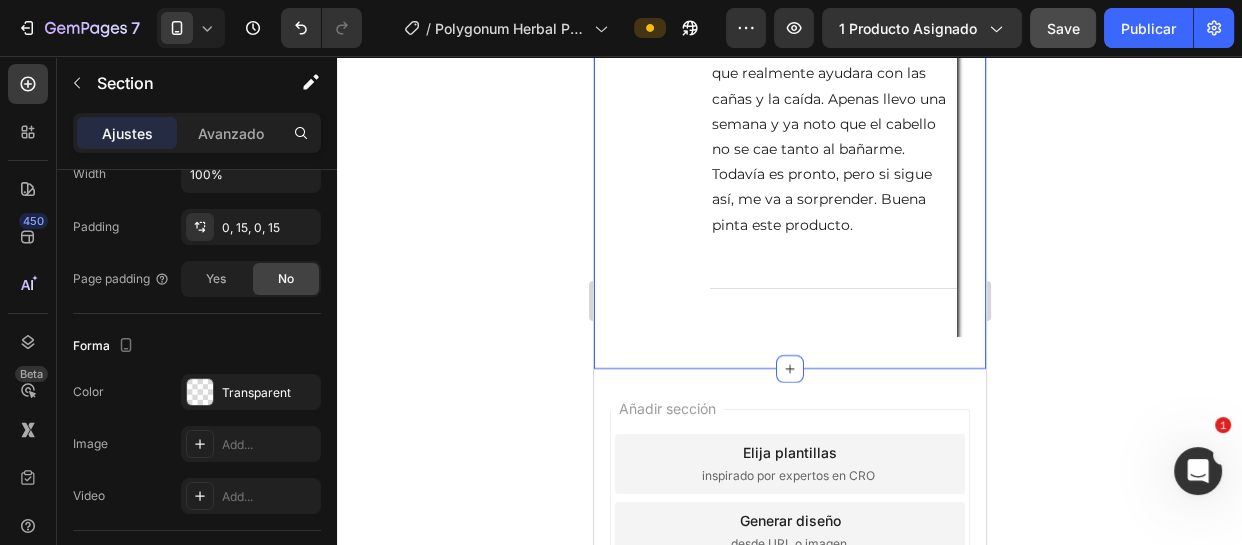 scroll, scrollTop: 0, scrollLeft: 0, axis: both 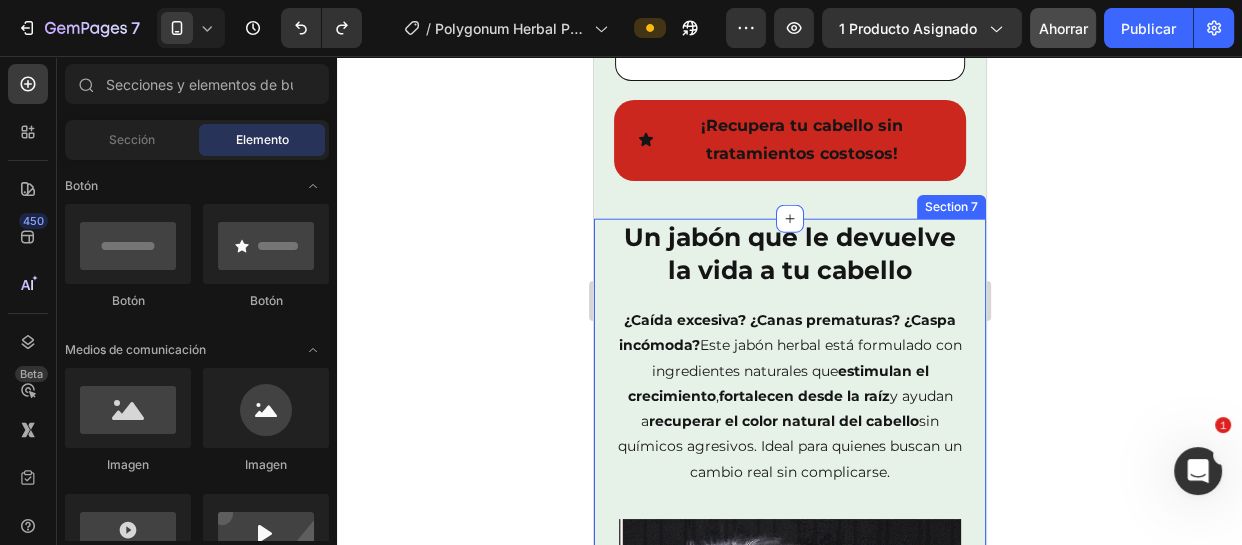 click on "Un jabón que le devuelve la vida a tu cabello Heading ¿Caída excesiva? ¿Canas prematuras? ¿Caspa incómoda? Este jabón herbal está formulado con ingredientes naturales que estimulan el crecimiento , fortalecen desde la raíz y ayudan a recuperar el color natural del cabello sin químicos agresivos. Ideal para quienes buscan un cambio real sin complicarse. Text block Image Row Section 7" at bounding box center [789, 550] 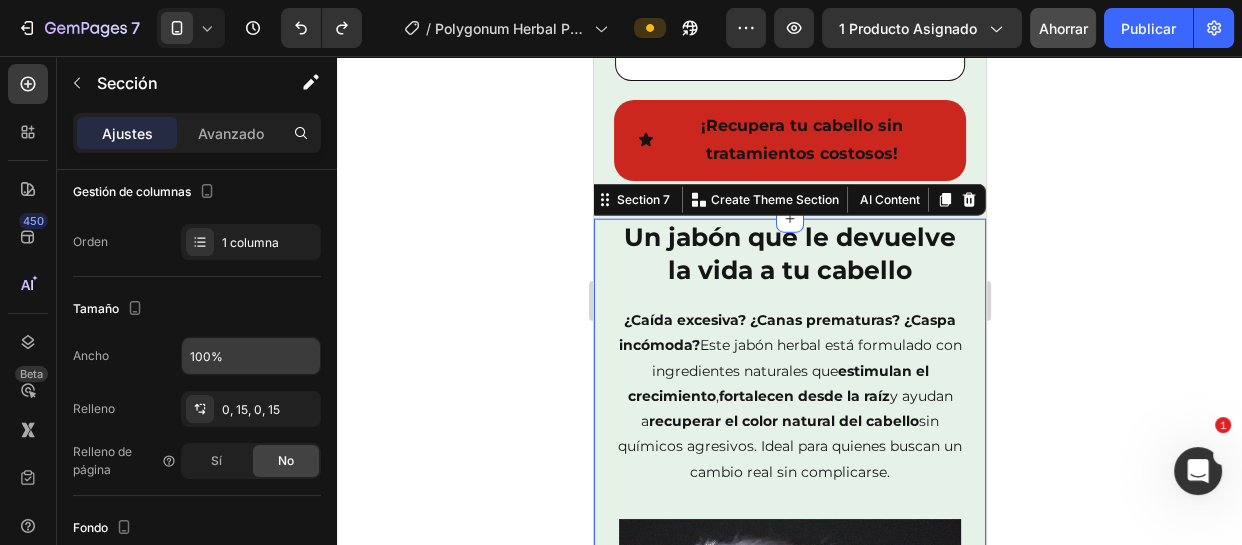 scroll, scrollTop: 636, scrollLeft: 0, axis: vertical 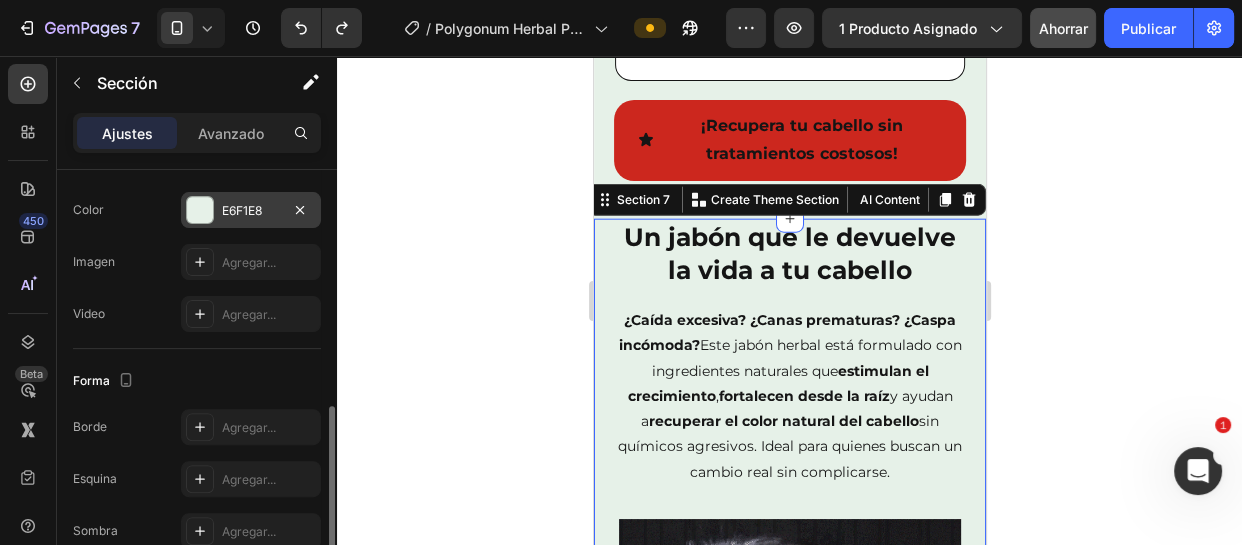 click on "E6F1E8" at bounding box center (242, 210) 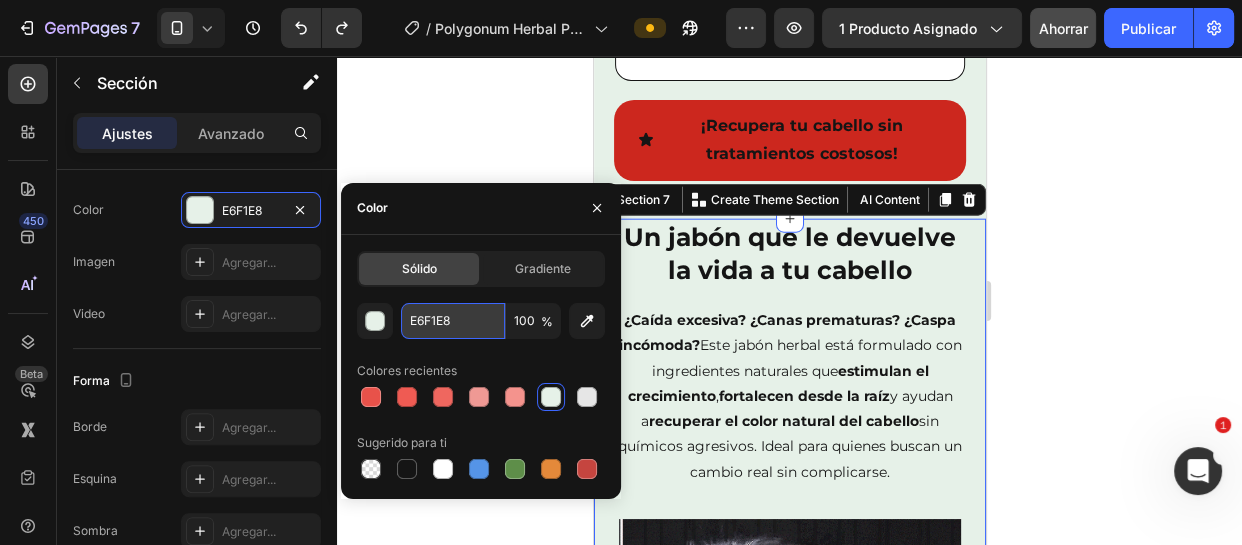 click on "E6F1E8" at bounding box center [453, 321] 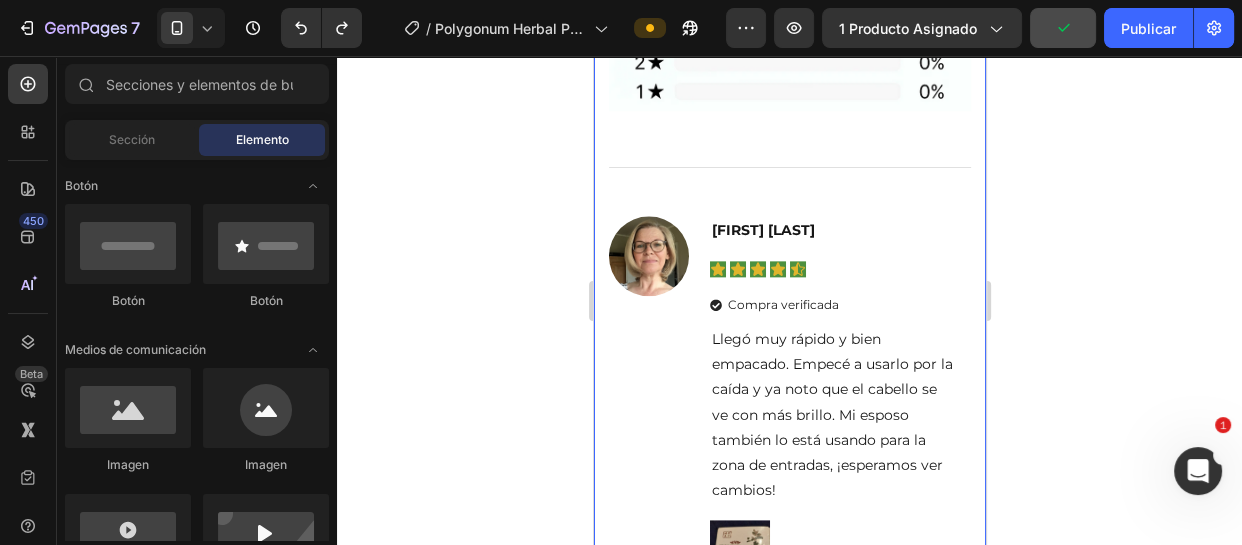 scroll, scrollTop: 9013, scrollLeft: 0, axis: vertical 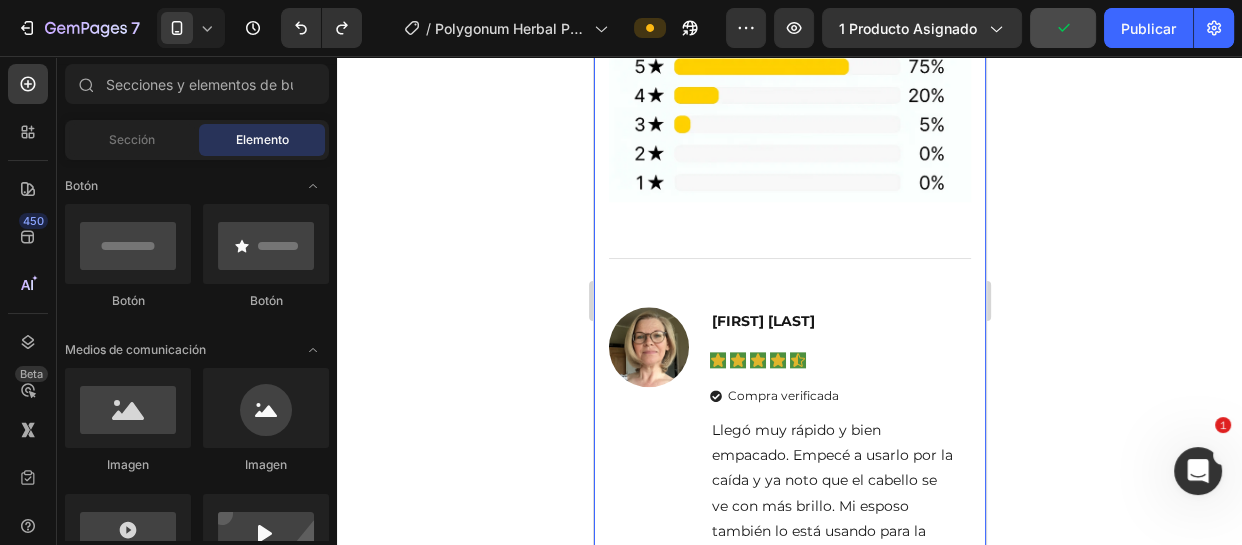 click on "Testominios Text block Con 3.684 reseñas verificadas , se ha convertido en una solución confiable para fortalecer el cabello y reducir la caída desde las primeras aplicaciones. Text Block Image Title Line Image [FIRST] [LAST] Text block Icon Icon Icon Icon Icon Icon List Compra verificada Item List Llegó muy rápido y bien empacado. Empecé a usarlo por la caída y ya noto que el cabello se ve con más brillo. Mi esposo también lo está usando para la zona de entradas, ¡esperamos ver cambios! Text block Image Title Line Row Drop element here Drop element here Drop element here Carousel Image [FIRST] [LAST] Text block Icon Icon Icon Icon Icon Icon List Compra verificada Item List Buena compra. Apenas llevo pocos días, pero noto menos picazón en el cuero cabelludo. Lo compramos con mi esposa y a los dos nos ha gustado el olor y cómo deja el cabello. Text block Title Line Row Row" at bounding box center (789, 2256) 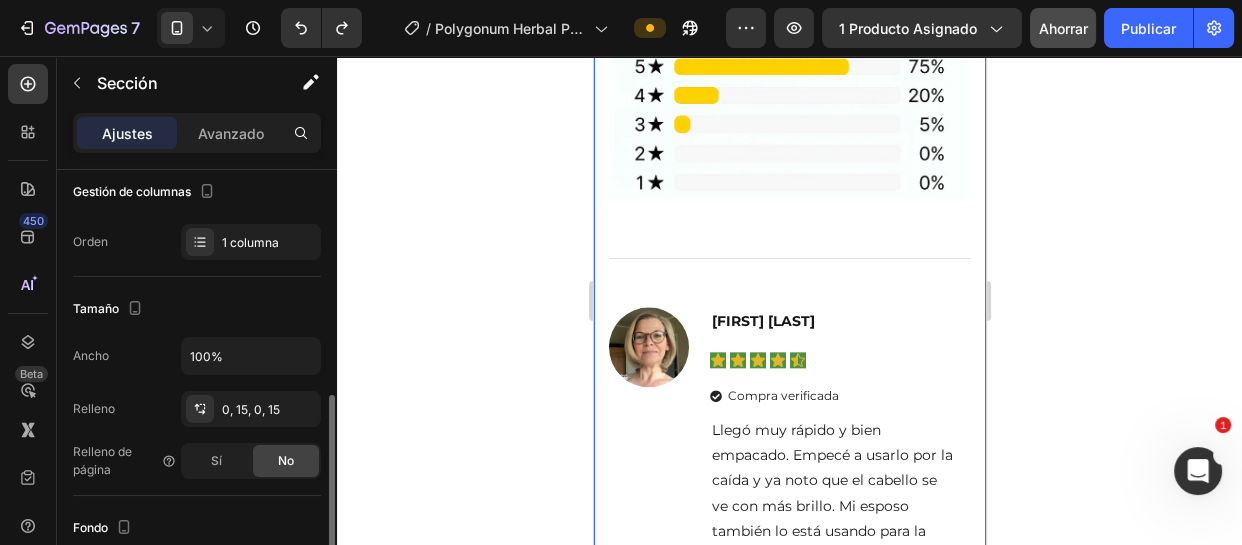 scroll, scrollTop: 363, scrollLeft: 0, axis: vertical 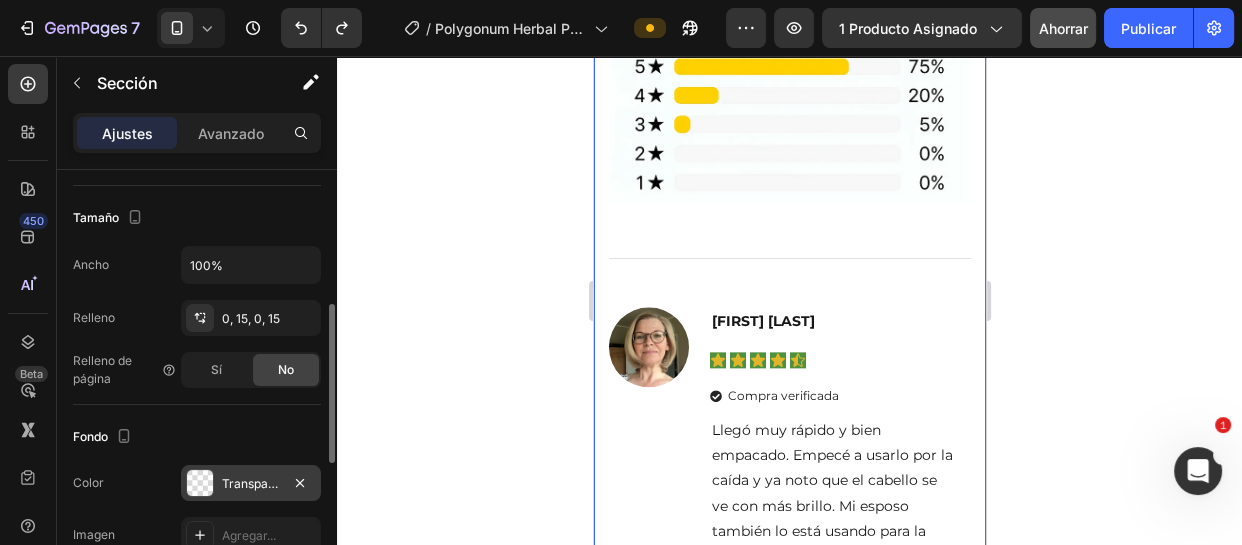click on "Transparente" at bounding box center [251, 483] 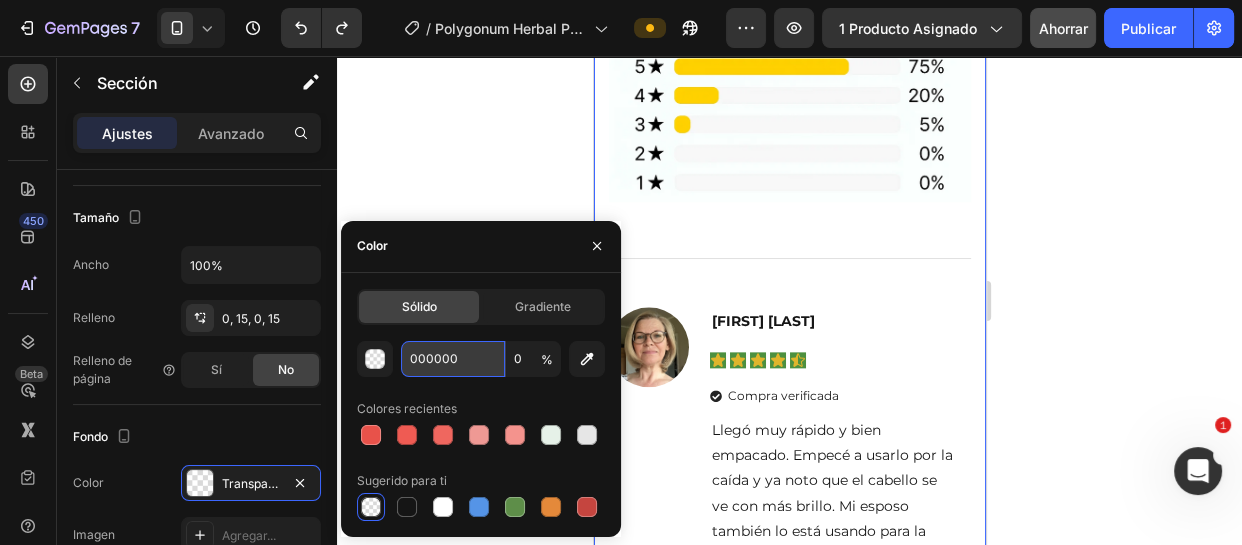 click on "000000" at bounding box center [453, 359] 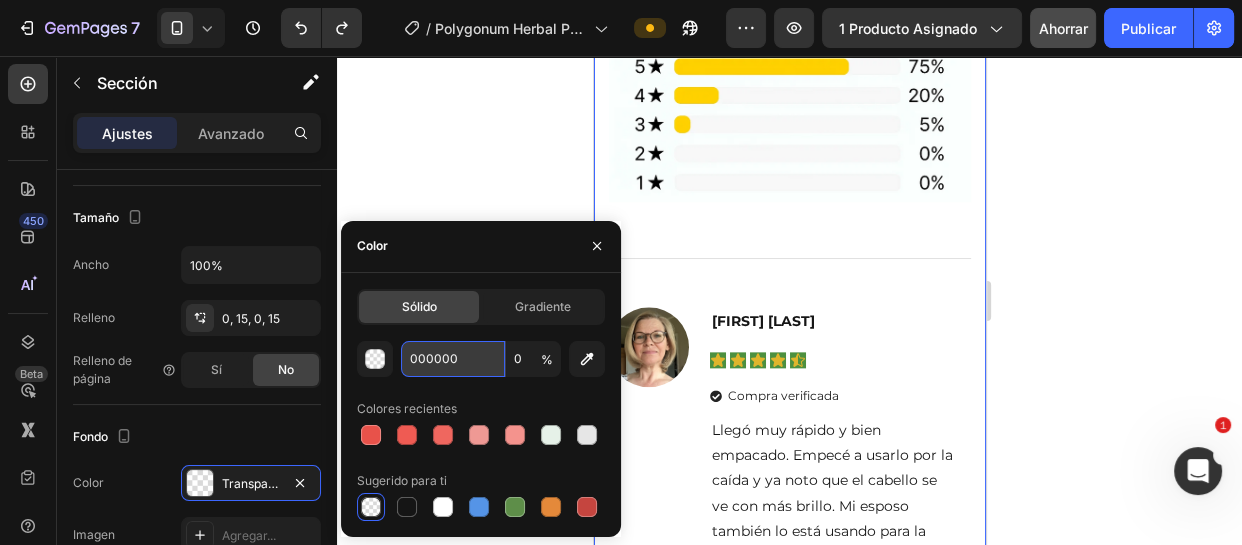 paste on "E6F1E8" 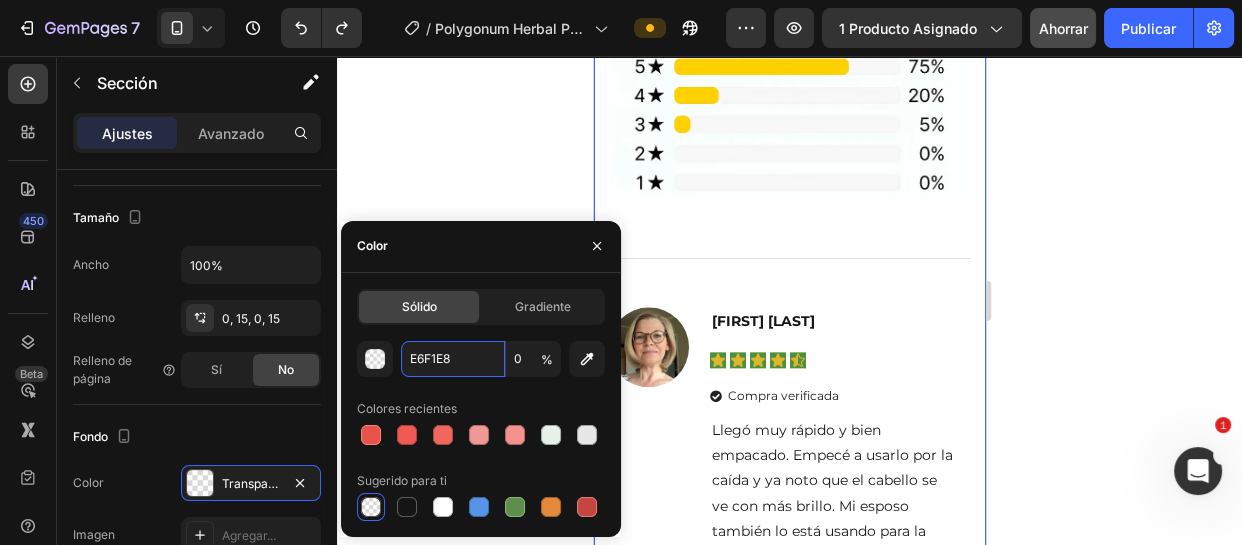 scroll, scrollTop: 8831, scrollLeft: 0, axis: vertical 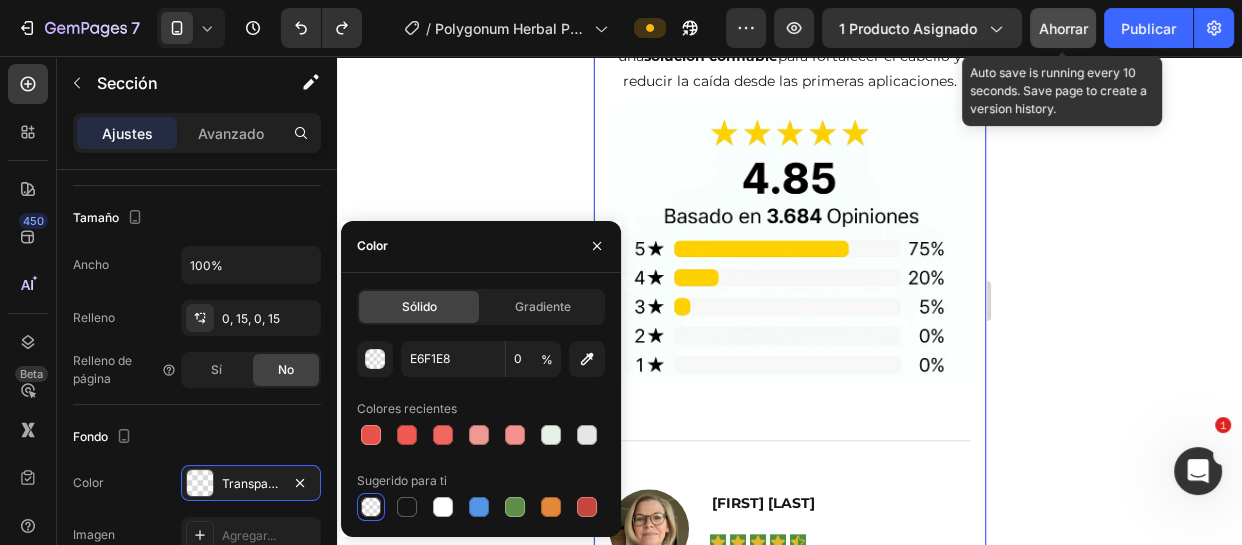 click on "Ahorrar" at bounding box center (1063, 28) 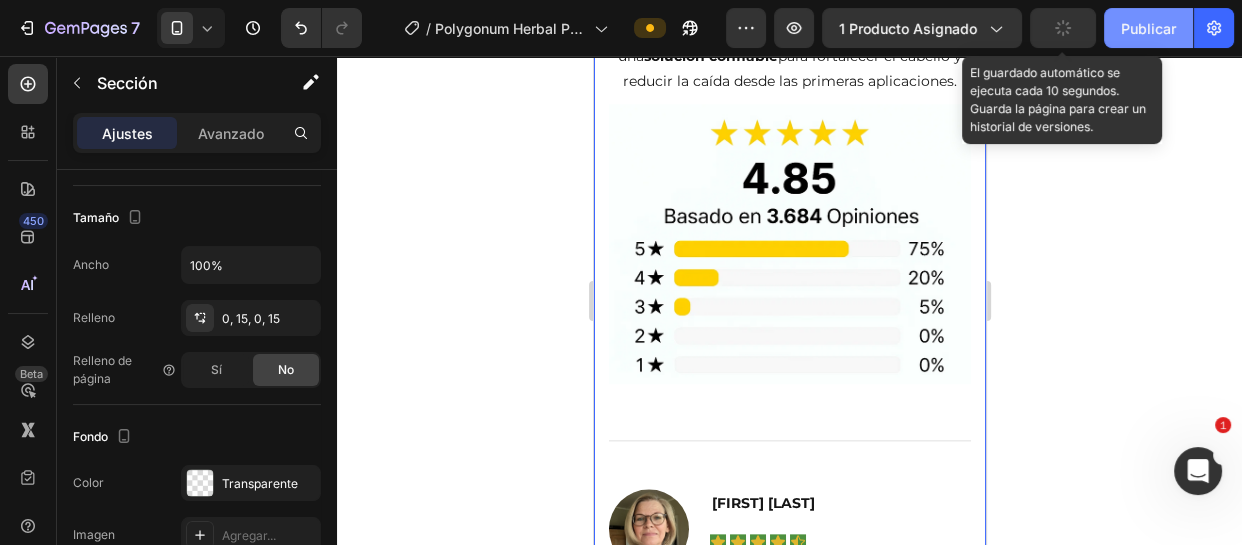 click on "Publicar" at bounding box center [1148, 28] 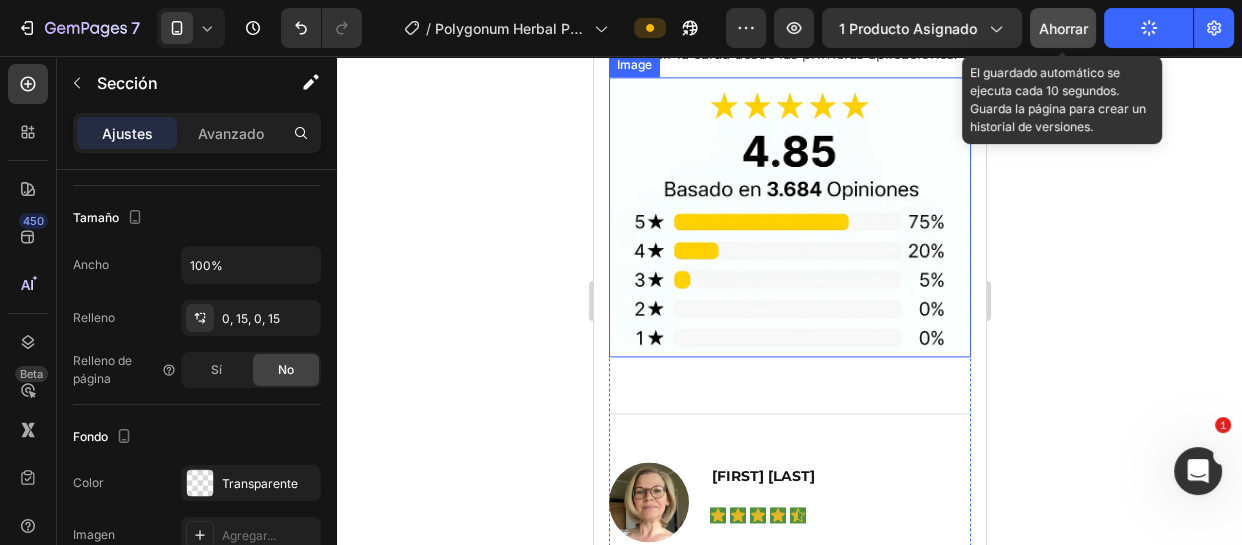 scroll, scrollTop: 9650, scrollLeft: 0, axis: vertical 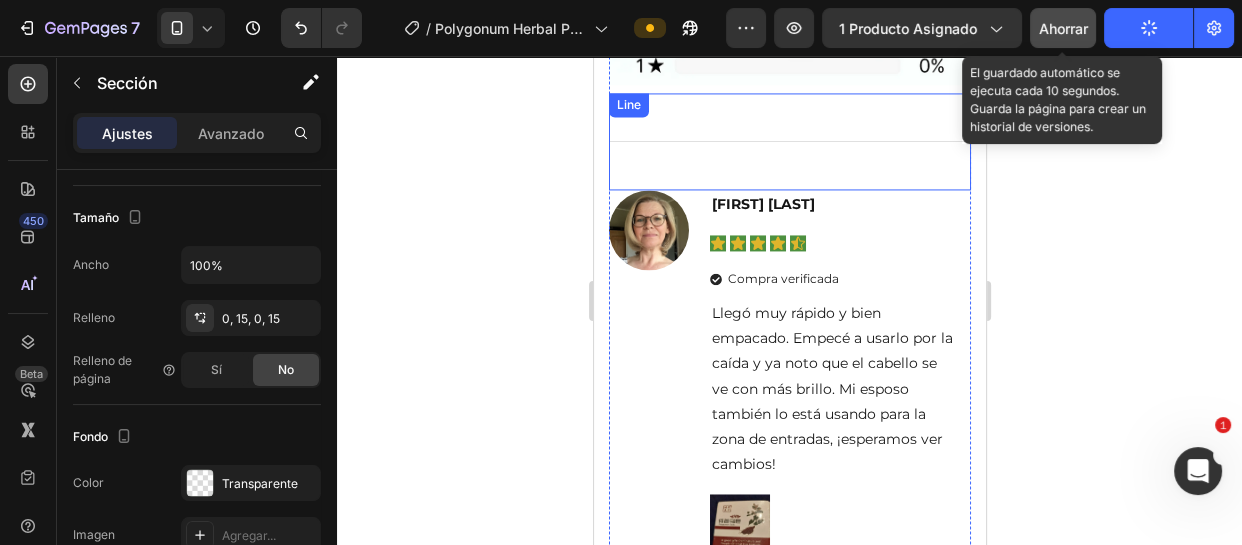 click on "Title Line" at bounding box center [789, 141] 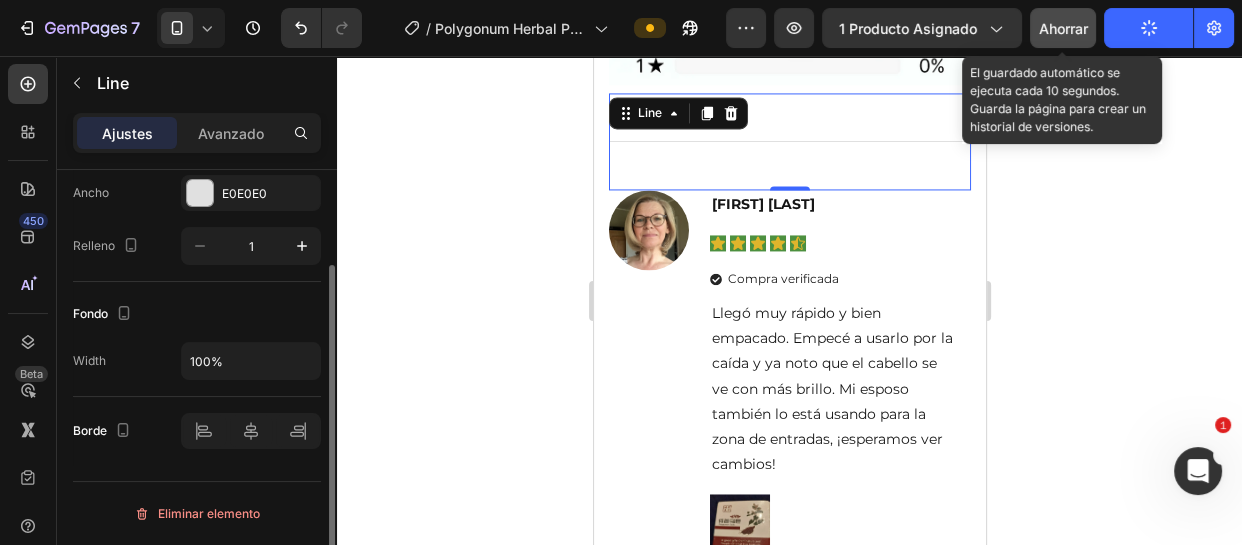 scroll, scrollTop: 0, scrollLeft: 0, axis: both 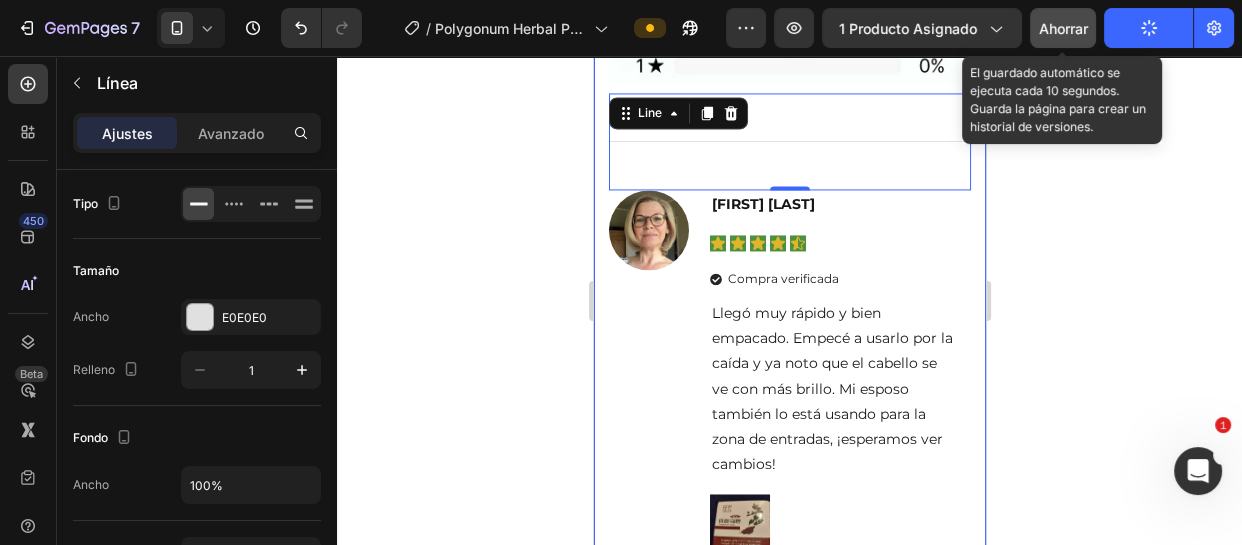 click on "Testominios Text block Con 3.684 reseñas verificadas , se ha convertido en una solución confiable para fortalecer el cabello y reducir la caída desde las primeras aplicaciones. Text Block Image Title Line 0 Image [FIRST] [LAST] Text block Icon Icon Icon Icon Icon Icon List Compra verificada Item List Llegó muy rápido y bien empacado. Empecé a usarlo por la caída y ya noto que el cabello se ve con más brillo. Mi esposo también lo está usando para la zona de entradas, ¡esperamos ver cambios! Text block Image Title Line Row Drop element here Drop element here Drop element here Carousel Image [FIRST] [LAST] Text block Icon Icon Icon Icon Icon Icon List Compra verificada Item List Buena compra. Apenas llevo pocos días, pero noto menos picazón en el cuero cabelludo. Lo compramos con mi esposa y a los dos nos ha gustado el olor y cómo deja el cabello. Text block Title Line Row Row" at bounding box center (789, 2139) 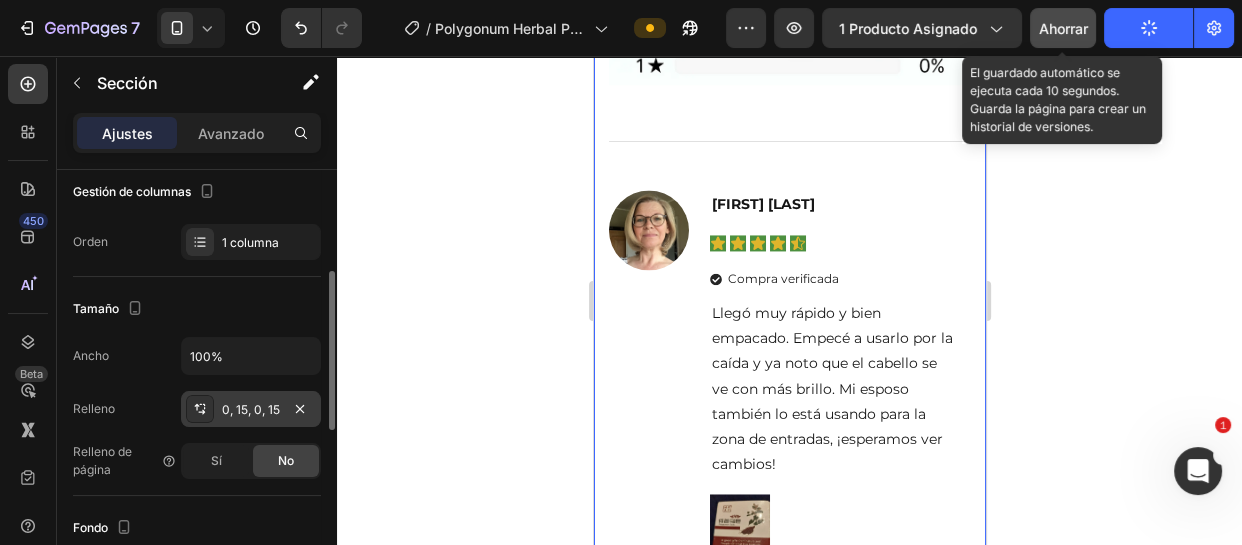 scroll, scrollTop: 363, scrollLeft: 0, axis: vertical 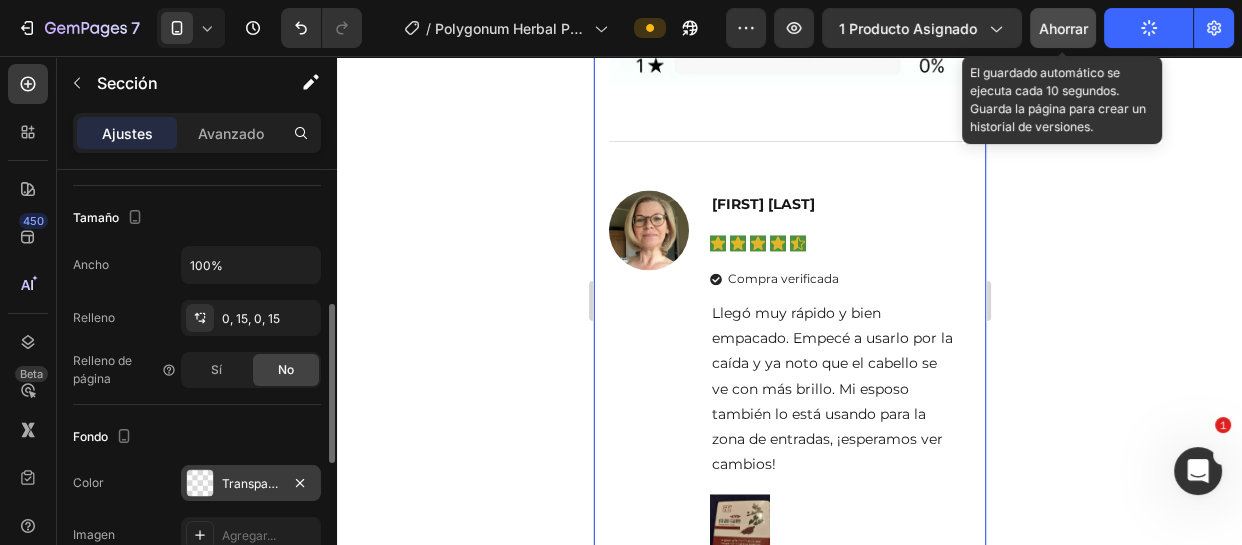 click on "Transparente" at bounding box center (251, 483) 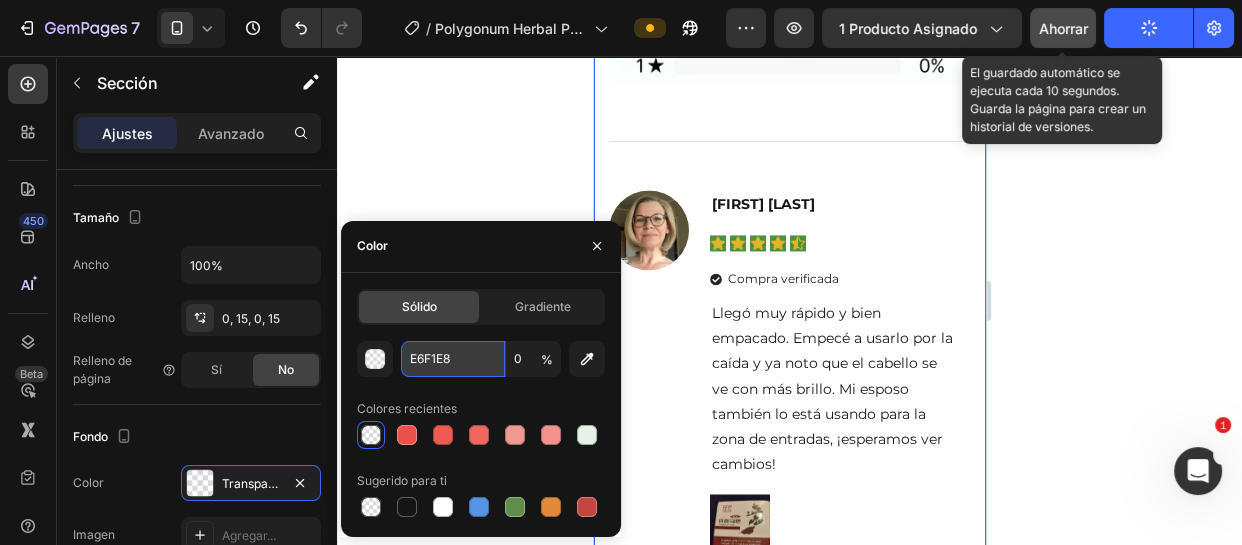 click on "E6F1E8" at bounding box center [453, 359] 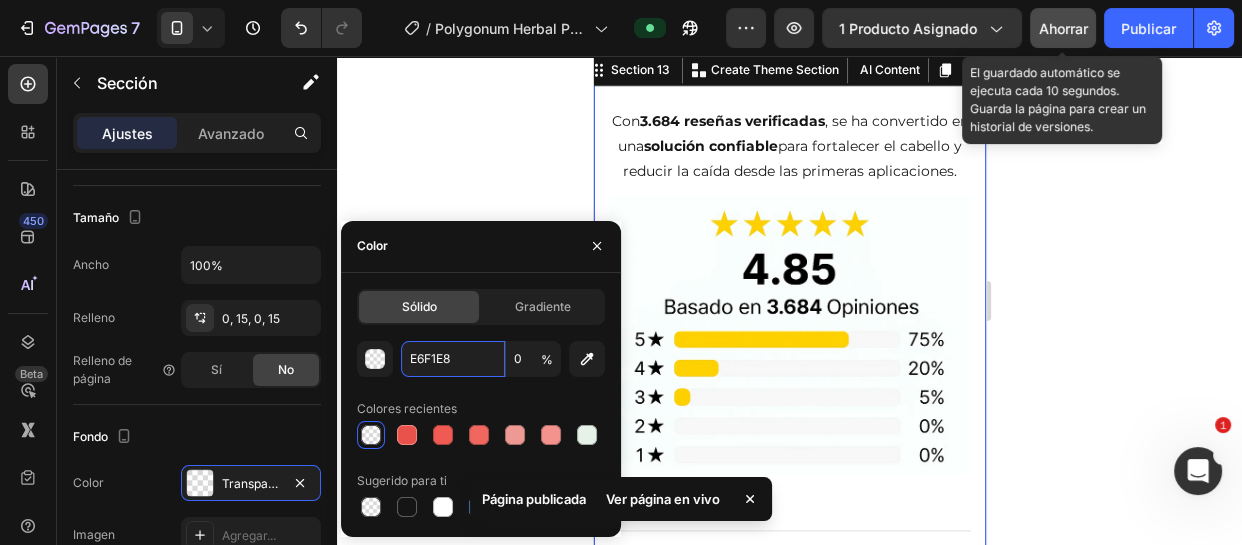 scroll, scrollTop: 9104, scrollLeft: 0, axis: vertical 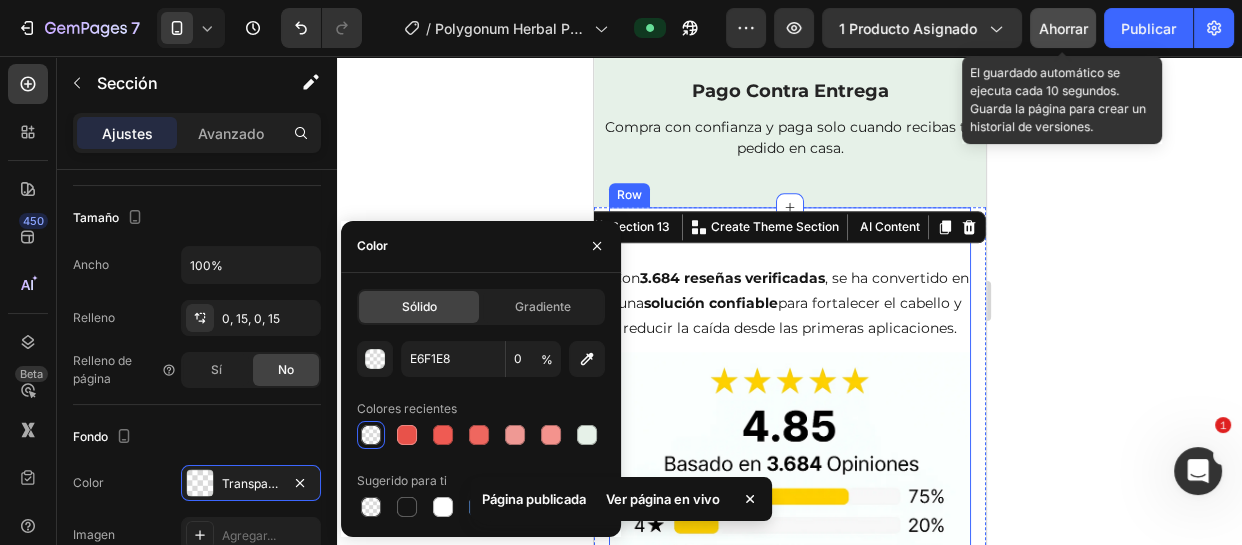click on "Testominios Text block Con 3.684 reseñas verificadas , se ha convertido en una solución confiable para fortalecer el cabello y reducir la caída desde las primeras aplicaciones. Text Block Image Title Line Image [FIRST] [LAST] Text block Icon Icon Icon Icon Icon Icon List Compra verificada Item List Llegó muy rápido y bien empacado. Empecé a usarlo por la caída y ya noto que el cabello se ve con más brillo. Mi esposo también lo está usando para la zona de entradas, ¡esperamos ver cambios! Text block Image Title Line Row Drop element here Drop element here Drop element here Carousel Image [FIRST] [LAST] Text block Icon Icon Icon Icon Icon Icon List Compra verificada Item List Buena compra. Apenas llevo pocos días, pero noto menos picazón en el cuero cabelludo. Lo compramos con mi esposa y a los dos nos ha gustado el olor y cómo deja el cabello. Text block Title Line Row Row" at bounding box center [789, 2669] 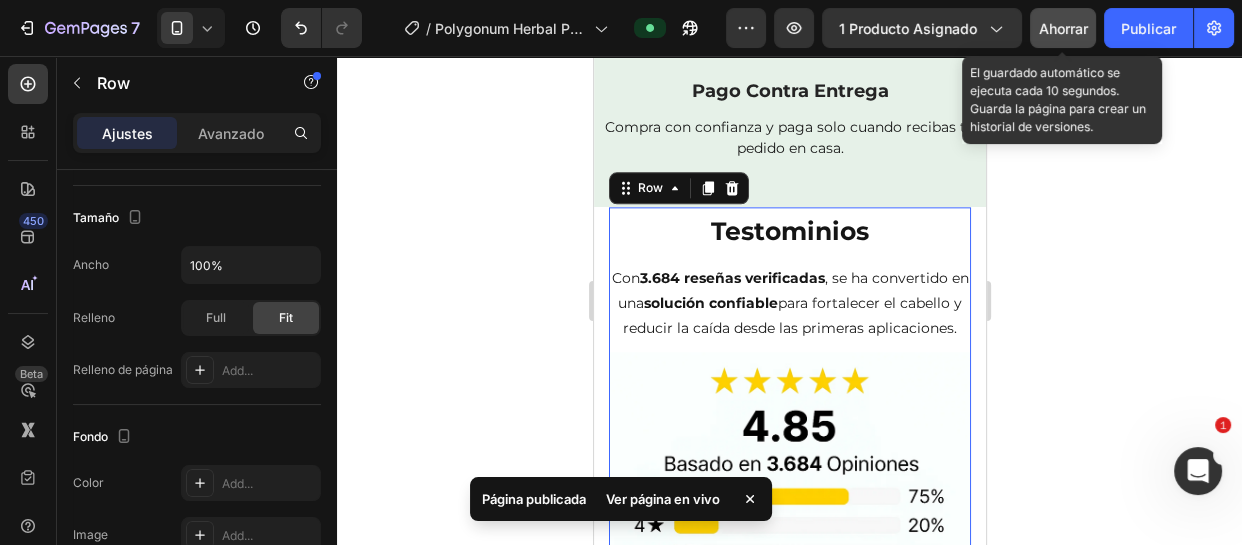 scroll, scrollTop: 0, scrollLeft: 0, axis: both 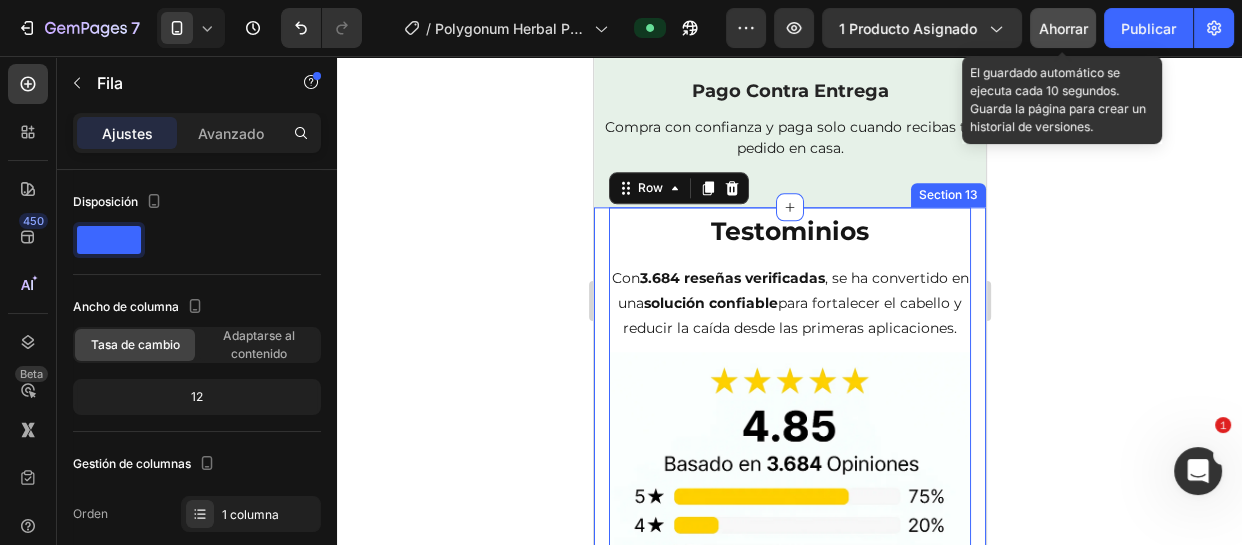 click on "Testominios Text block Con 3.684 reseñas verificadas , se ha convertido en una solución confiable para fortalecer el cabello y reducir la caída desde las primeras aplicaciones. Text Block Image Title Line Image [FIRST] [LAST] Text block Icon Icon Icon Icon Icon Icon List Compra verificada Item List Llegó muy rápido y bien empacado. Empecé a usarlo por la caída y ya noto que el cabello se ve con más brillo. Mi esposo también lo está usando para la zona de entradas, ¡esperamos ver cambios! Text block Image Title Line Row Drop element here Drop element here Drop element here Carousel Image [FIRST] [LAST] Text block Icon Icon Icon Icon Icon Icon List Compra verificada Item List Buena compra. Apenas llevo pocos días, pero noto menos picazón en el cuero cabelludo. Lo compramos con mi esposa y a los dos nos ha gustado el olor y cómo deja el cabello. Text block Title Line Row Row" at bounding box center [789, 2685] 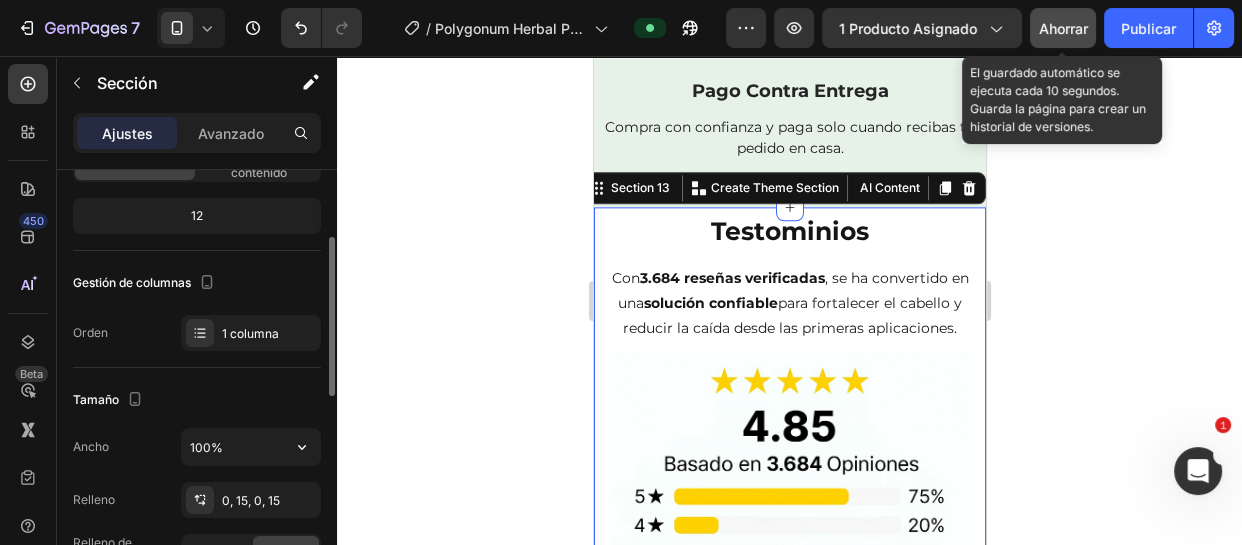 scroll, scrollTop: 363, scrollLeft: 0, axis: vertical 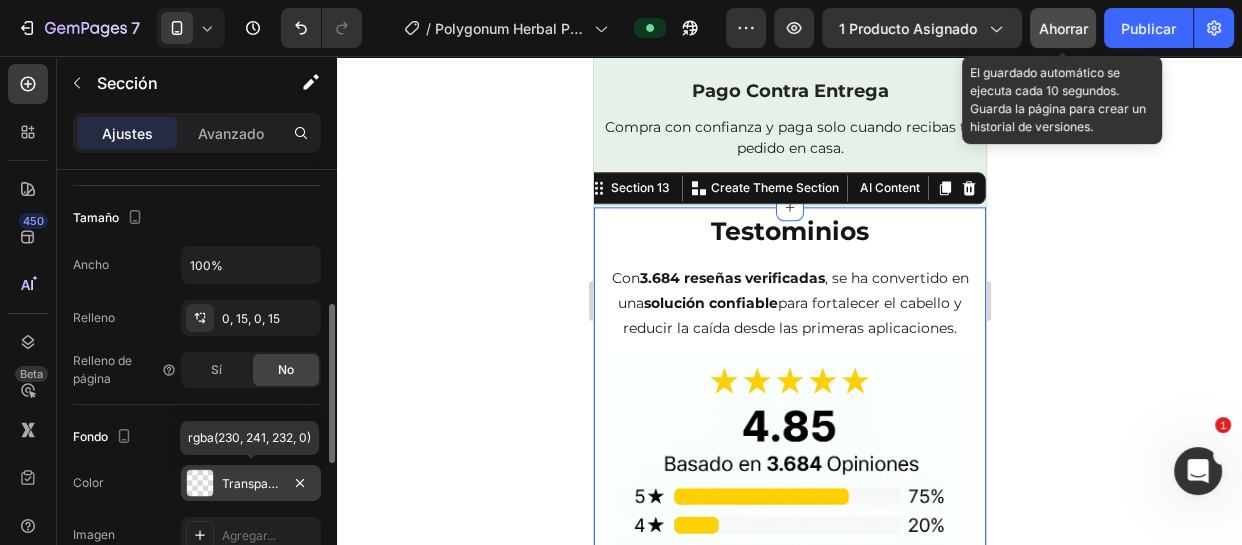 click on "Transparente" at bounding box center [260, 483] 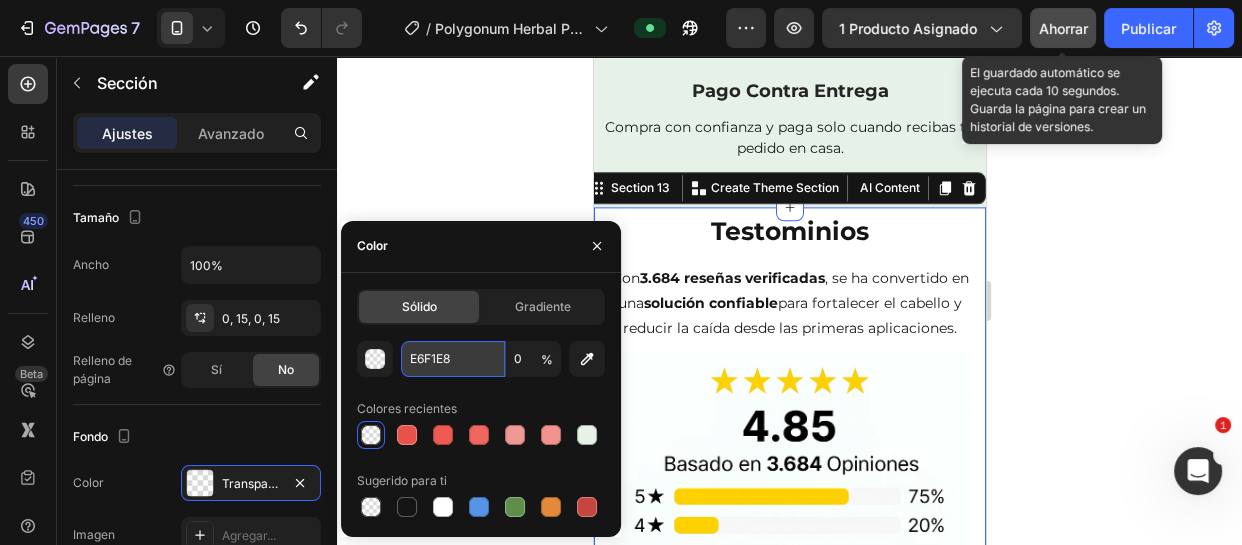 click on "E6F1E8" at bounding box center [453, 359] 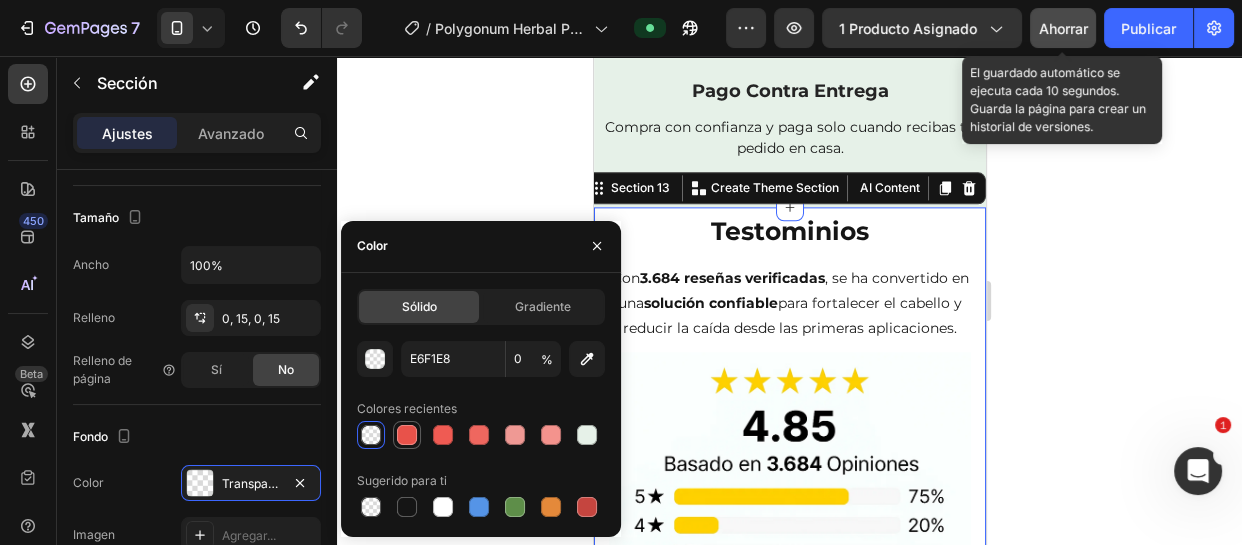 click at bounding box center [407, 435] 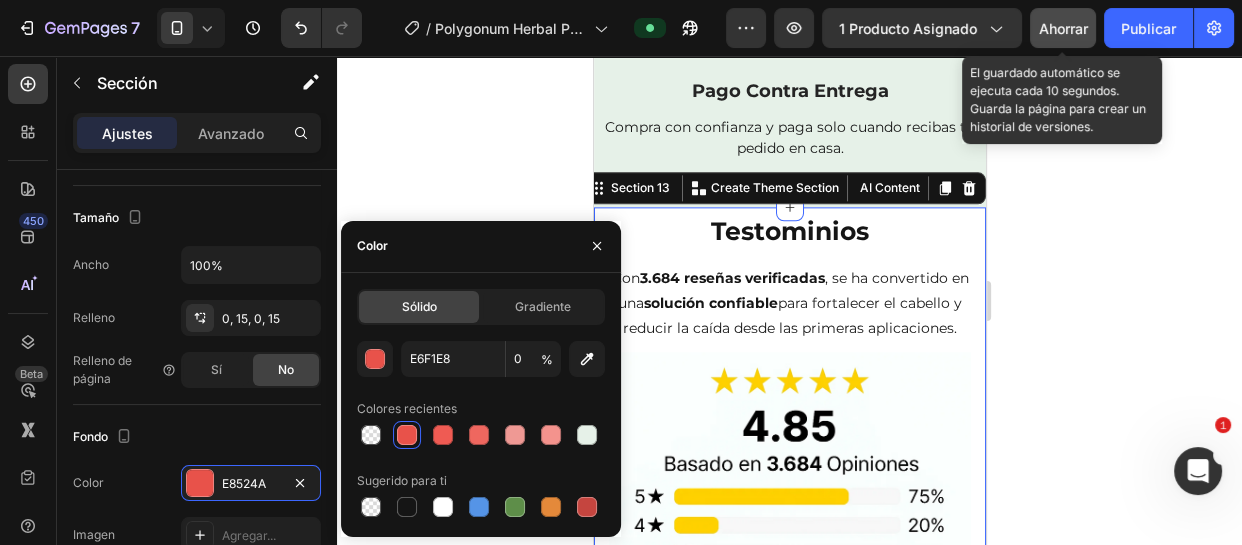 type on "E8524A" 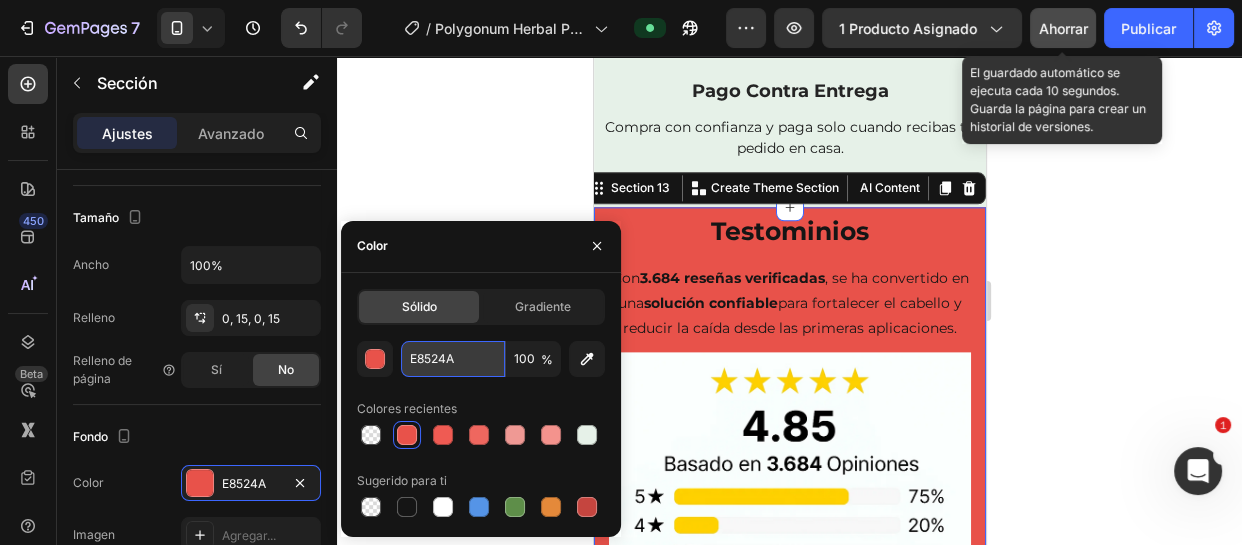 click on "E8524A" at bounding box center (453, 359) 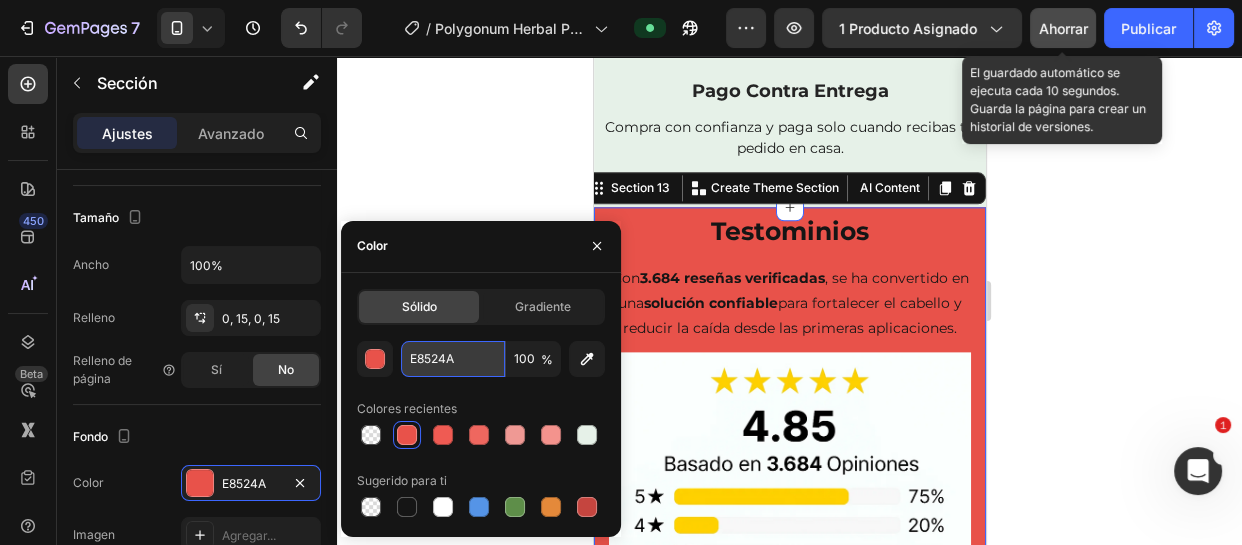 type on "E6F1E8" 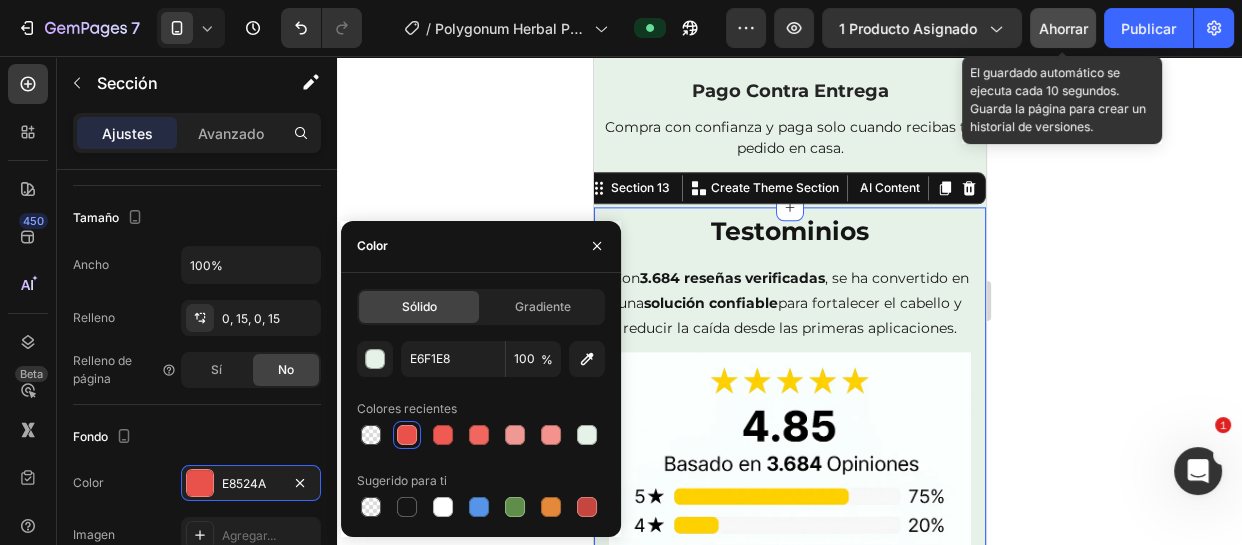 click on "Ahorrar" at bounding box center [1063, 28] 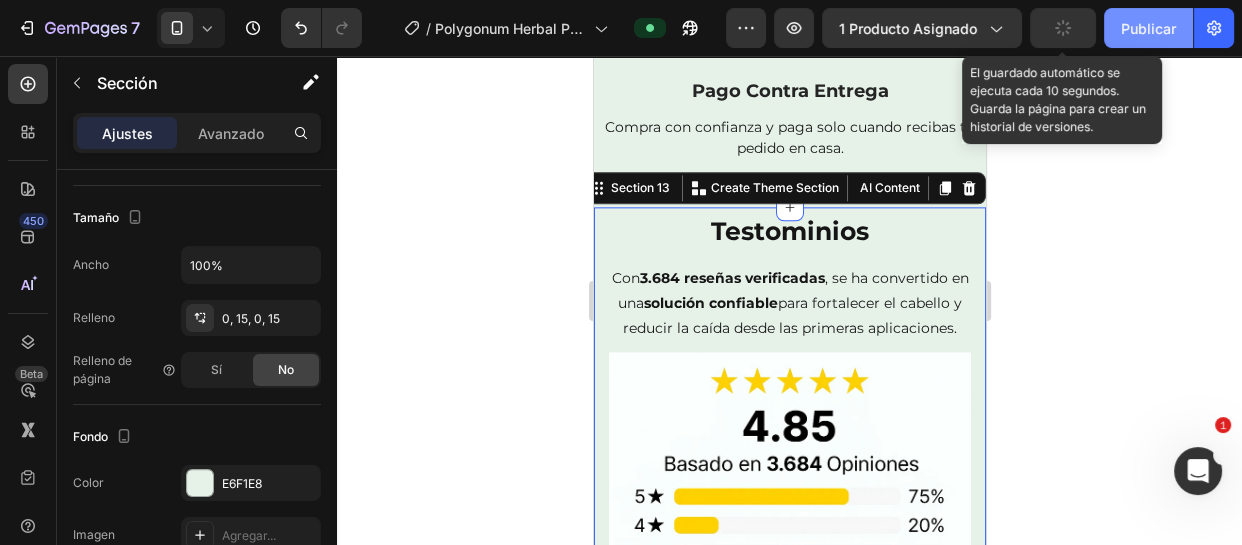 drag, startPoint x: 1141, startPoint y: 25, endPoint x: 386, endPoint y: 122, distance: 761.2056 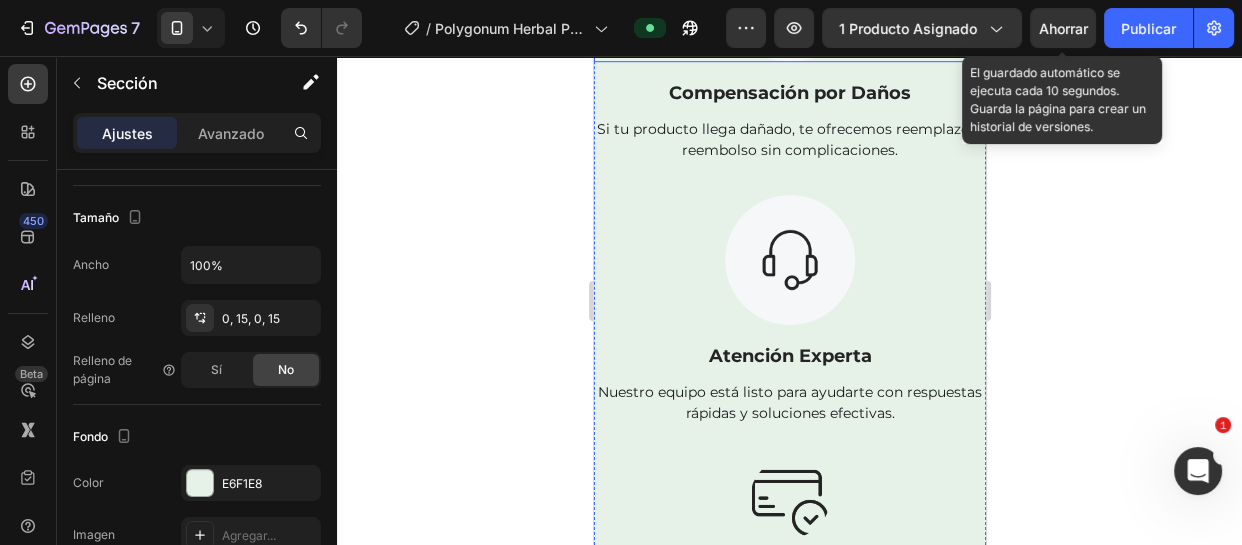 scroll, scrollTop: 7740, scrollLeft: 0, axis: vertical 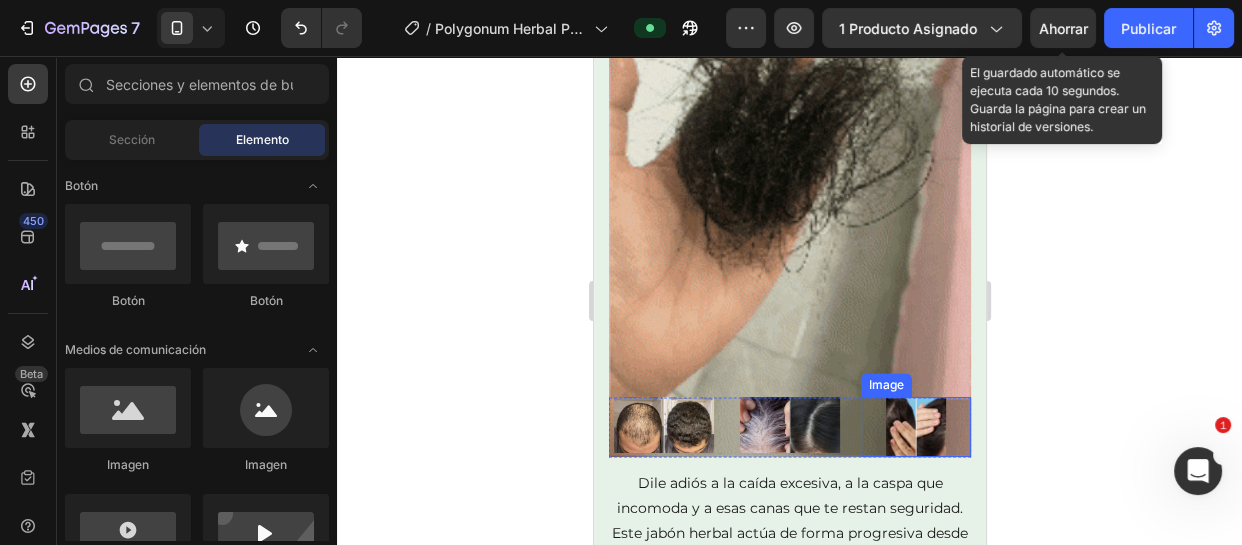 click at bounding box center [915, 427] 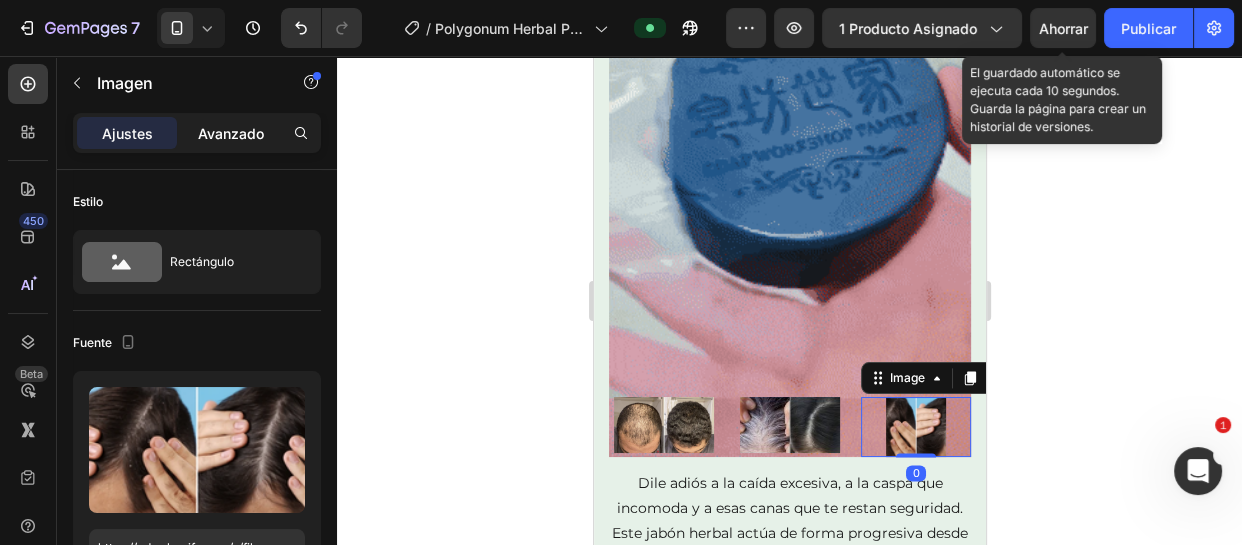 click on "Avanzado" at bounding box center (231, 133) 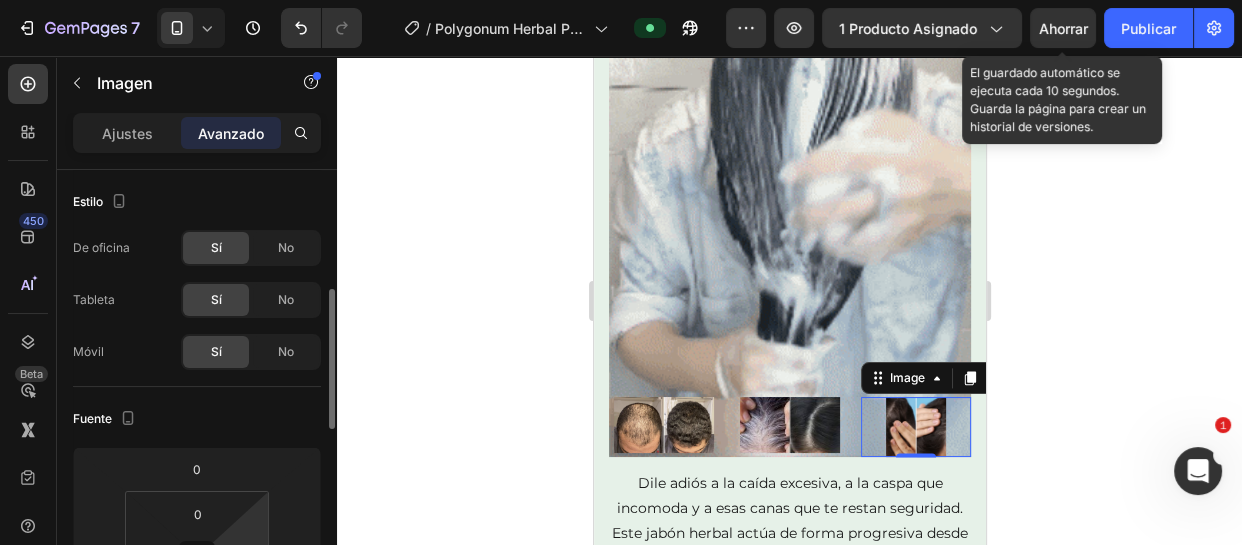 scroll, scrollTop: 90, scrollLeft: 0, axis: vertical 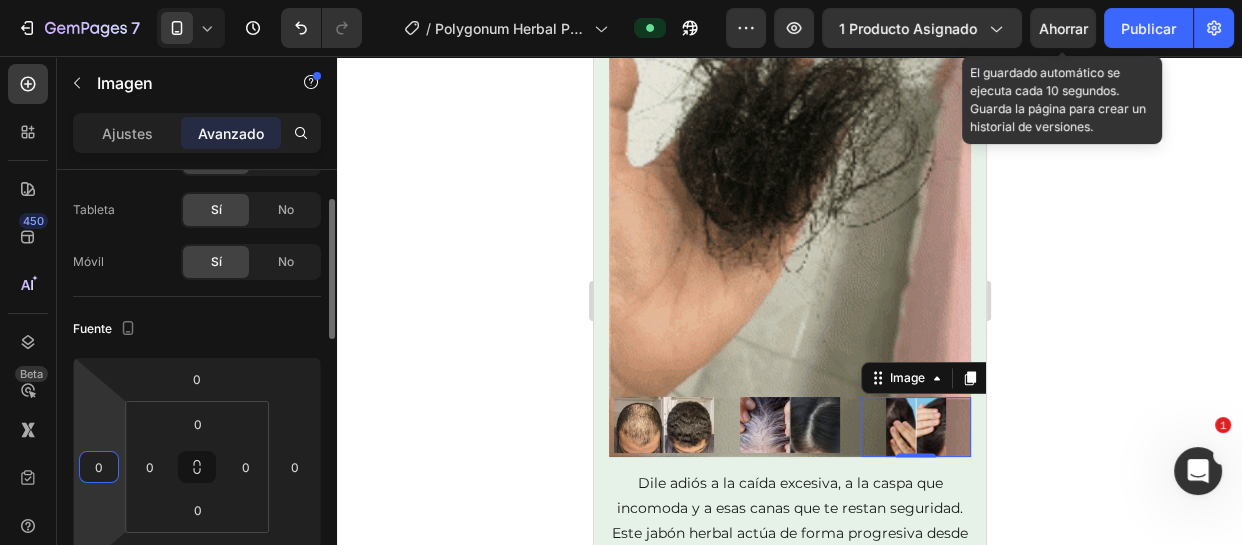 click on "0" at bounding box center (99, 467) 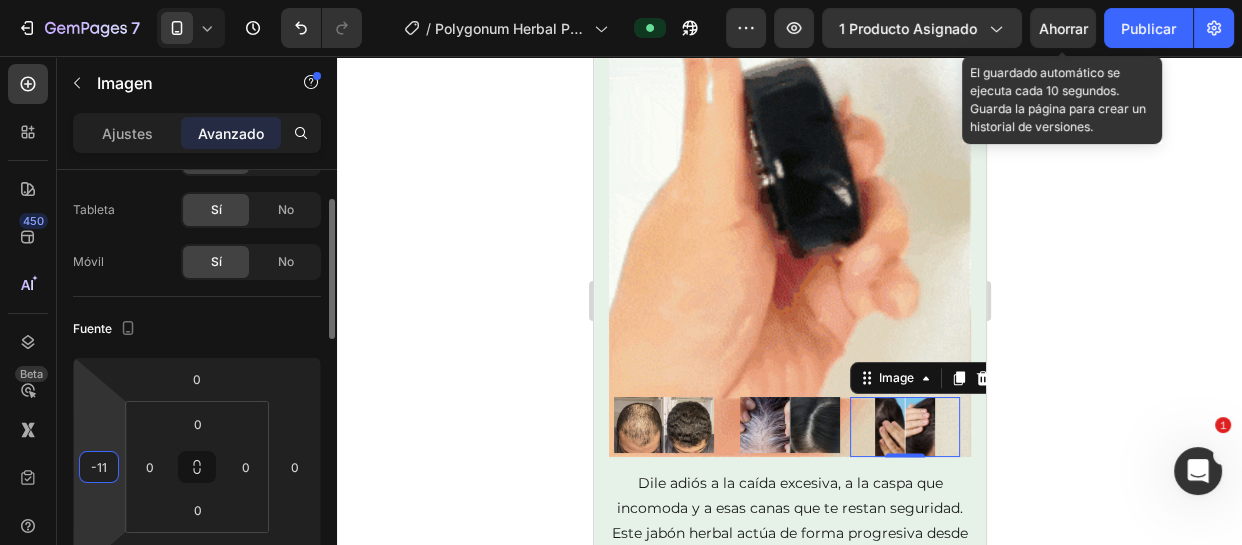 type on "-12" 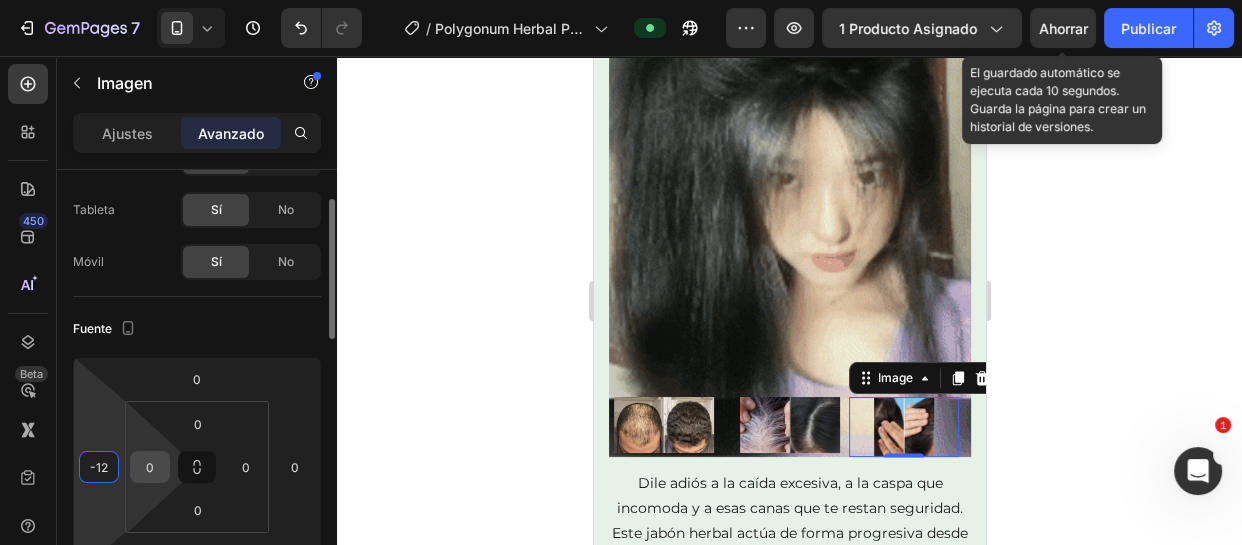 click on "0" at bounding box center [150, 467] 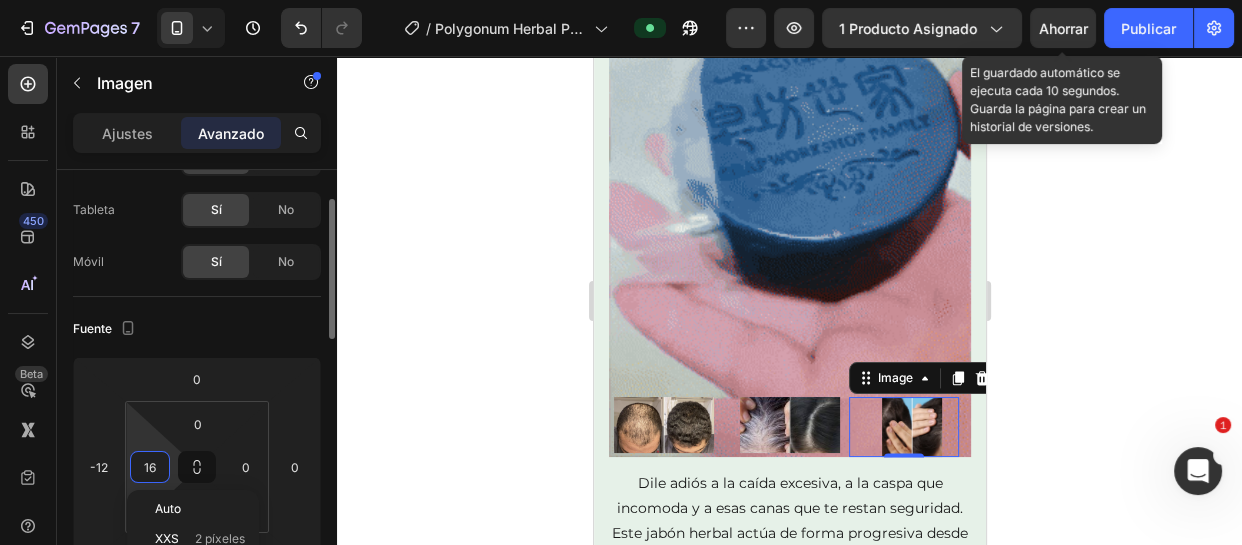 type on "1" 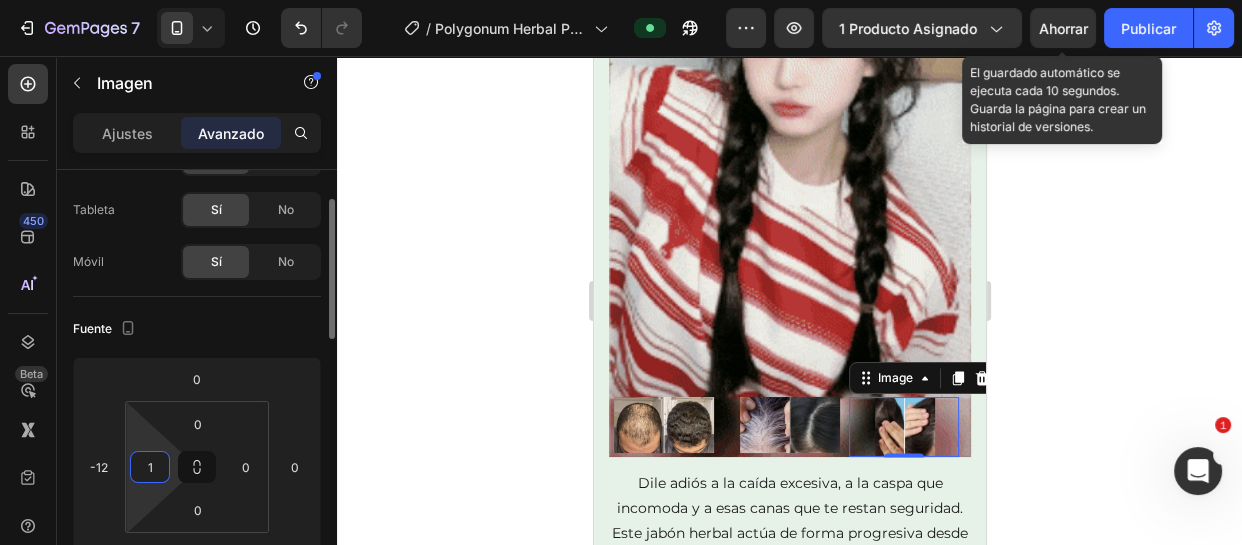 type 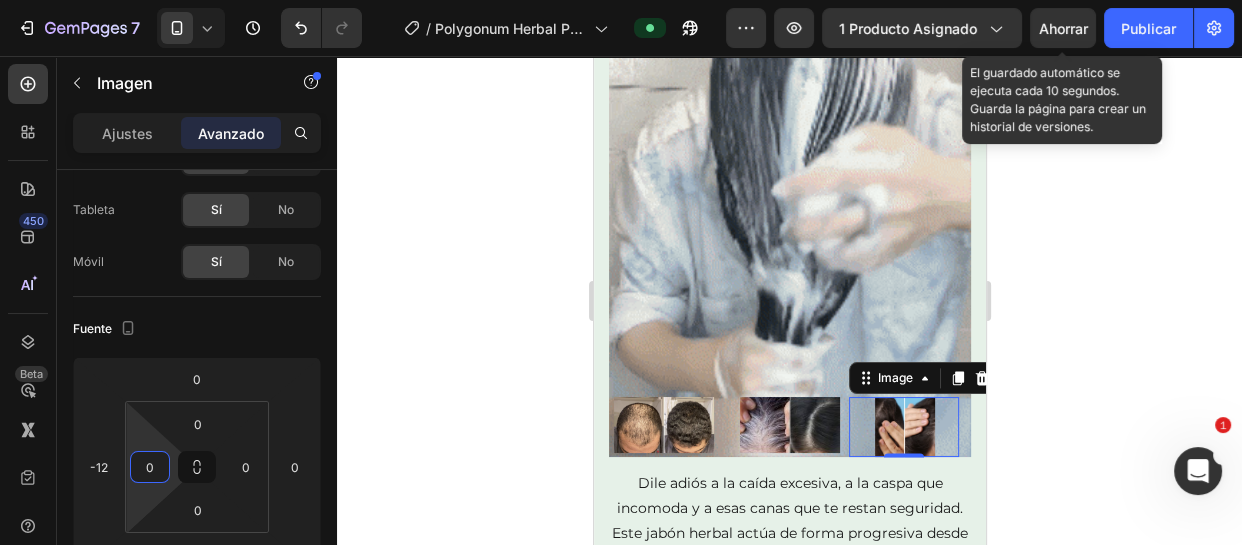 click 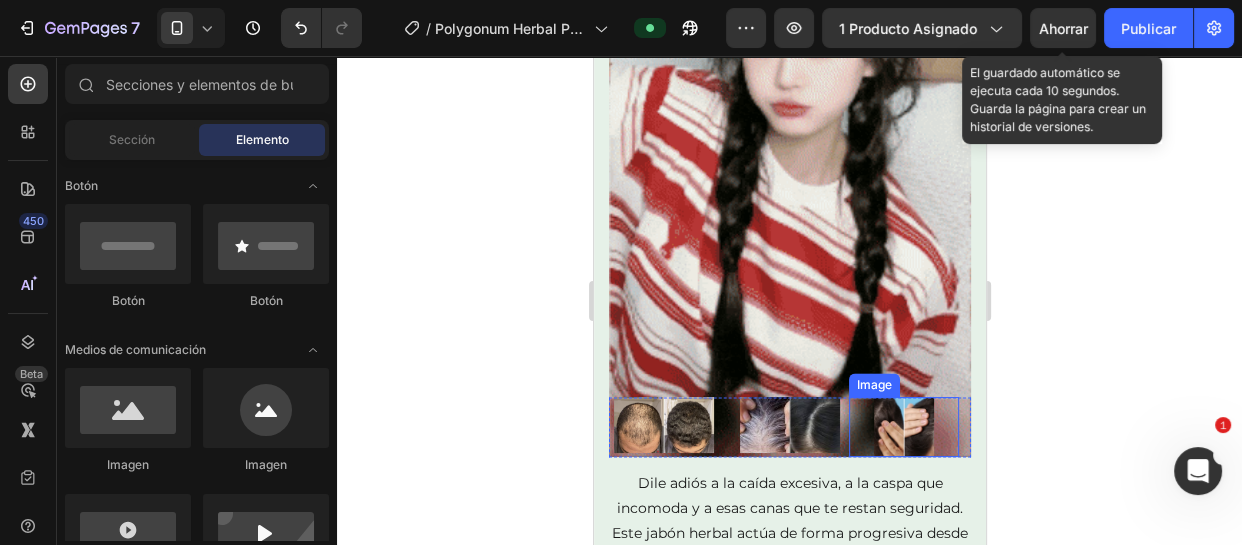 click at bounding box center [903, 427] 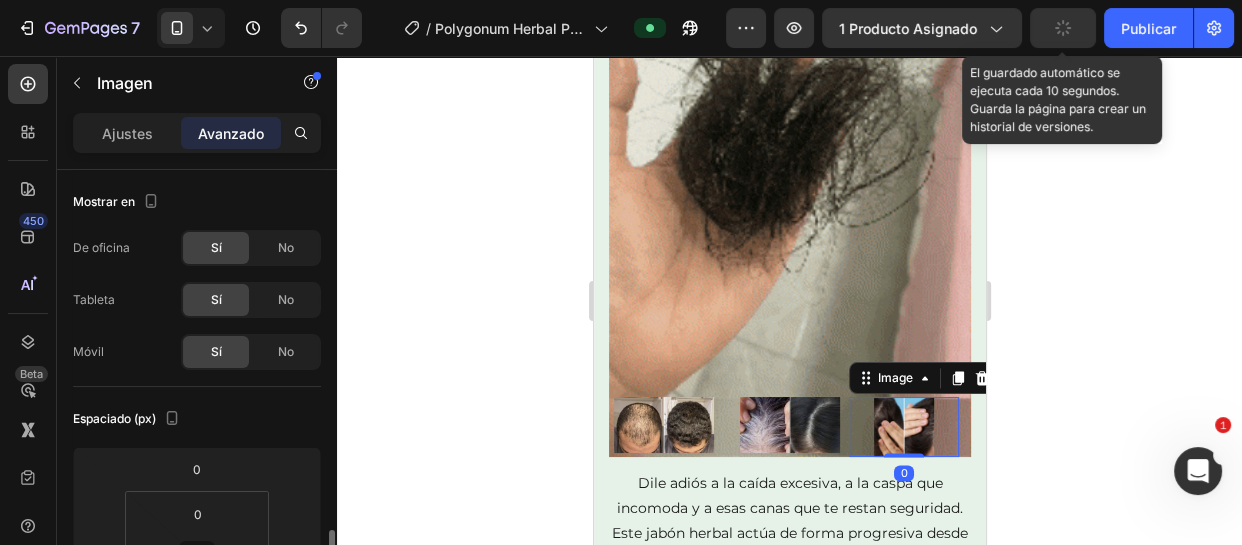 scroll, scrollTop: 272, scrollLeft: 0, axis: vertical 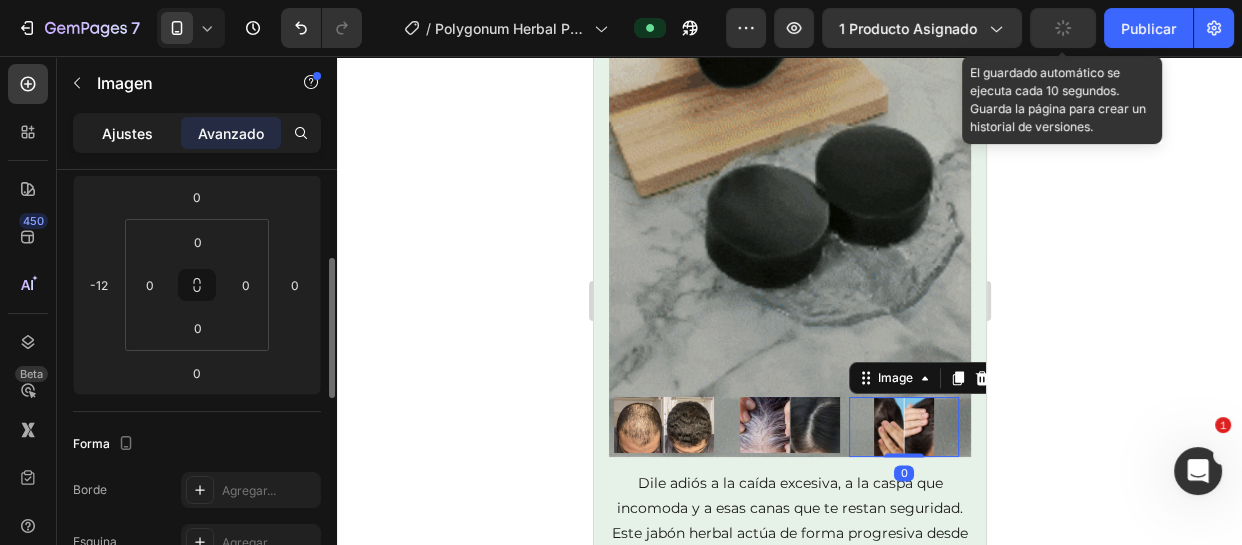 click on "Ajustes" at bounding box center [127, 133] 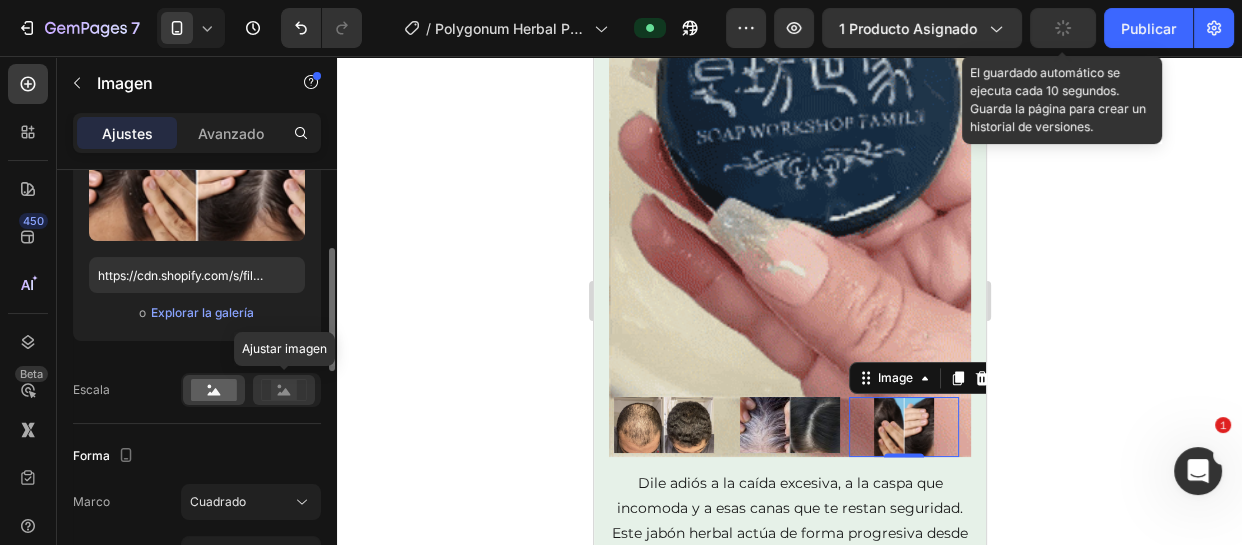 click 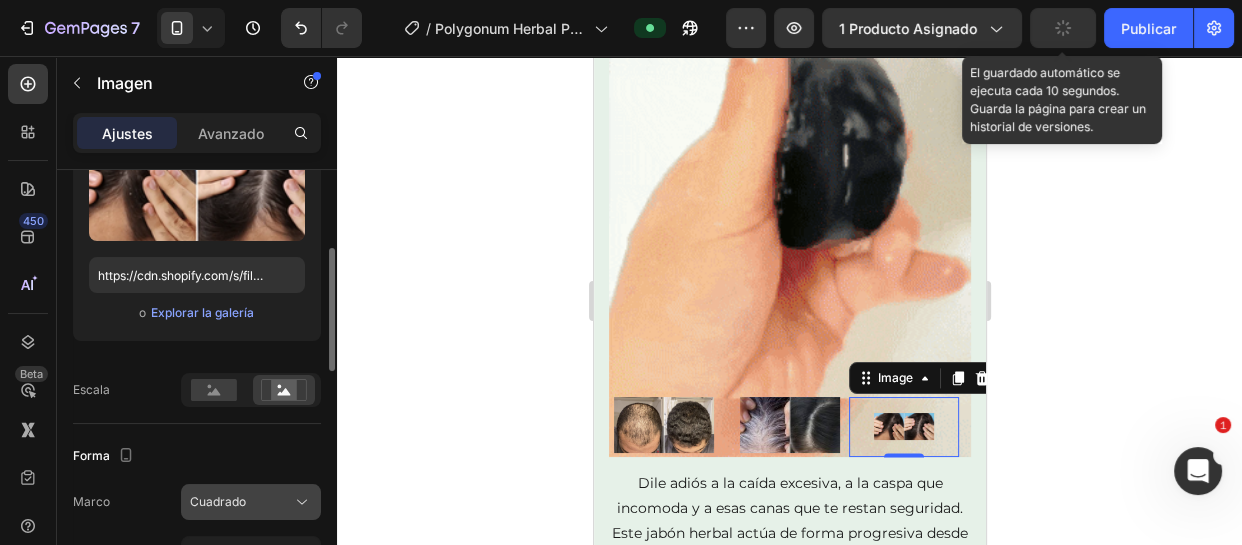 click on "Cuadrado" at bounding box center [218, 501] 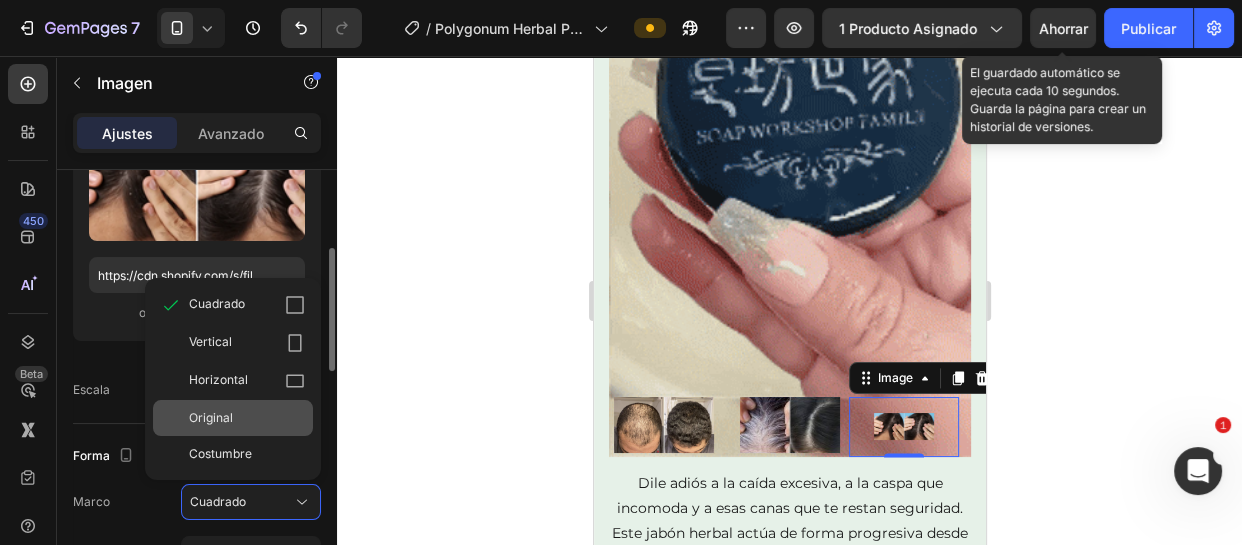click on "Original" at bounding box center [211, 417] 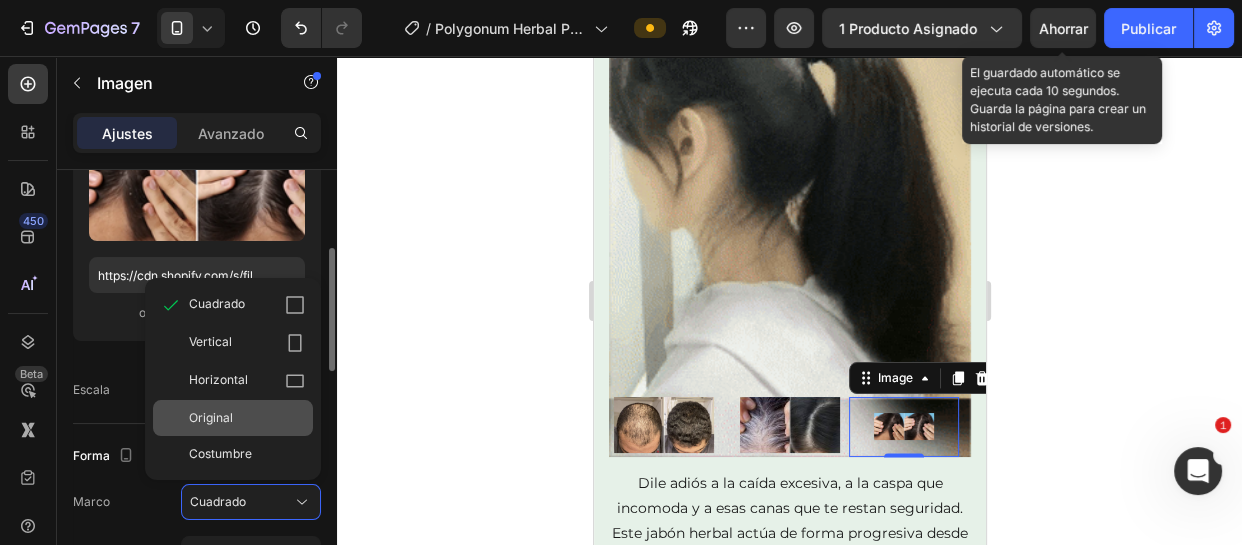 type 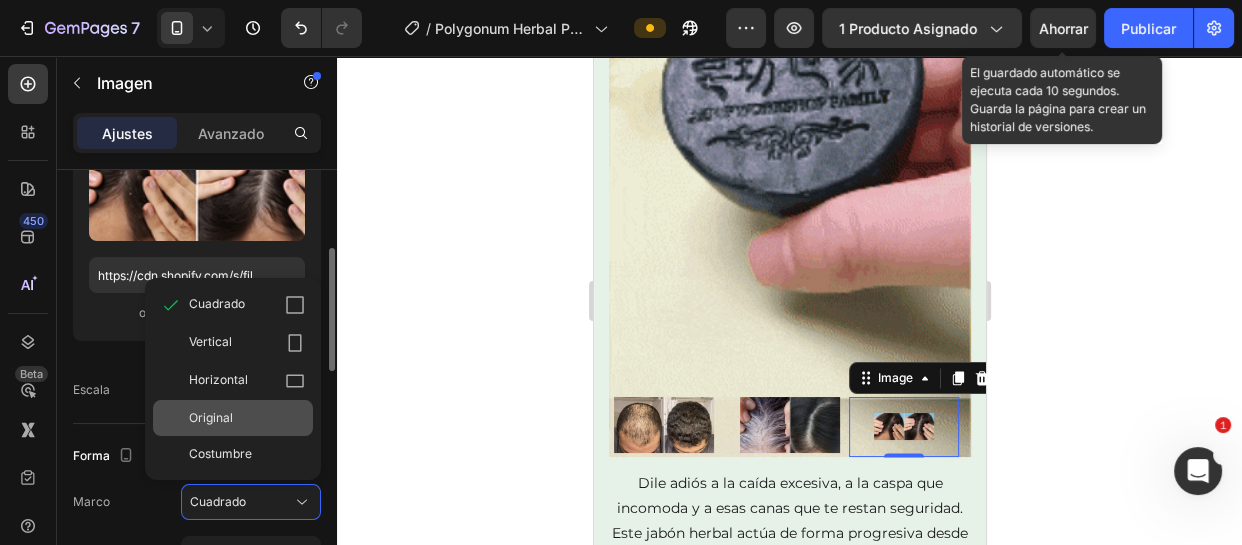 type 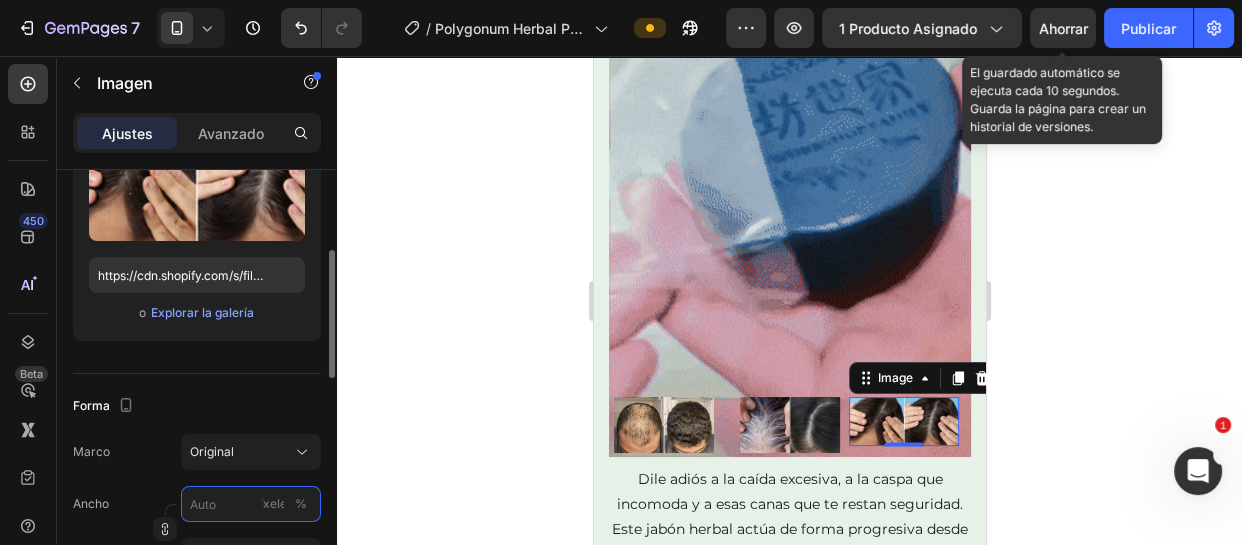 click on "píxeles %" at bounding box center [251, 504] 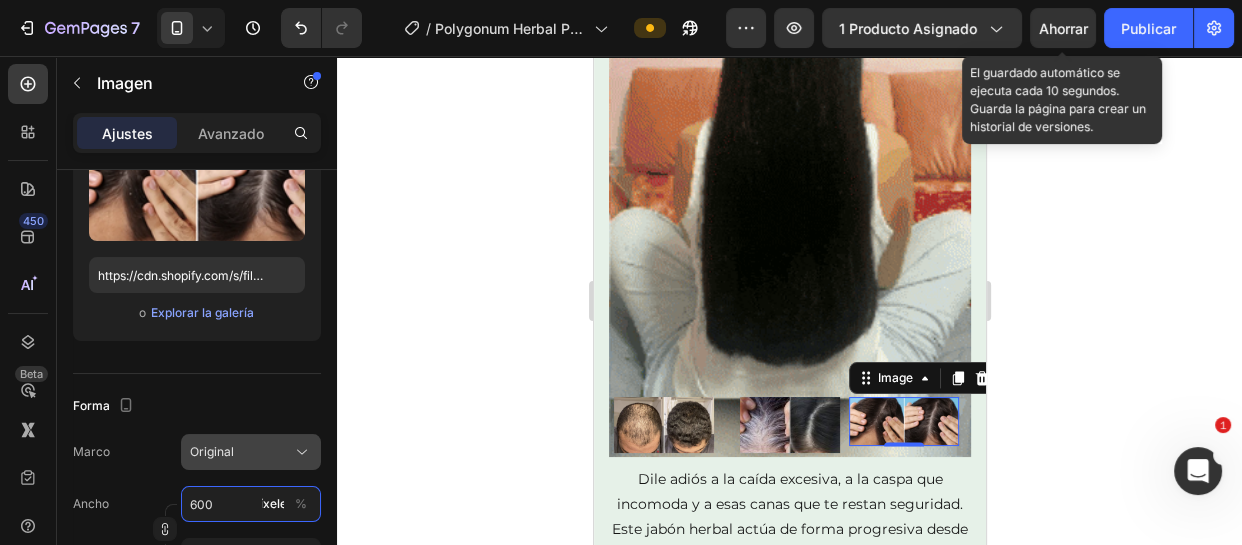 type on "600" 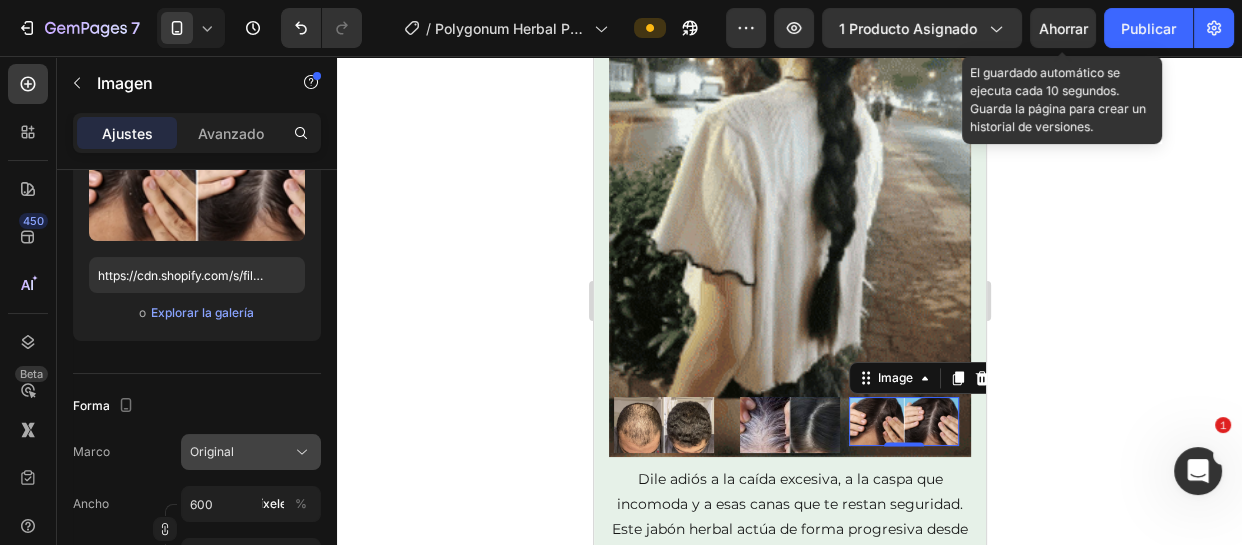 click on "Original" at bounding box center [212, 451] 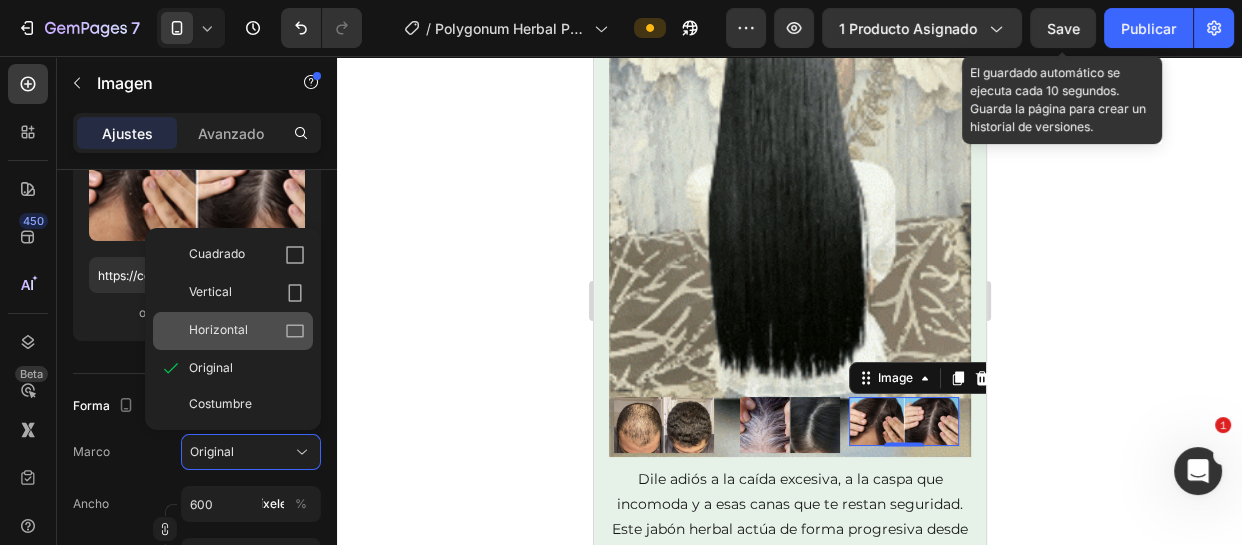 click on "Horizontal" at bounding box center [218, 329] 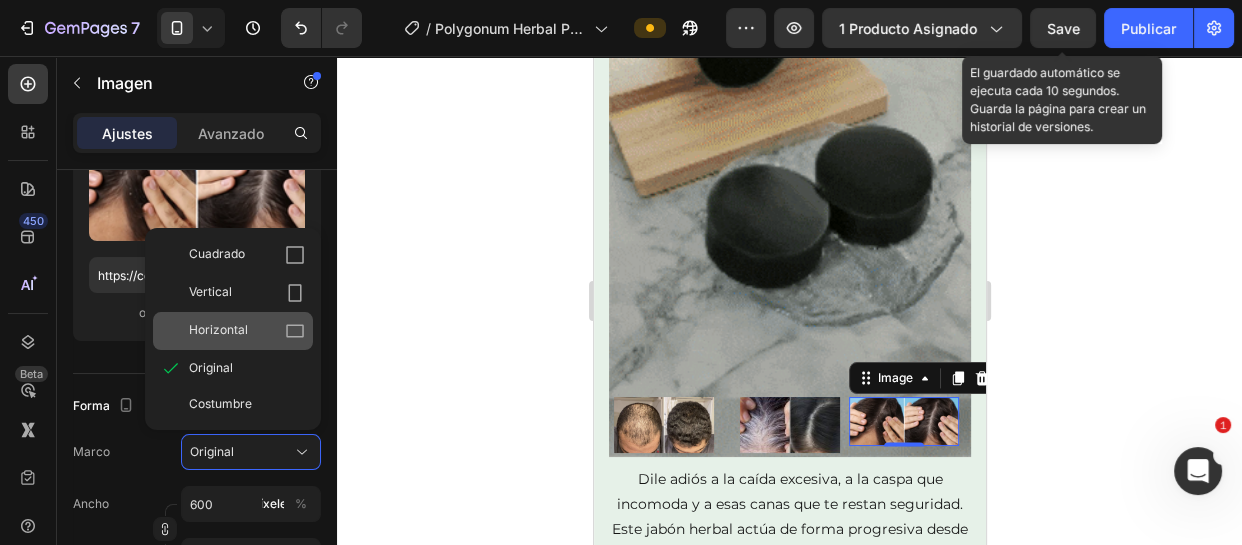type on "450" 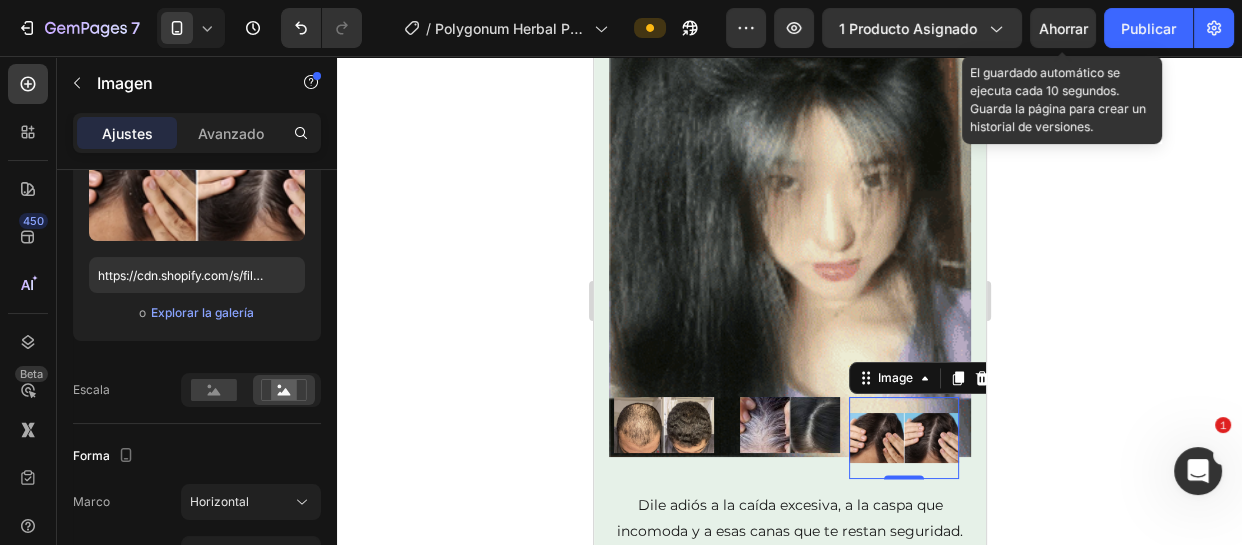 click 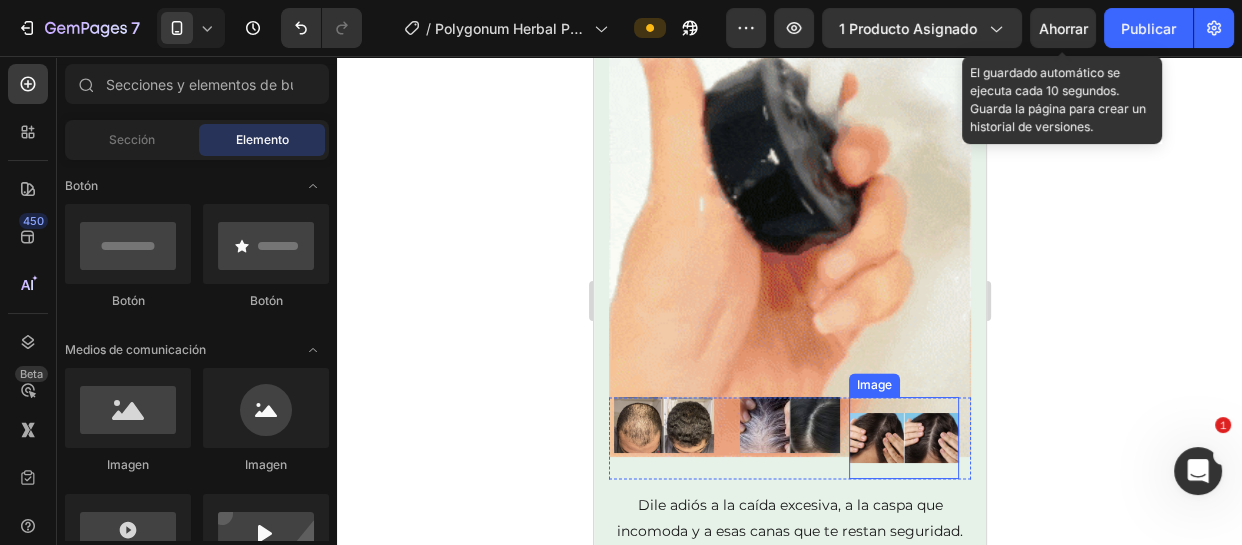 click at bounding box center (903, 438) 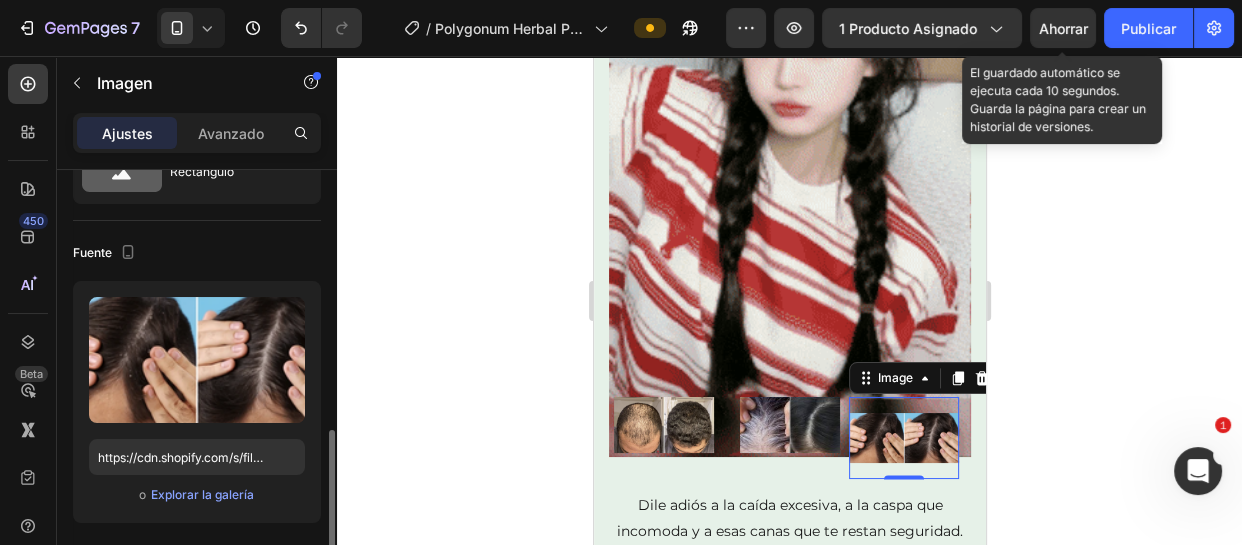 scroll, scrollTop: 363, scrollLeft: 0, axis: vertical 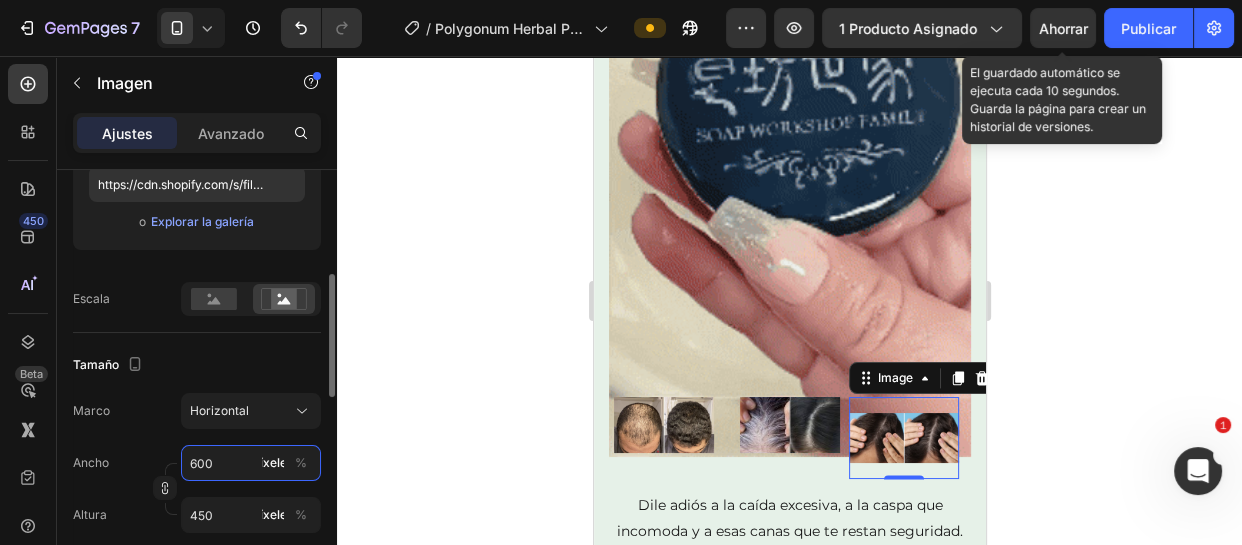 click on "600" at bounding box center (251, 463) 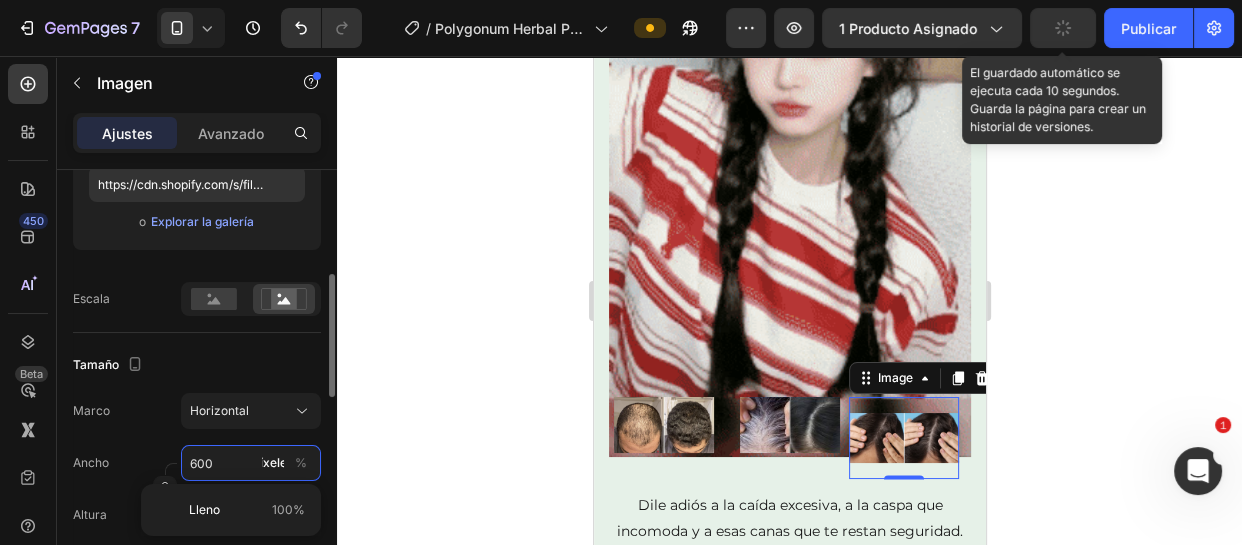 type 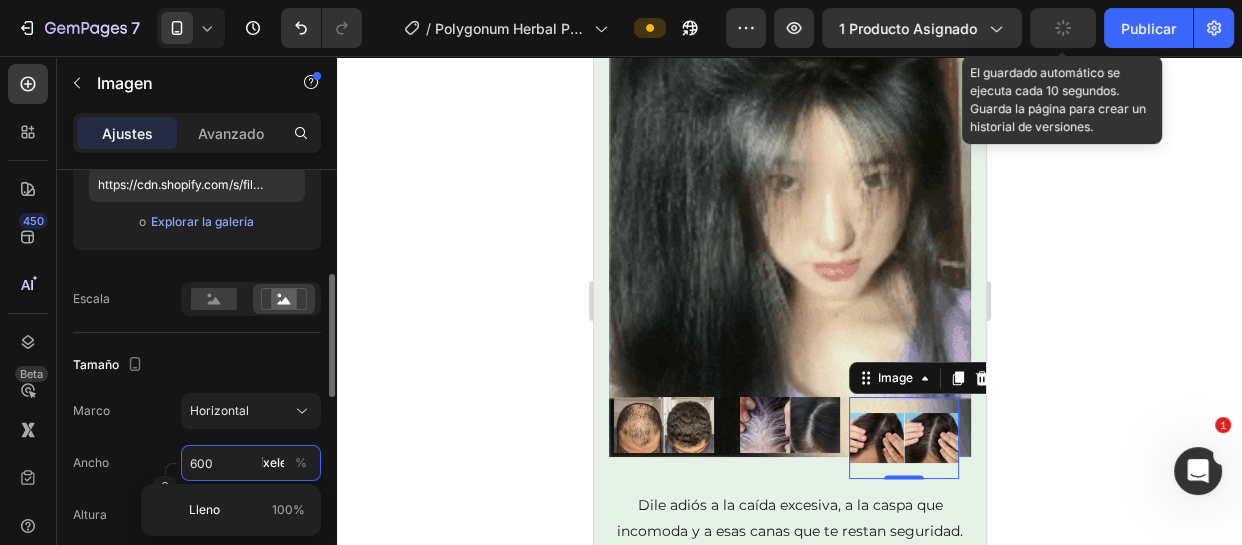 type 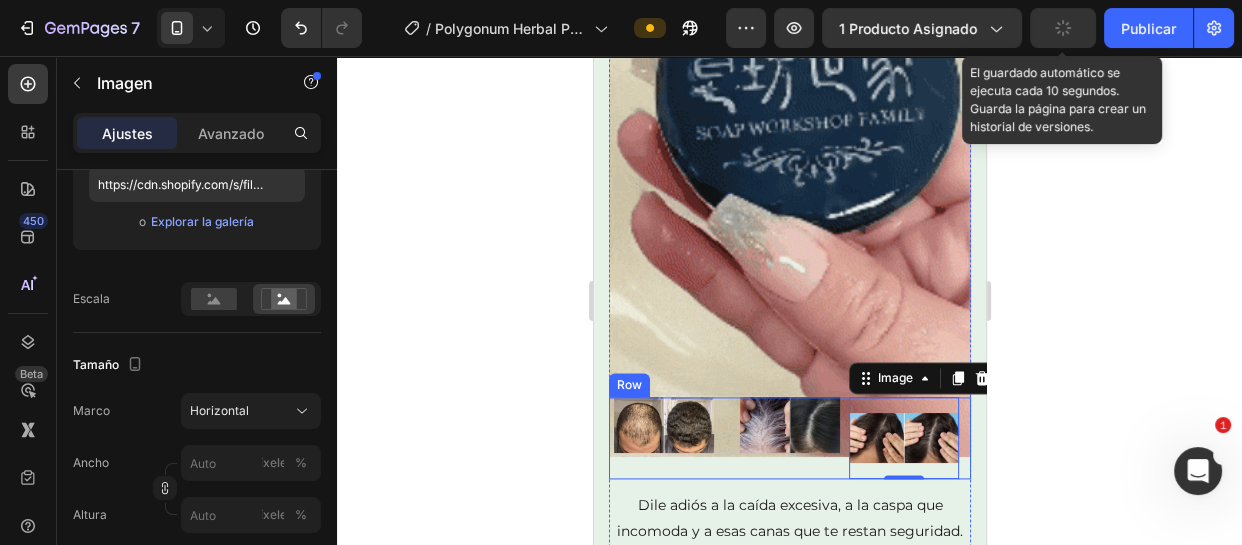 click 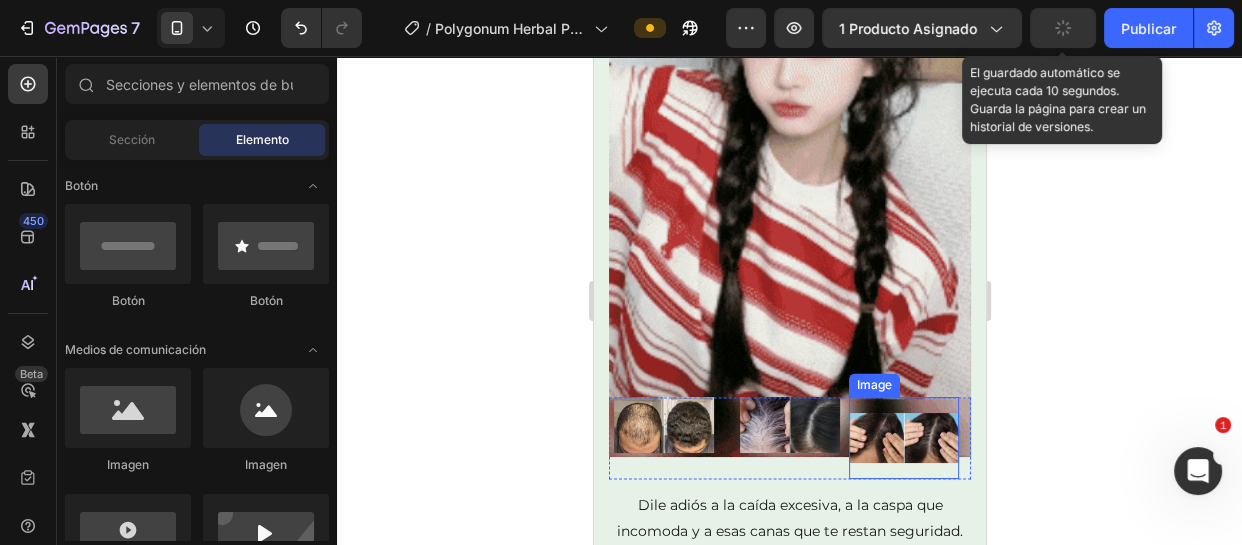 click at bounding box center (903, 438) 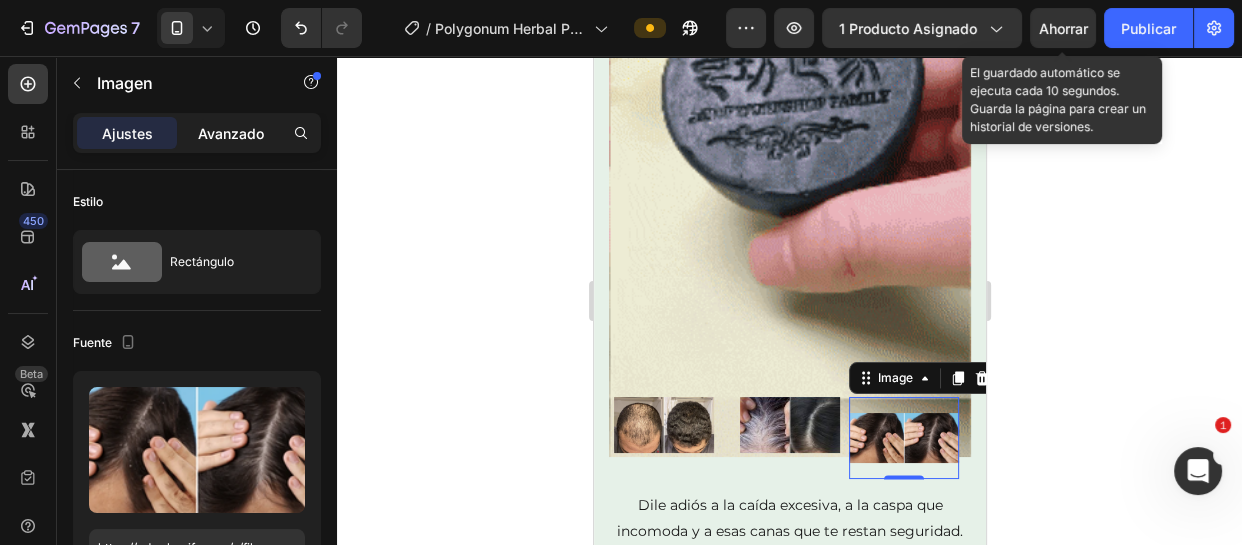 click on "Avanzado" at bounding box center [231, 133] 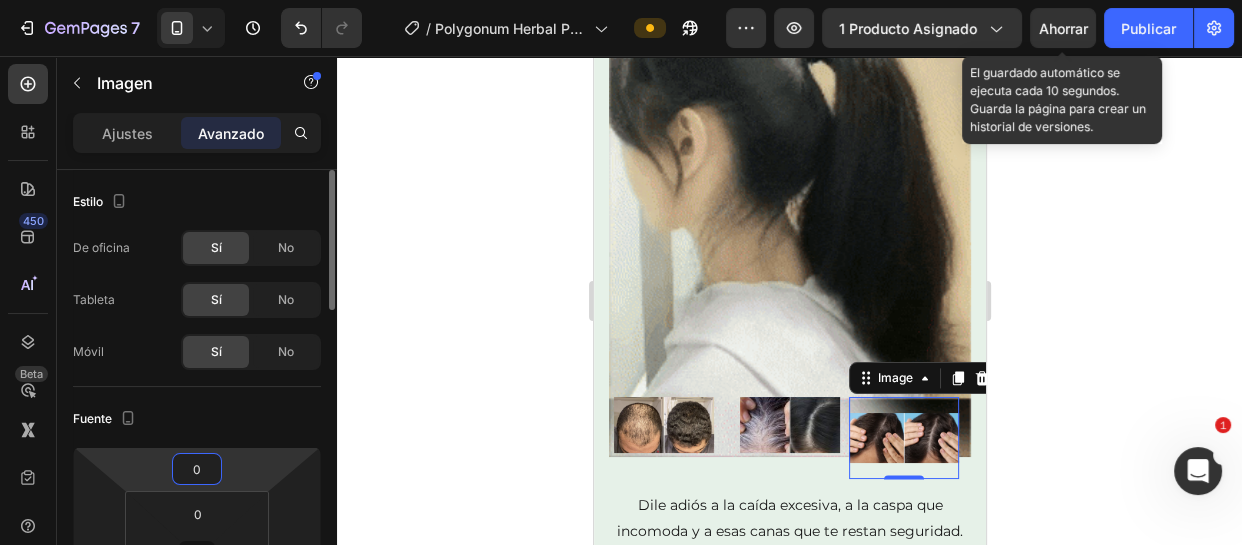 click on "0" at bounding box center (197, 469) 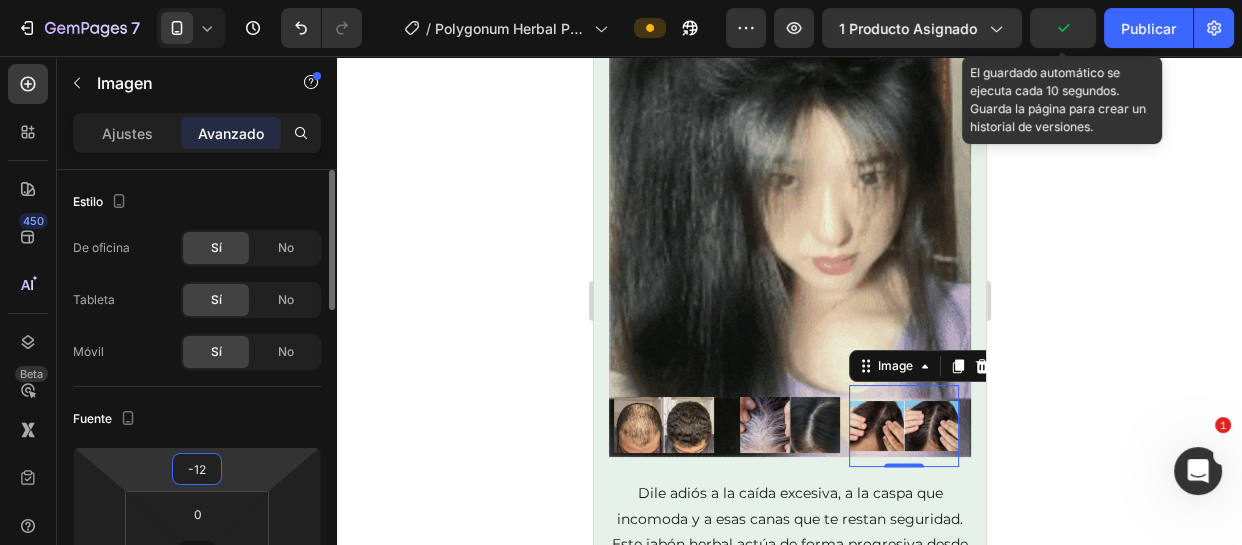 type on "-11" 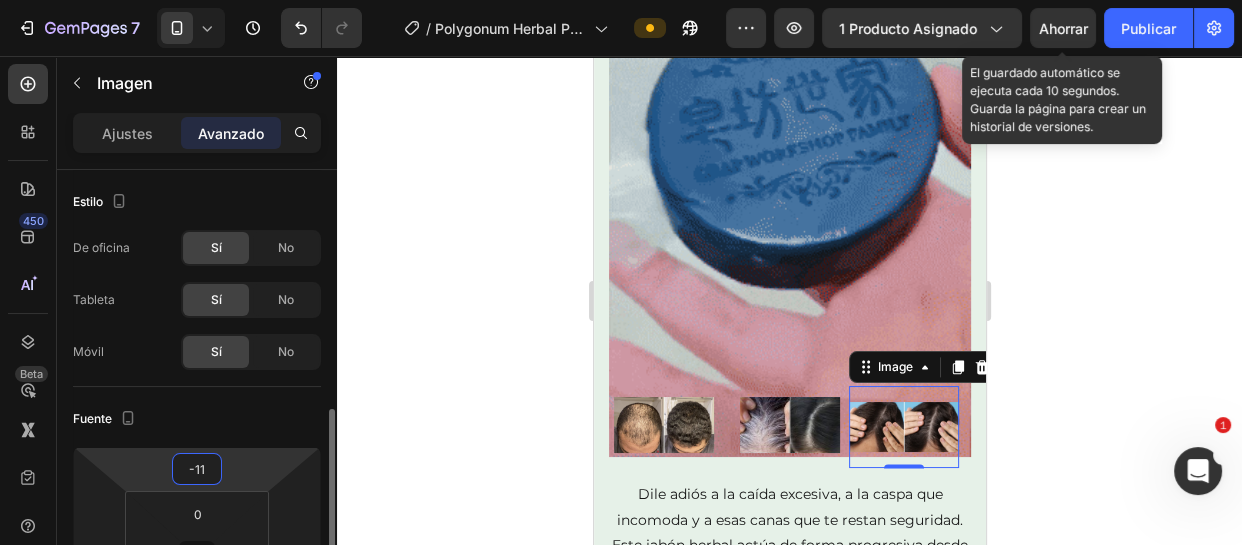 scroll, scrollTop: 181, scrollLeft: 0, axis: vertical 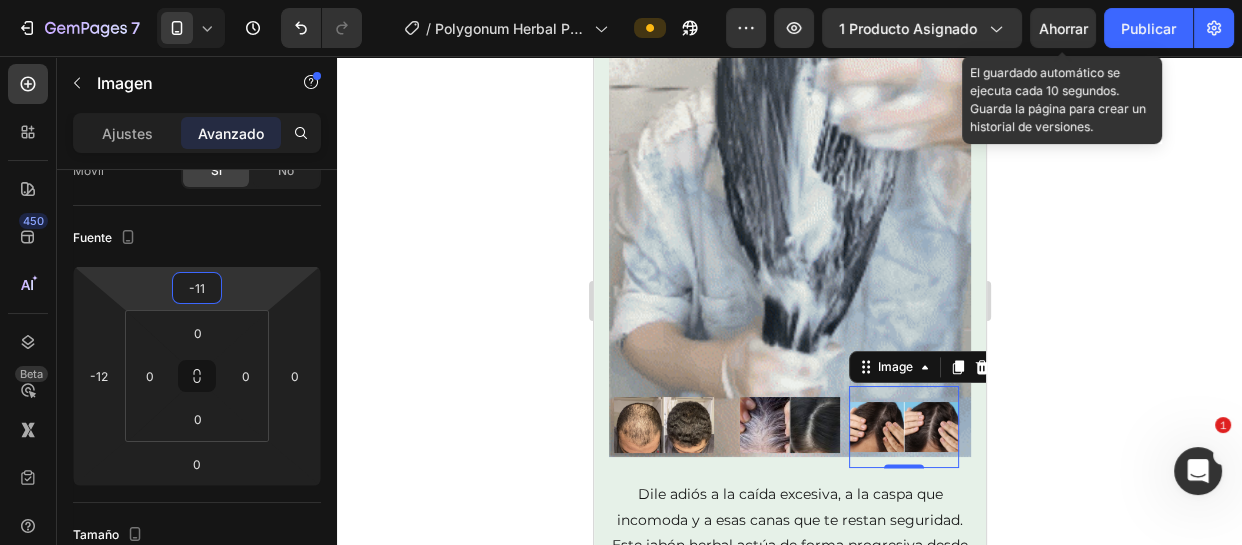 click 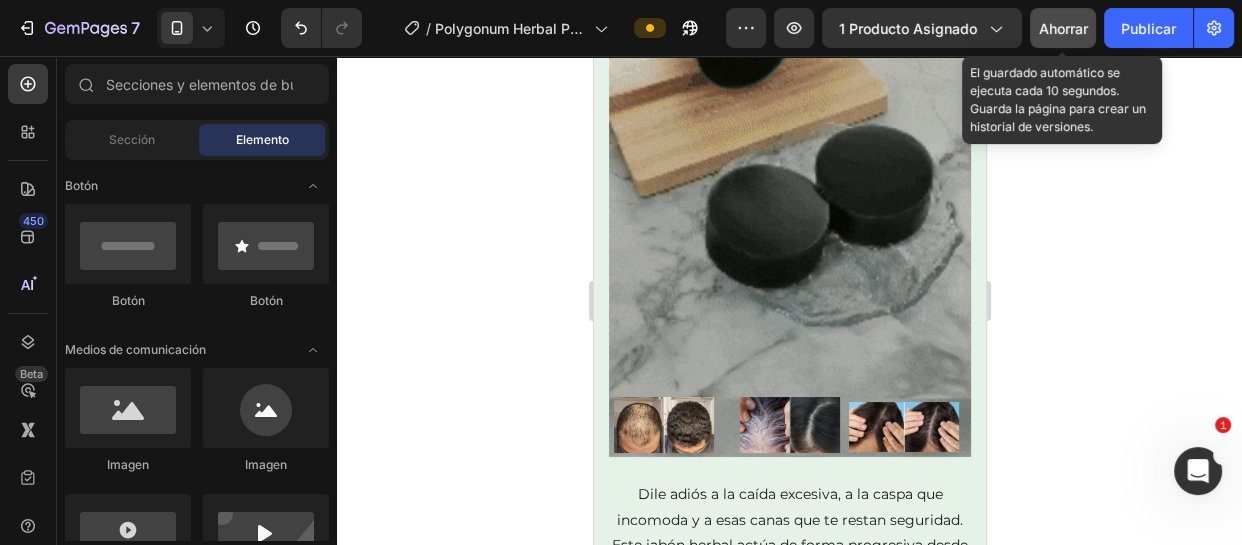 click on "Ahorrar" at bounding box center [1063, 28] 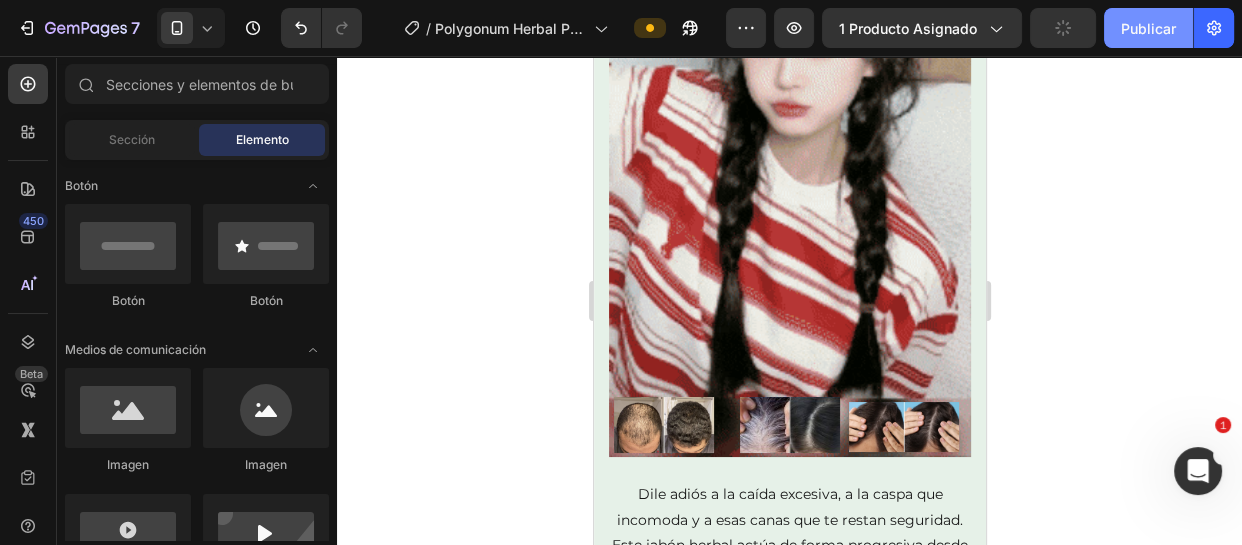 click on "Publicar" at bounding box center [1148, 28] 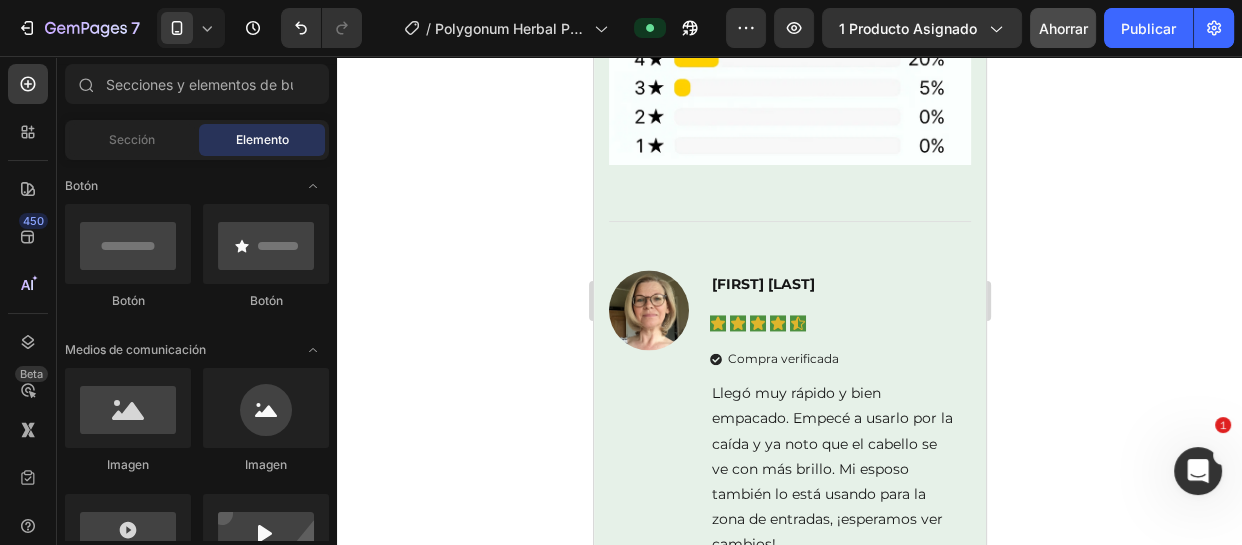 scroll, scrollTop: 9394, scrollLeft: 0, axis: vertical 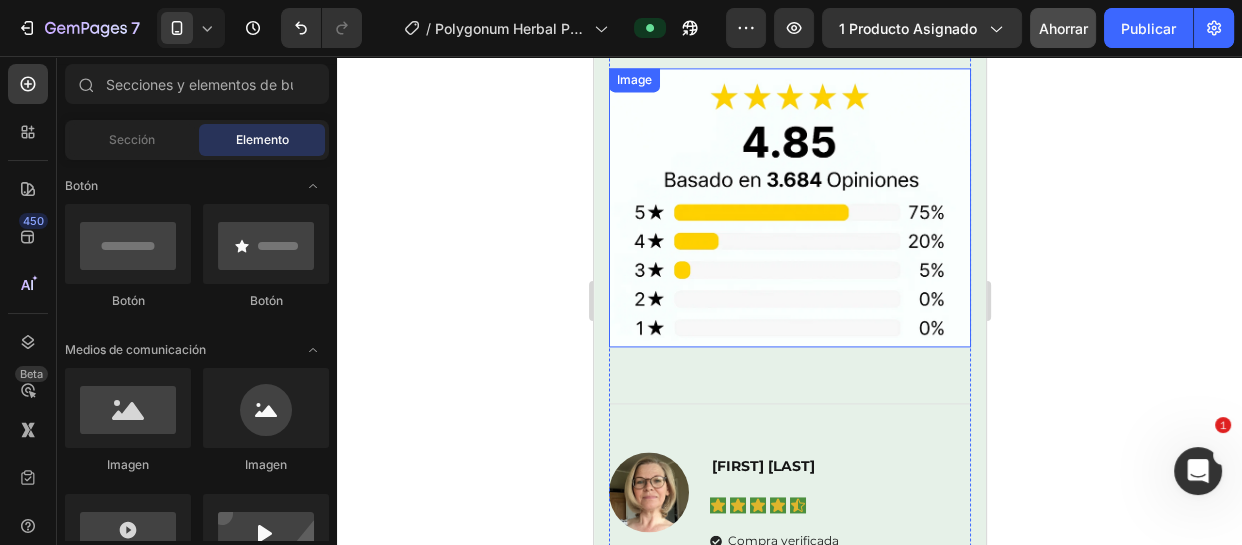 click at bounding box center (789, 208) 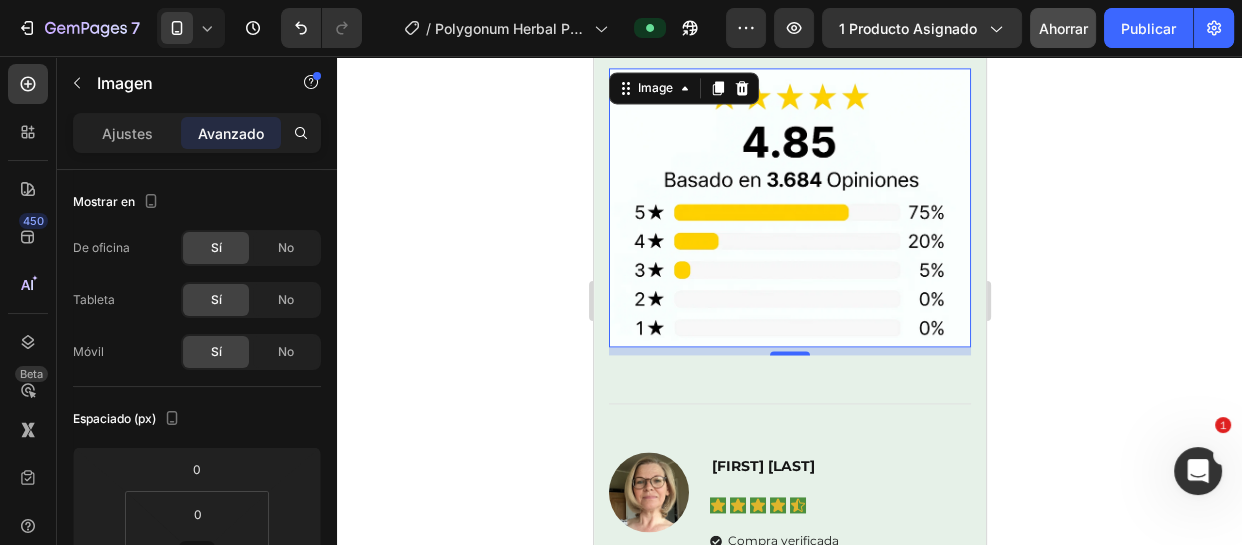 click at bounding box center (789, 208) 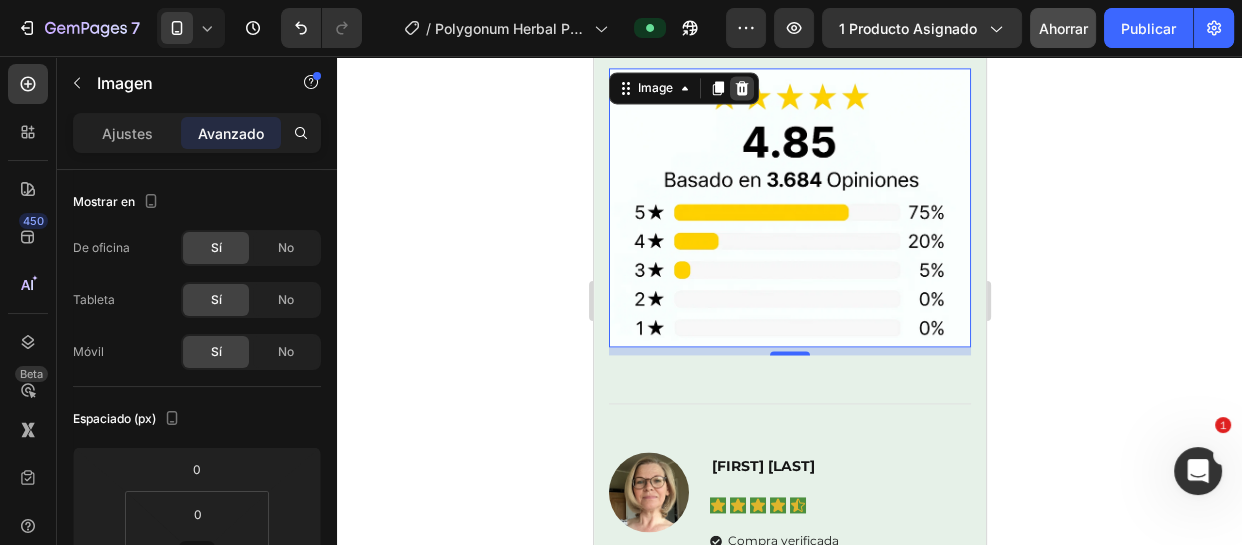 drag, startPoint x: 744, startPoint y: 112, endPoint x: 1684, endPoint y: 254, distance: 950.66504 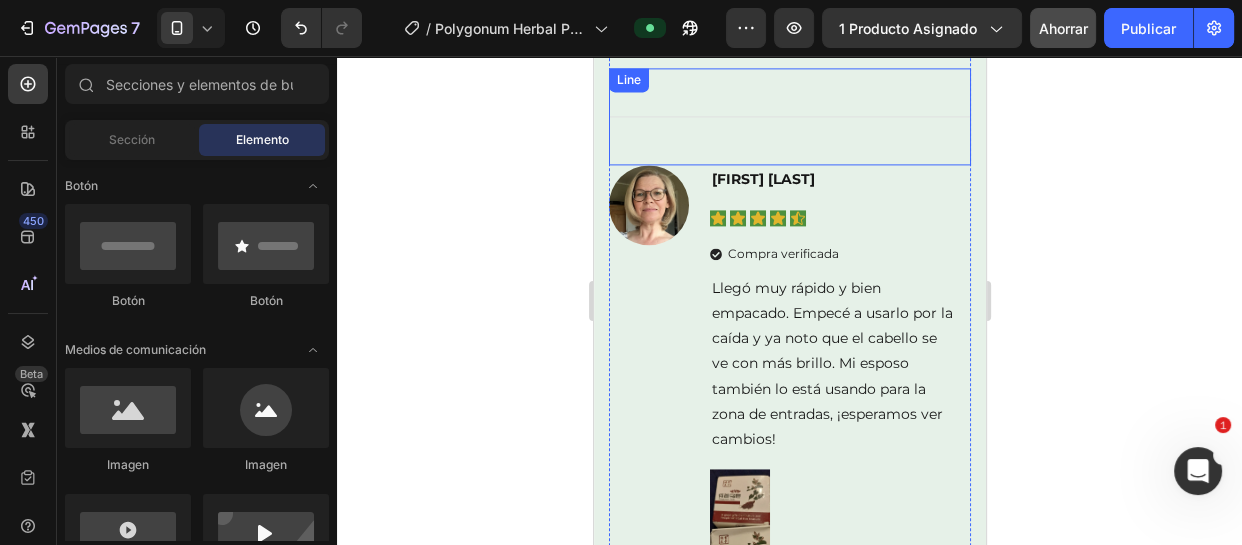scroll, scrollTop: 9303, scrollLeft: 0, axis: vertical 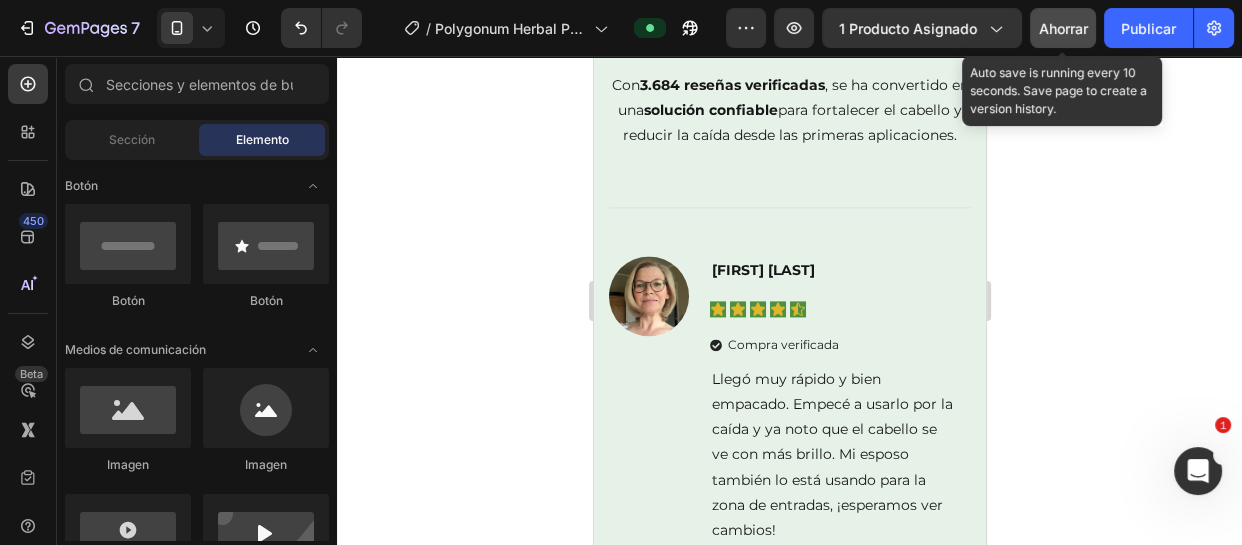 click on "Ahorrar" at bounding box center [1063, 28] 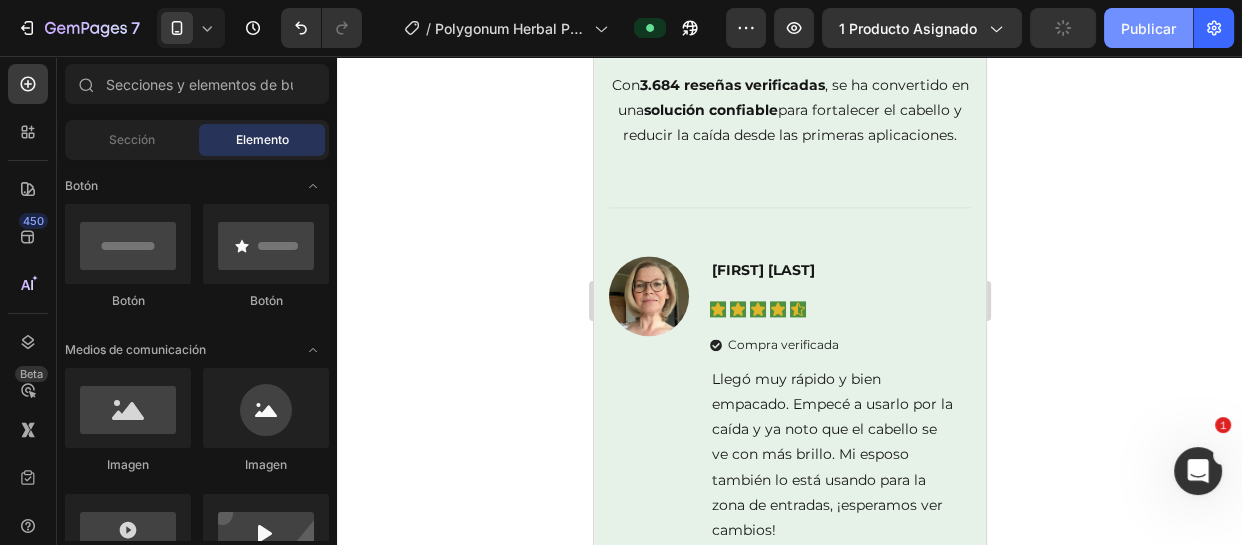 click on "Publicar" at bounding box center (1148, 28) 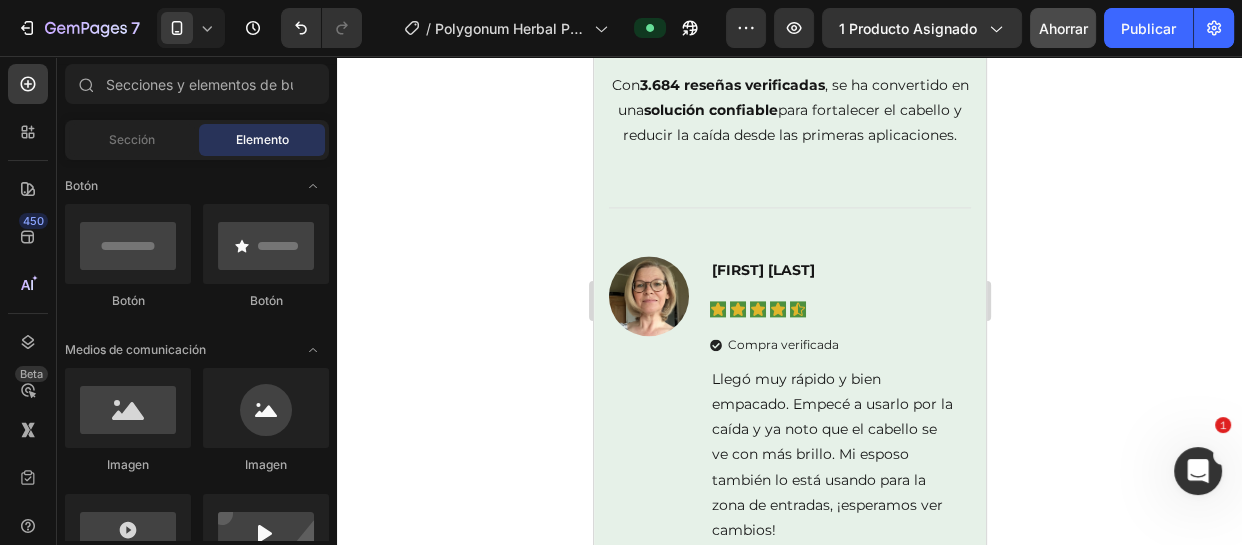 click on "Ahorrar" at bounding box center (1063, 28) 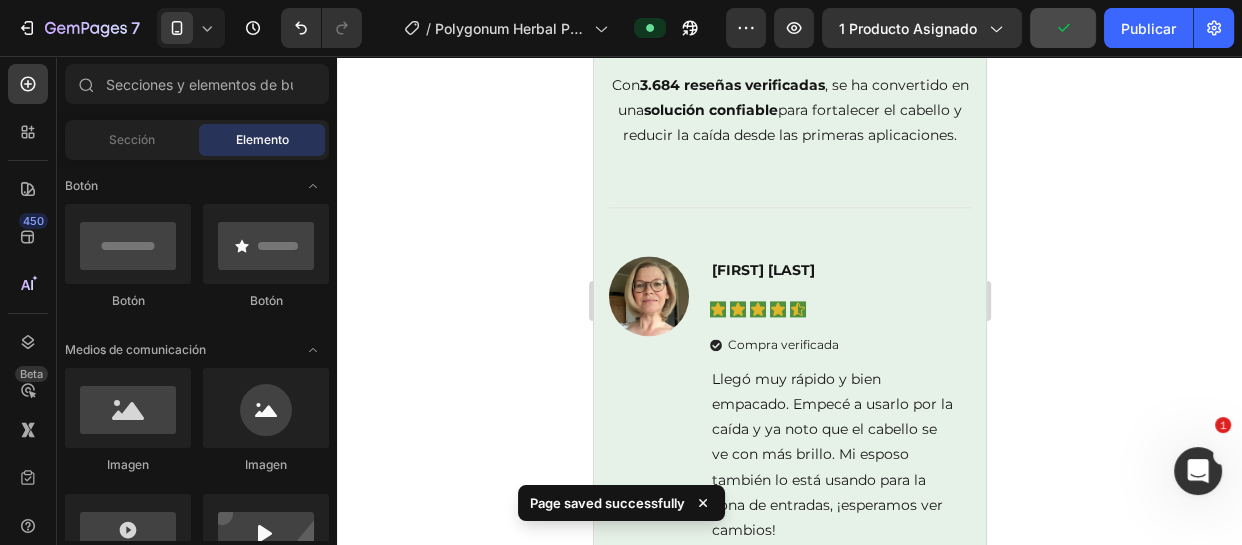 click on "Avance 1 producto asignado Publicar" at bounding box center (980, 28) 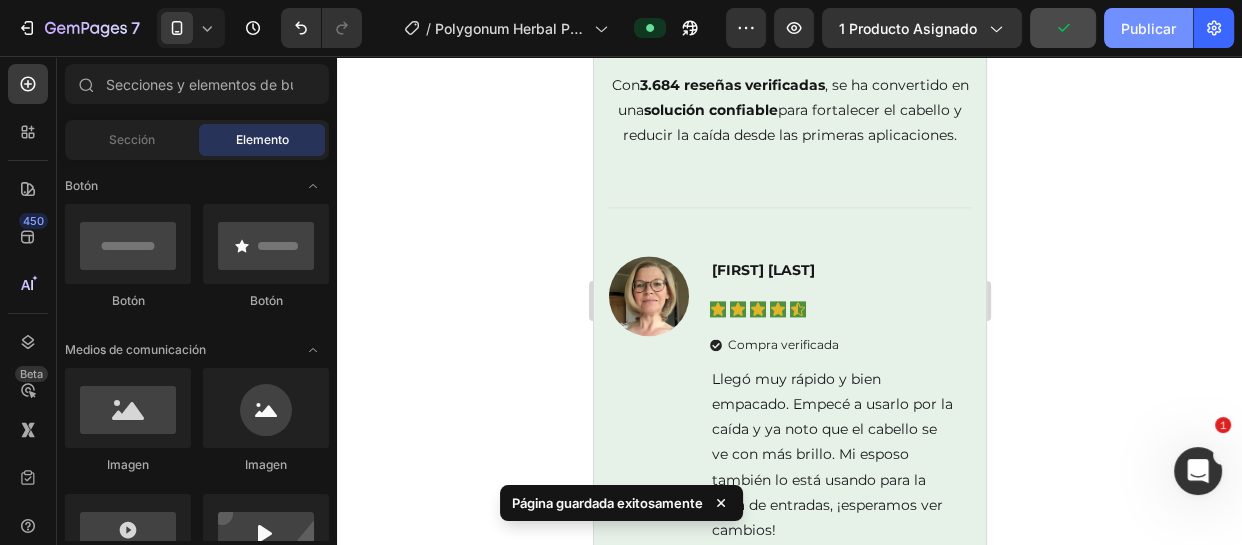 click on "Publicar" 